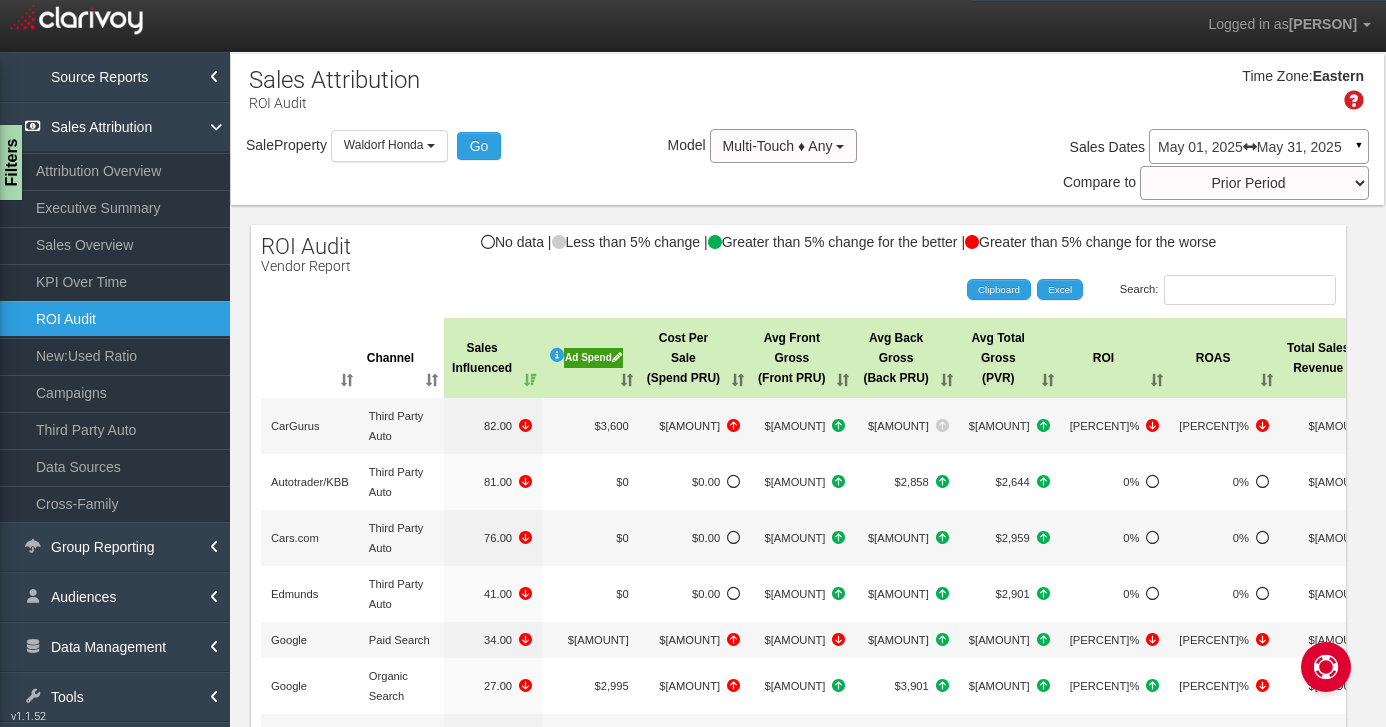 click on "Waldorf Honda" at bounding box center [384, 145] 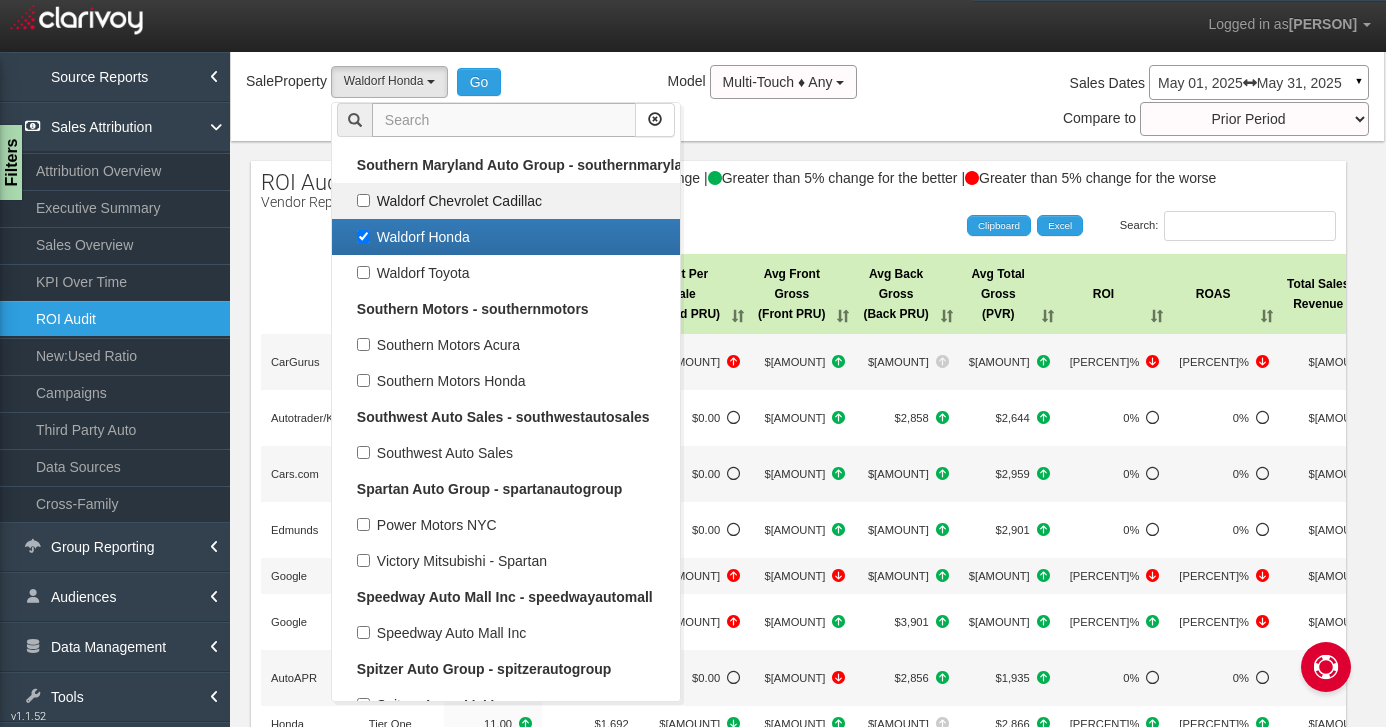 scroll, scrollTop: 0, scrollLeft: 462, axis: horizontal 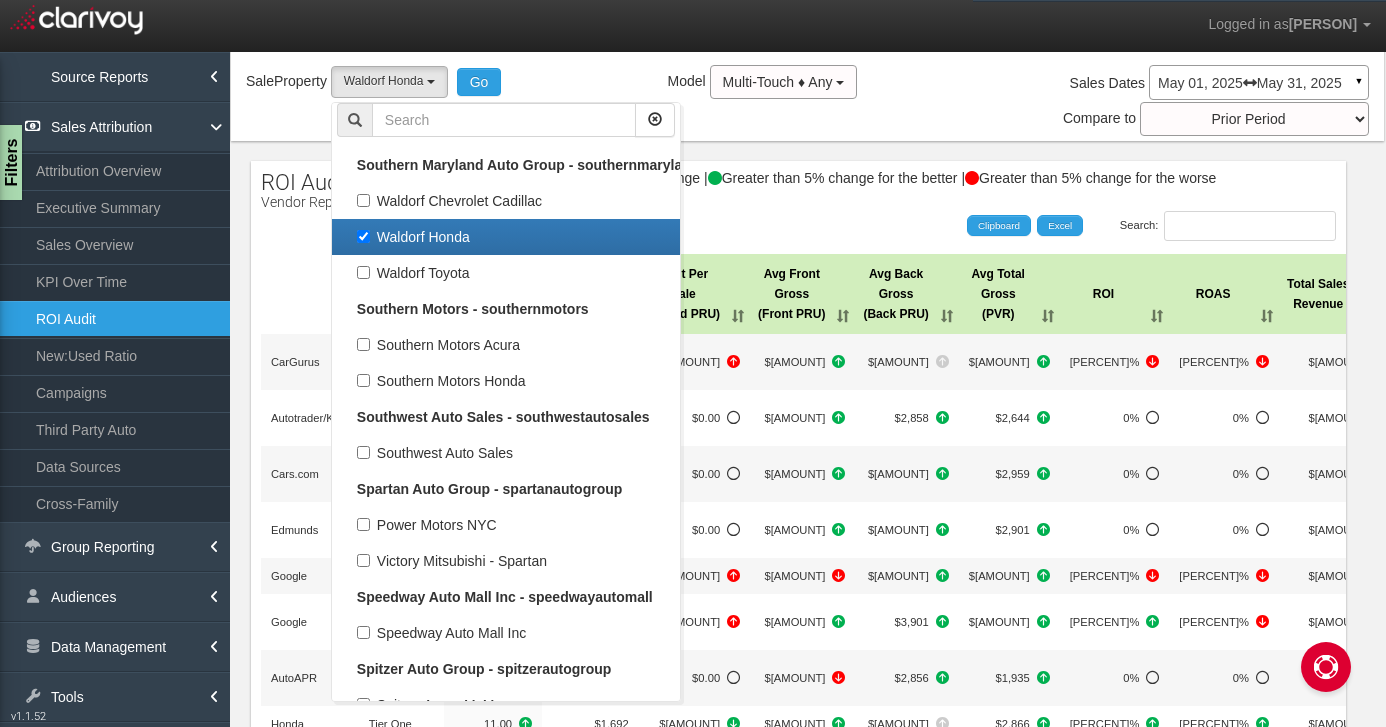 click on "Waldorf Honda" at bounding box center [506, 237] 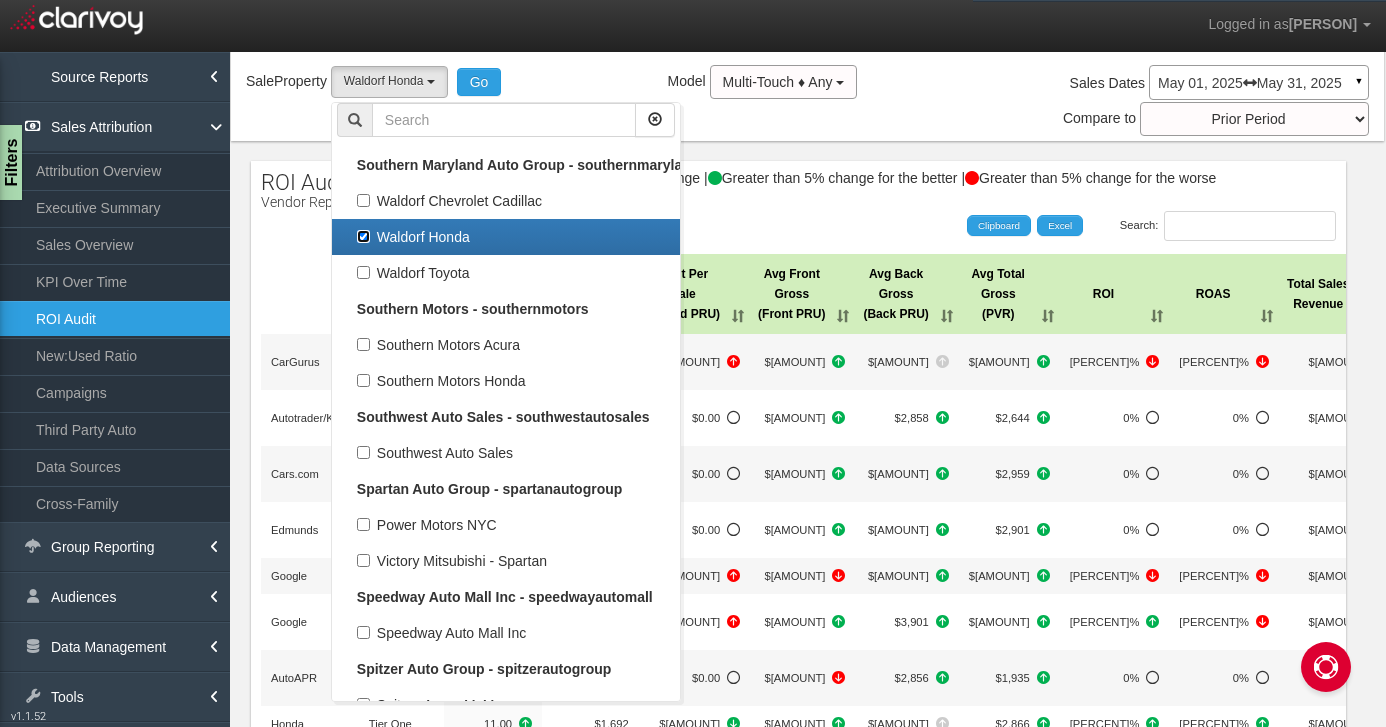 click on "Waldorf Honda" at bounding box center [363, 236] 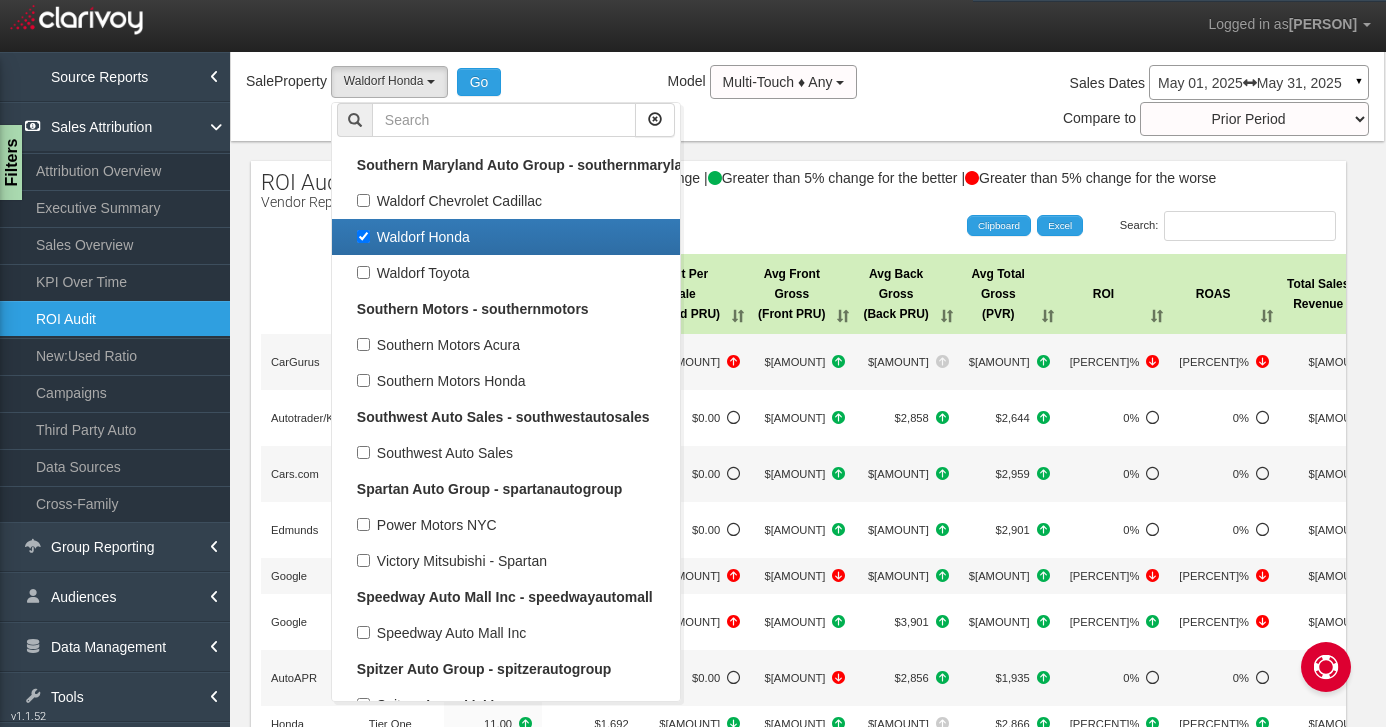 checkbox on "false" 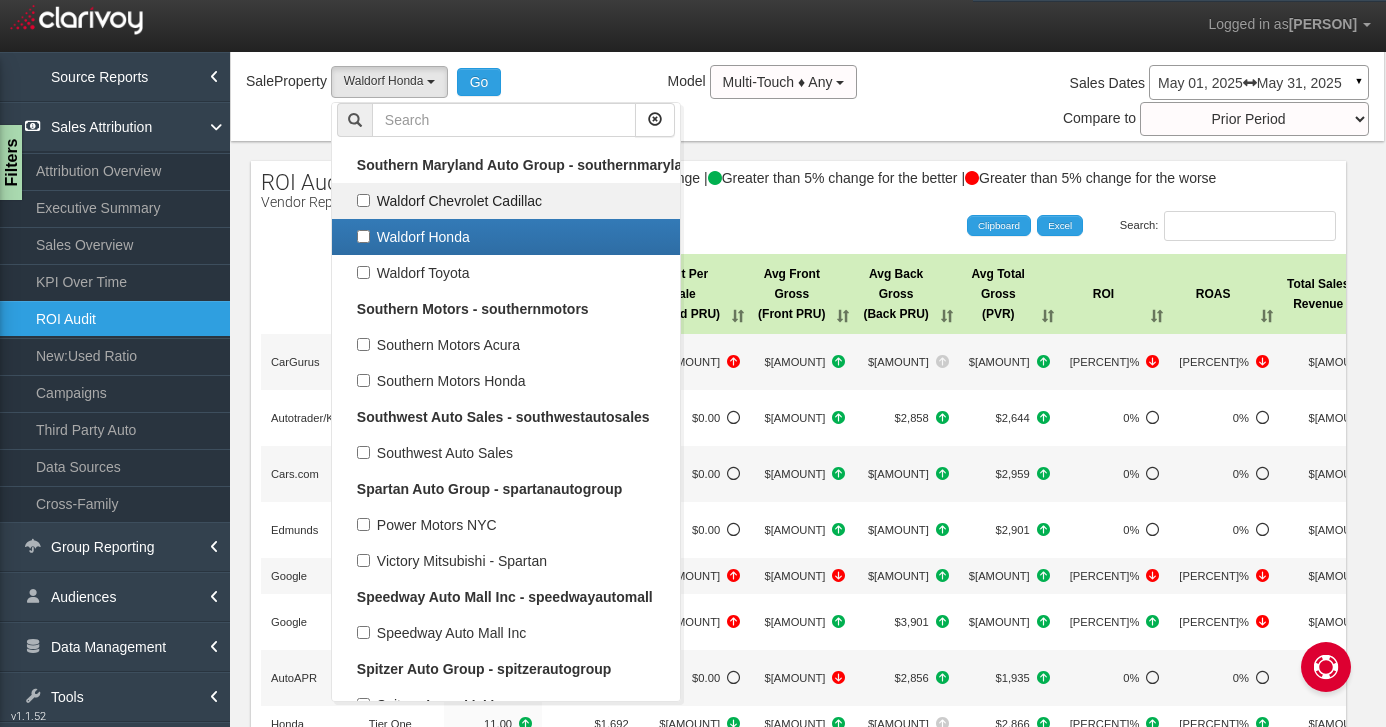 scroll, scrollTop: 54702, scrollLeft: 0, axis: vertical 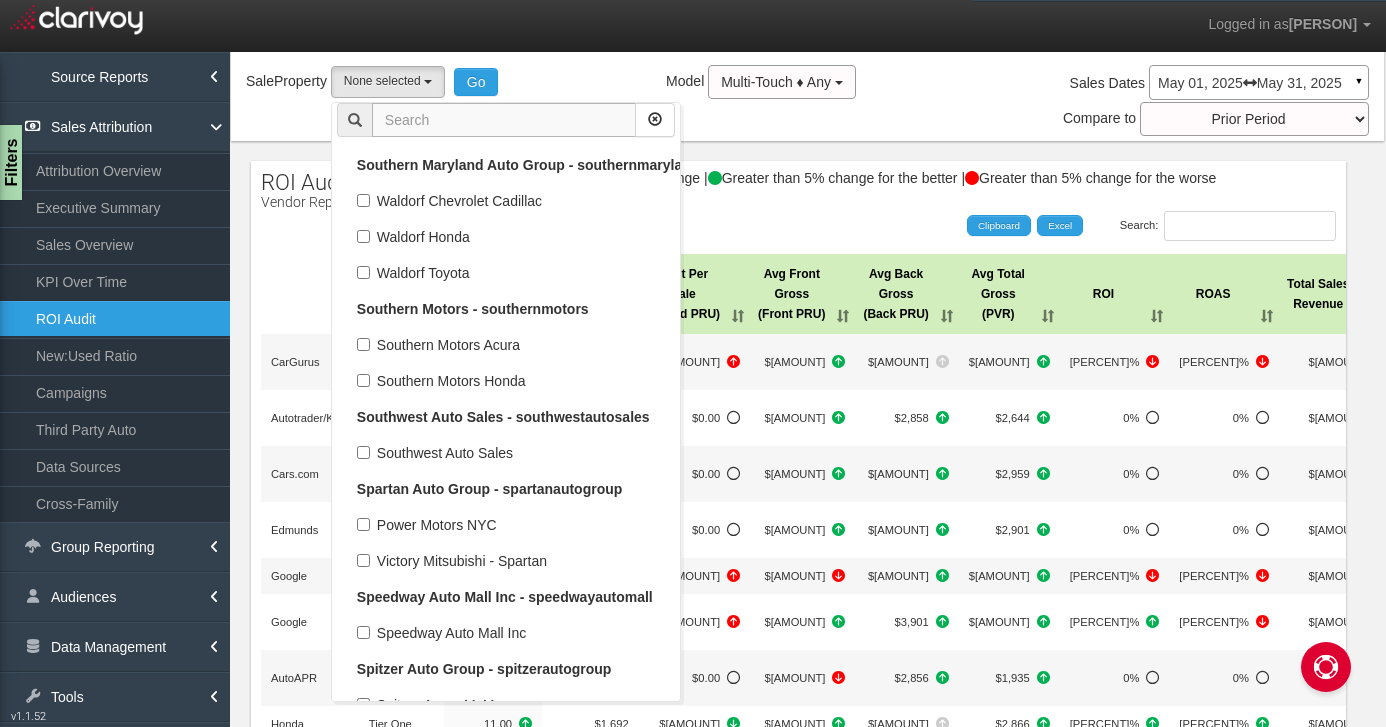 click at bounding box center [504, 120] 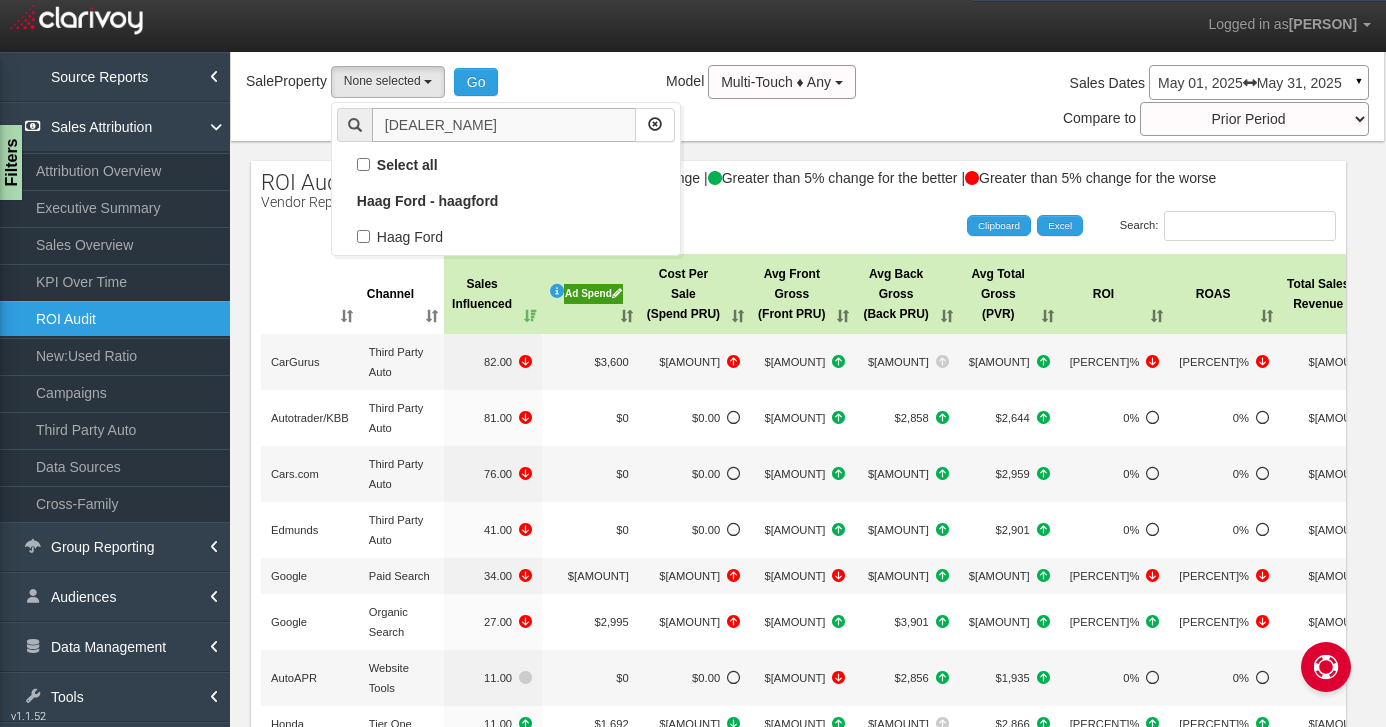 scroll, scrollTop: 0, scrollLeft: 0, axis: both 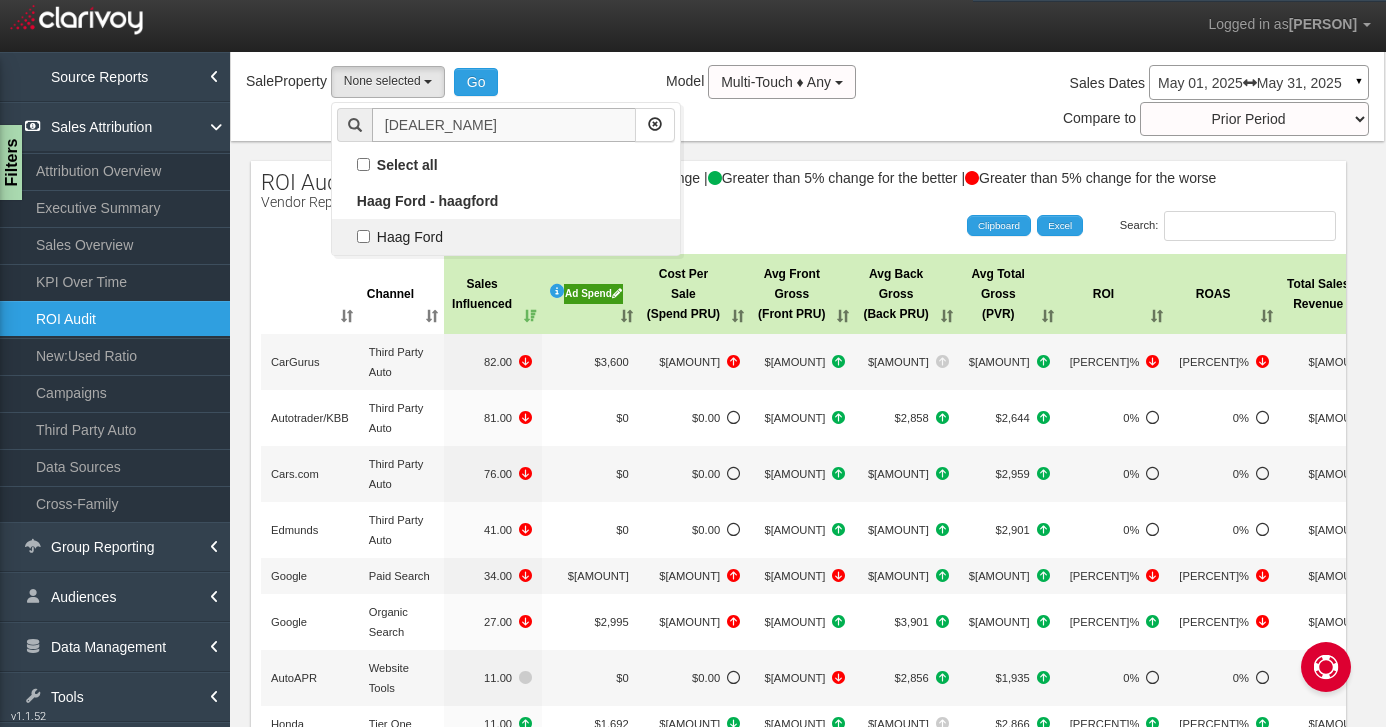 type on "[DEALER_NAME]" 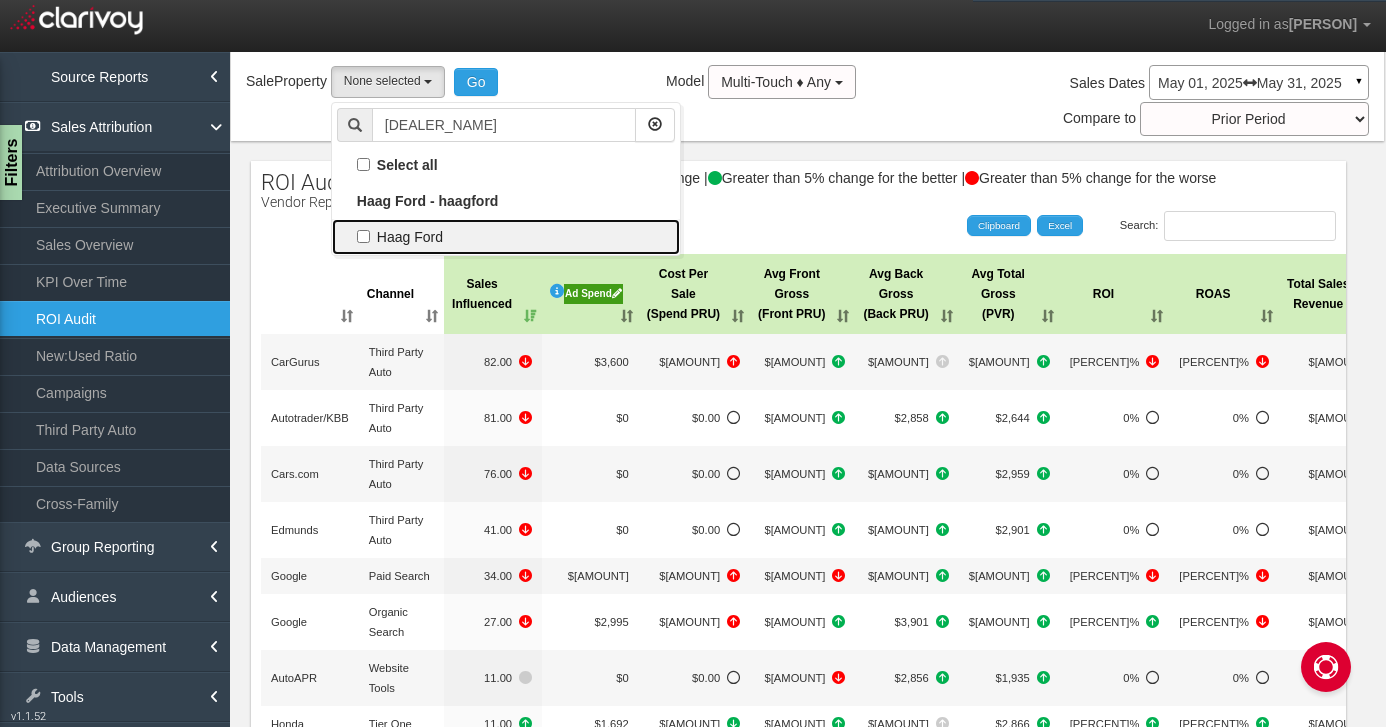 click on "Haag Ford" at bounding box center [506, 165] 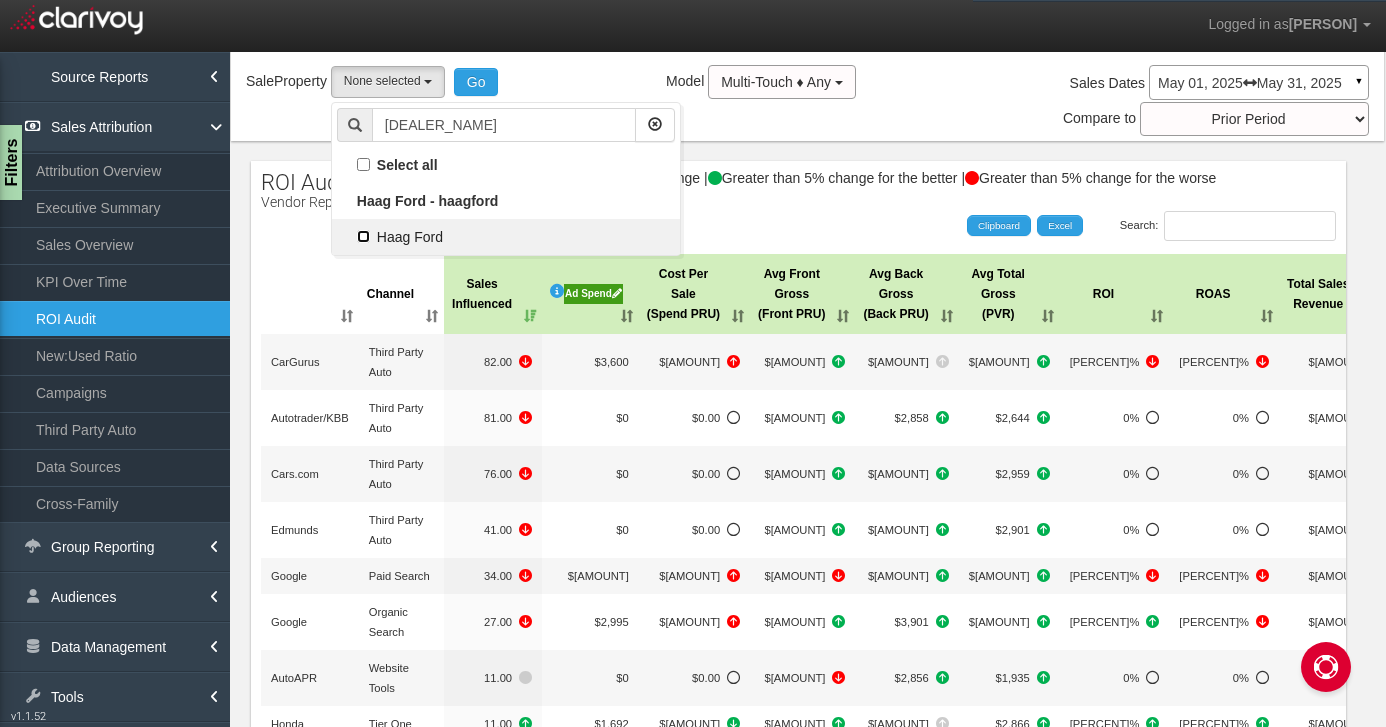 click on "Haag Ford" at bounding box center [363, 164] 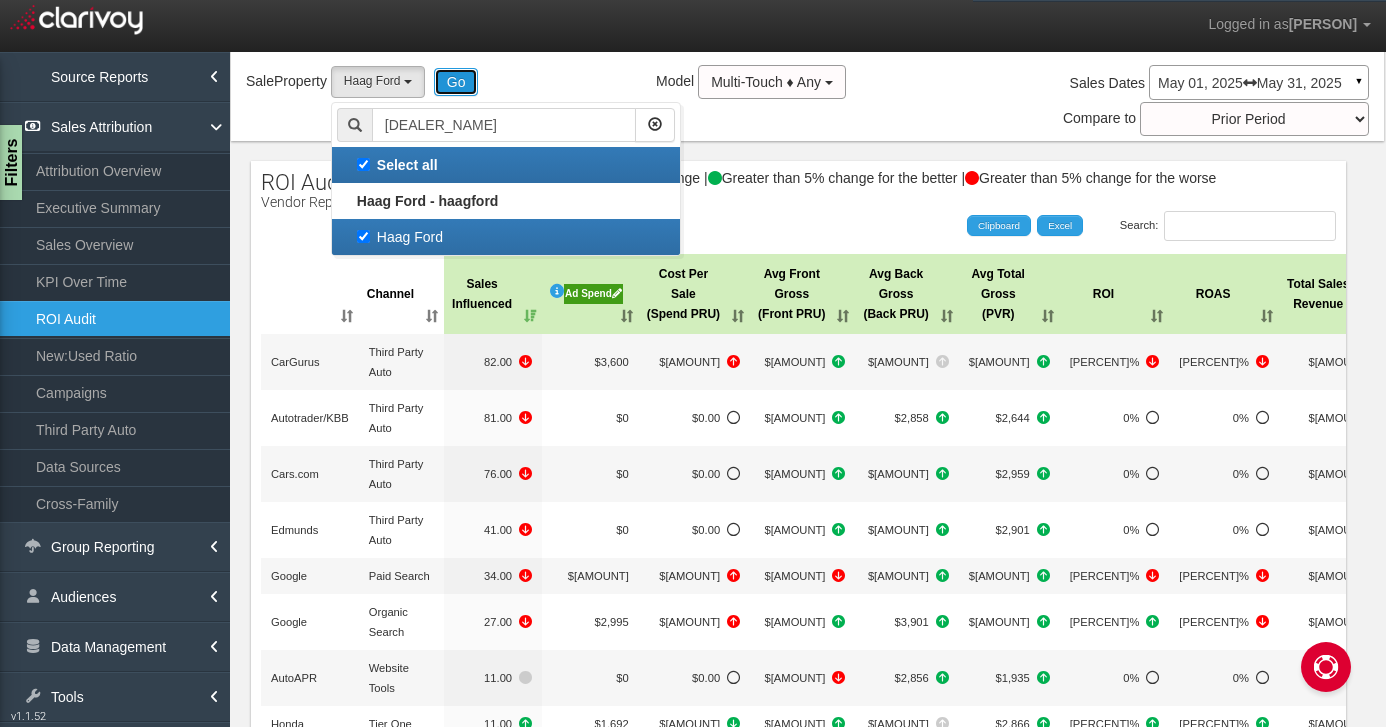 click on "Go" at bounding box center [456, 82] 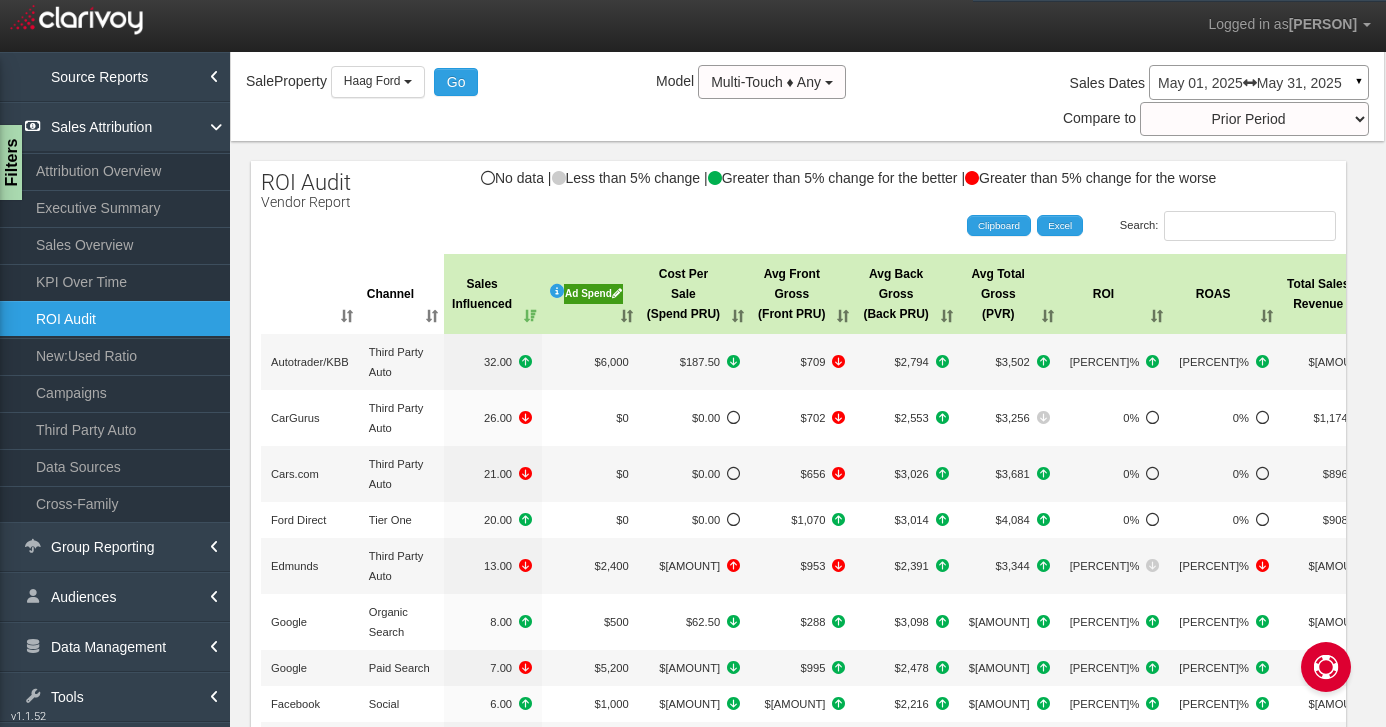 scroll, scrollTop: 0, scrollLeft: 0, axis: both 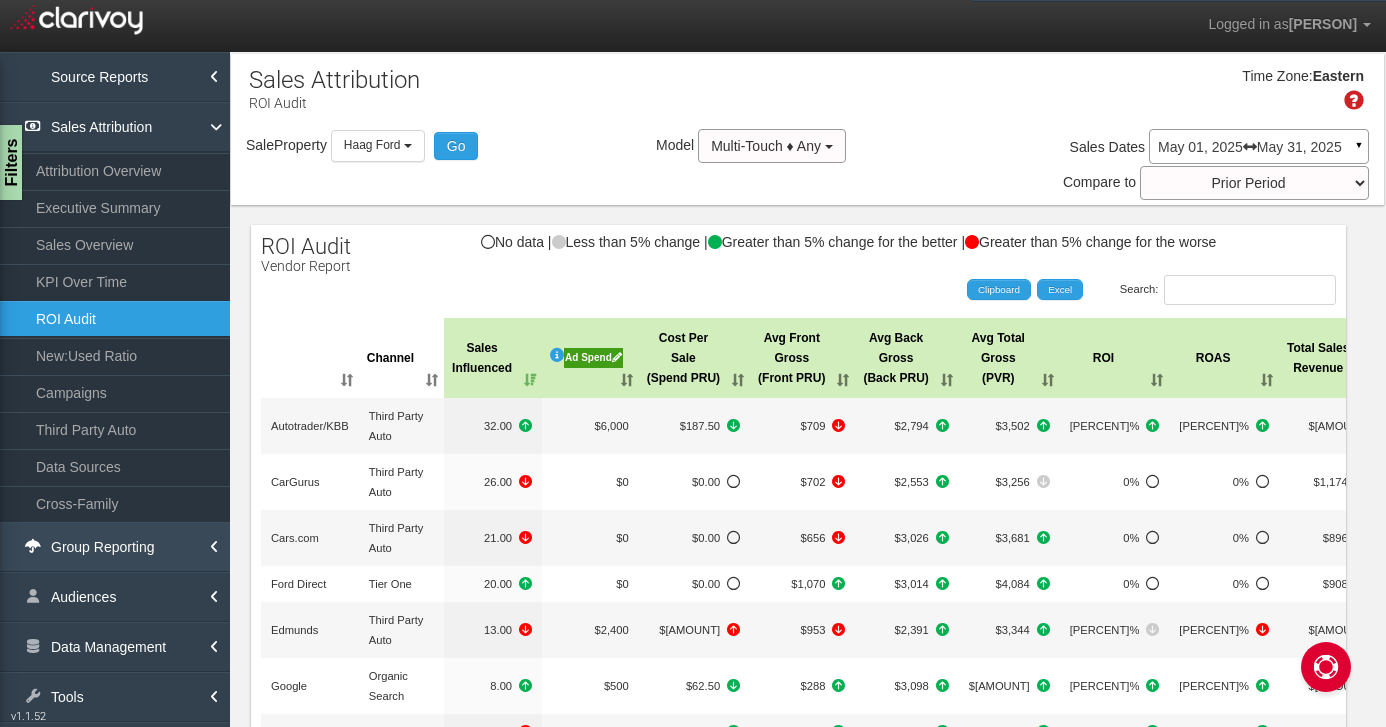 click on "Group Reporting" at bounding box center [115, 547] 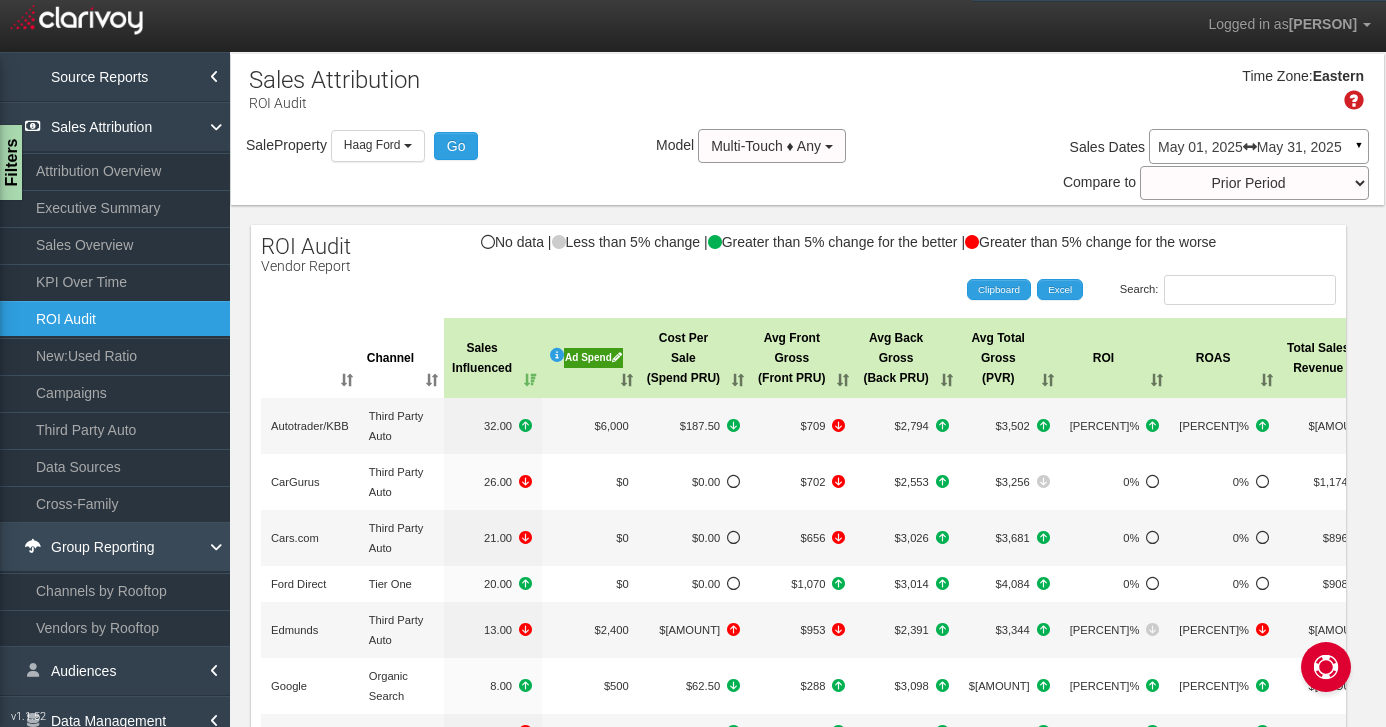 click on "Group Reporting" at bounding box center (115, 547) 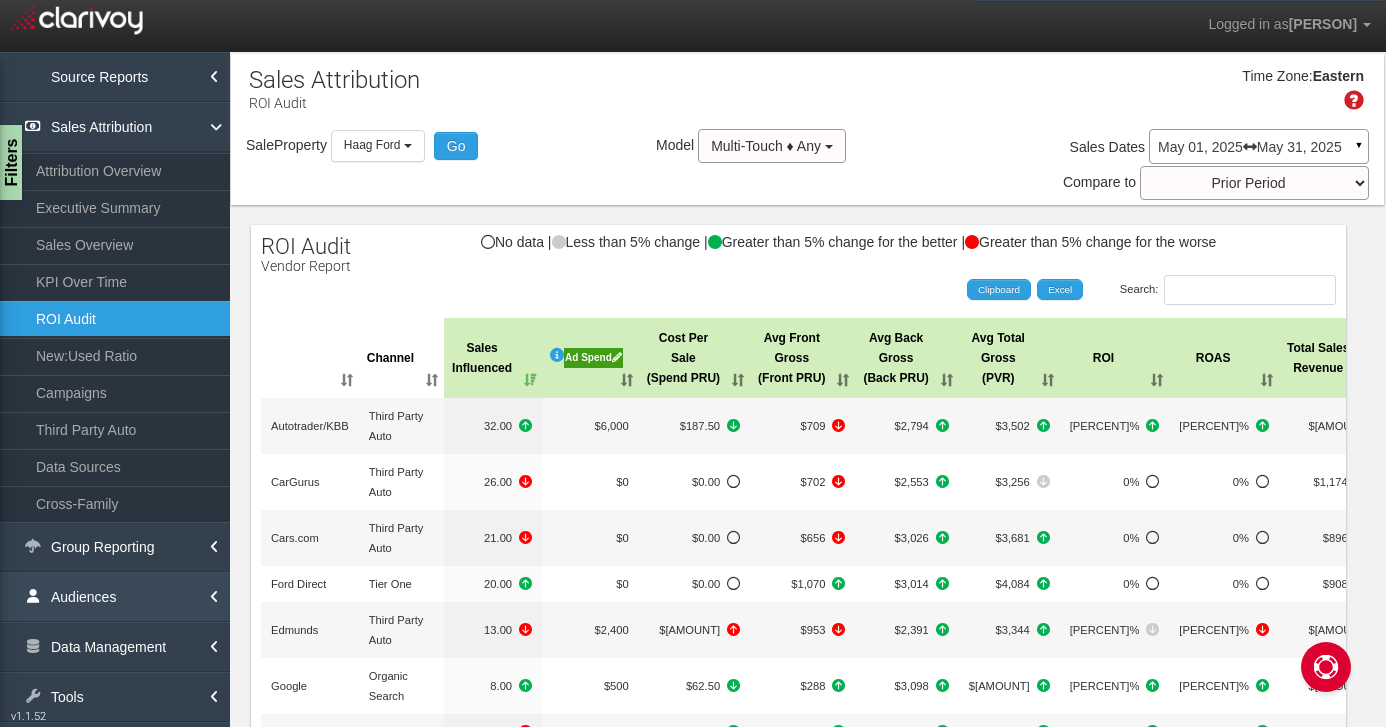 click on "Audiences" at bounding box center (115, 597) 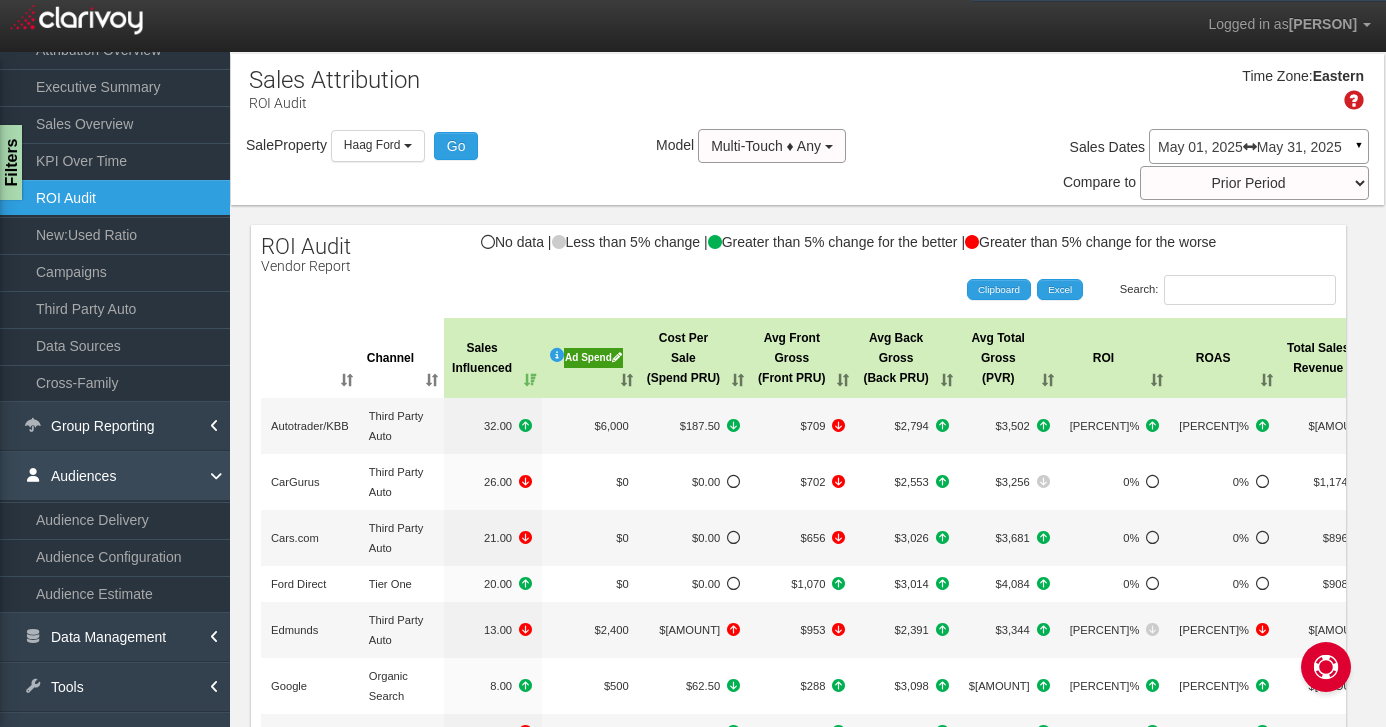 scroll, scrollTop: 147, scrollLeft: 0, axis: vertical 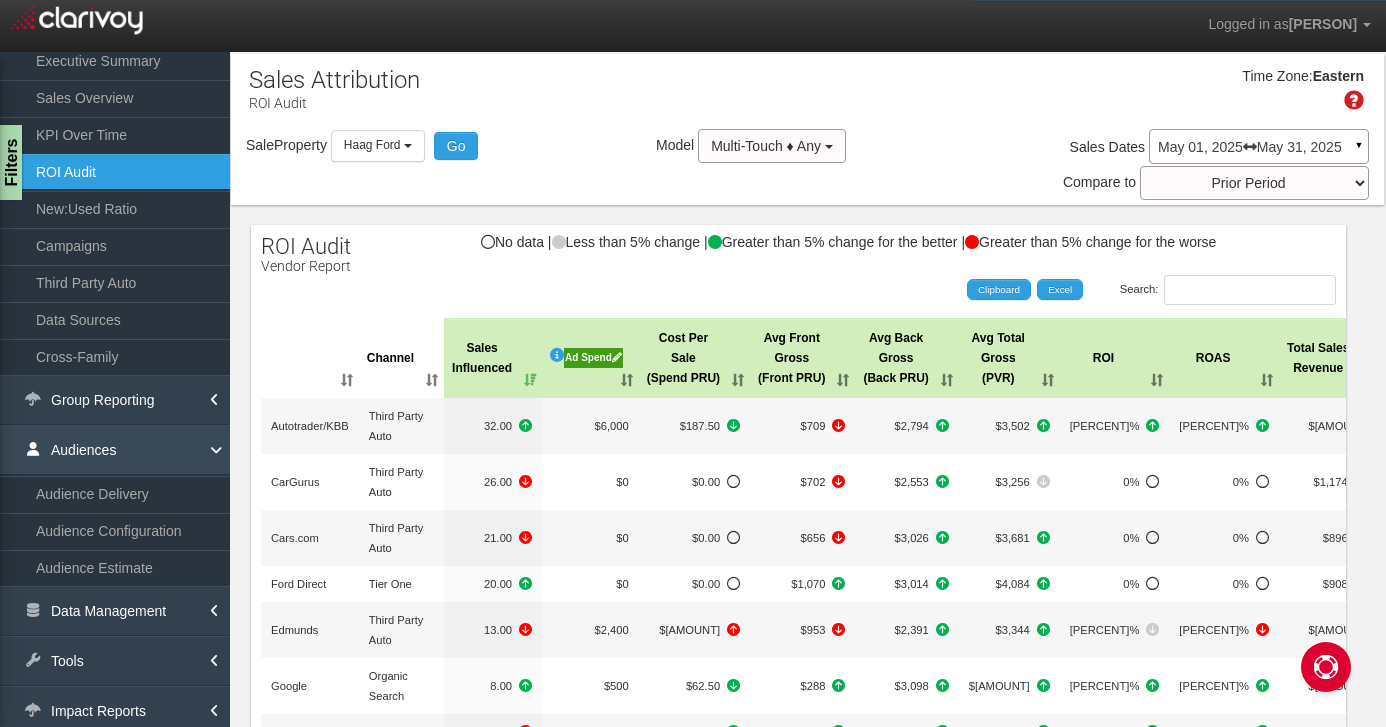 click on "Audiences" at bounding box center [115, 450] 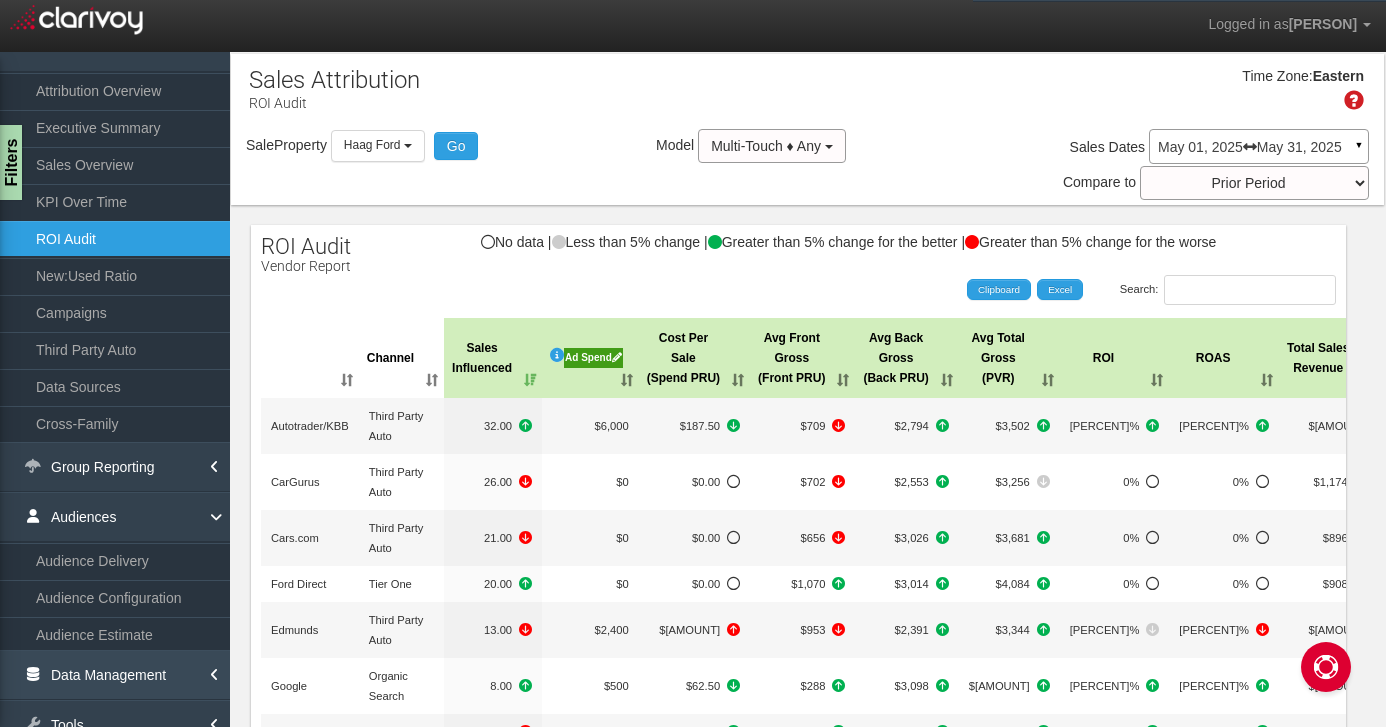 scroll, scrollTop: 36, scrollLeft: 0, axis: vertical 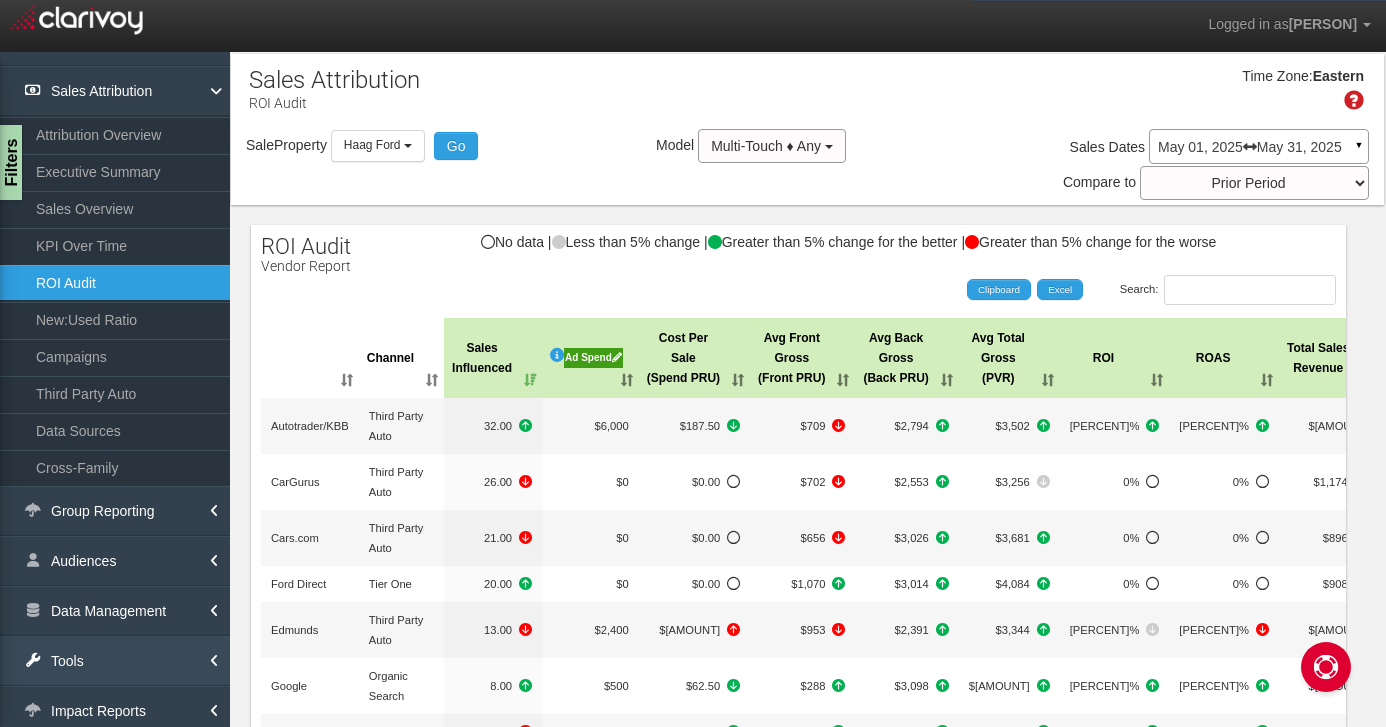 click on "Tools" at bounding box center (115, 661) 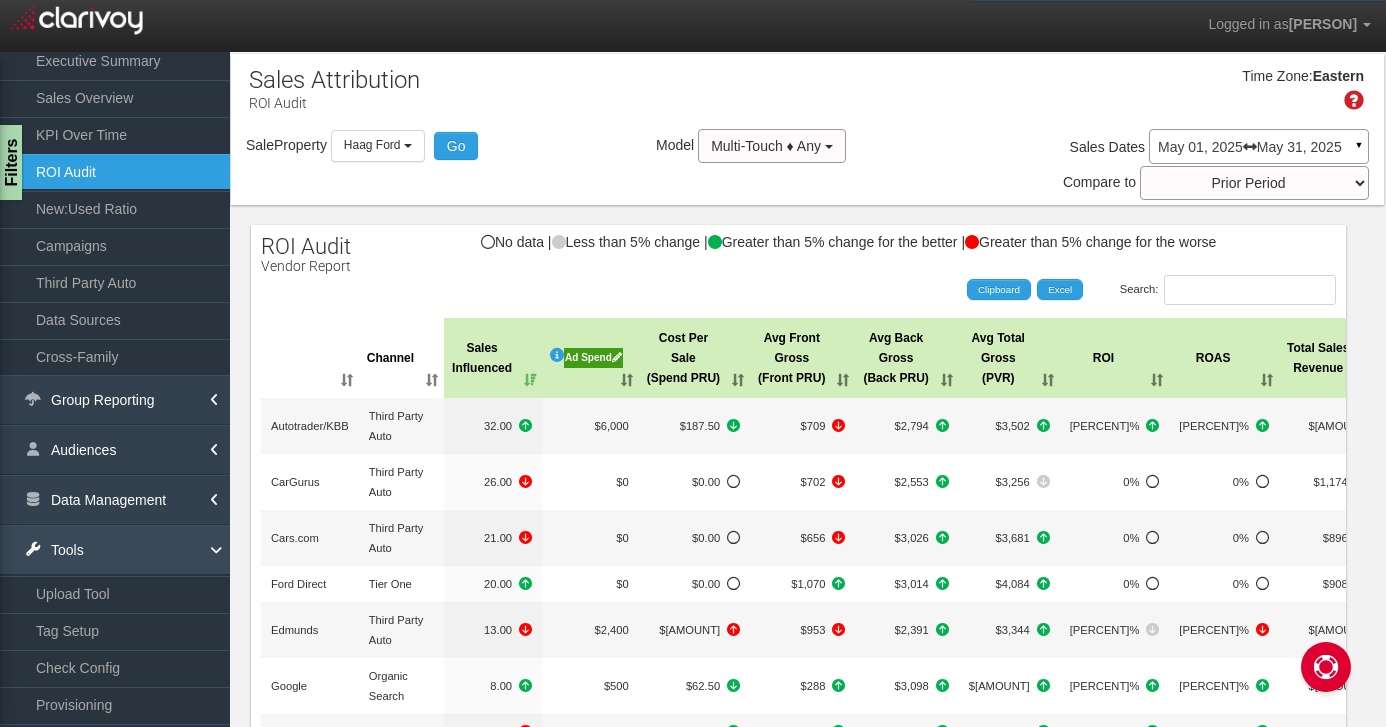 scroll, scrollTop: 258, scrollLeft: 0, axis: vertical 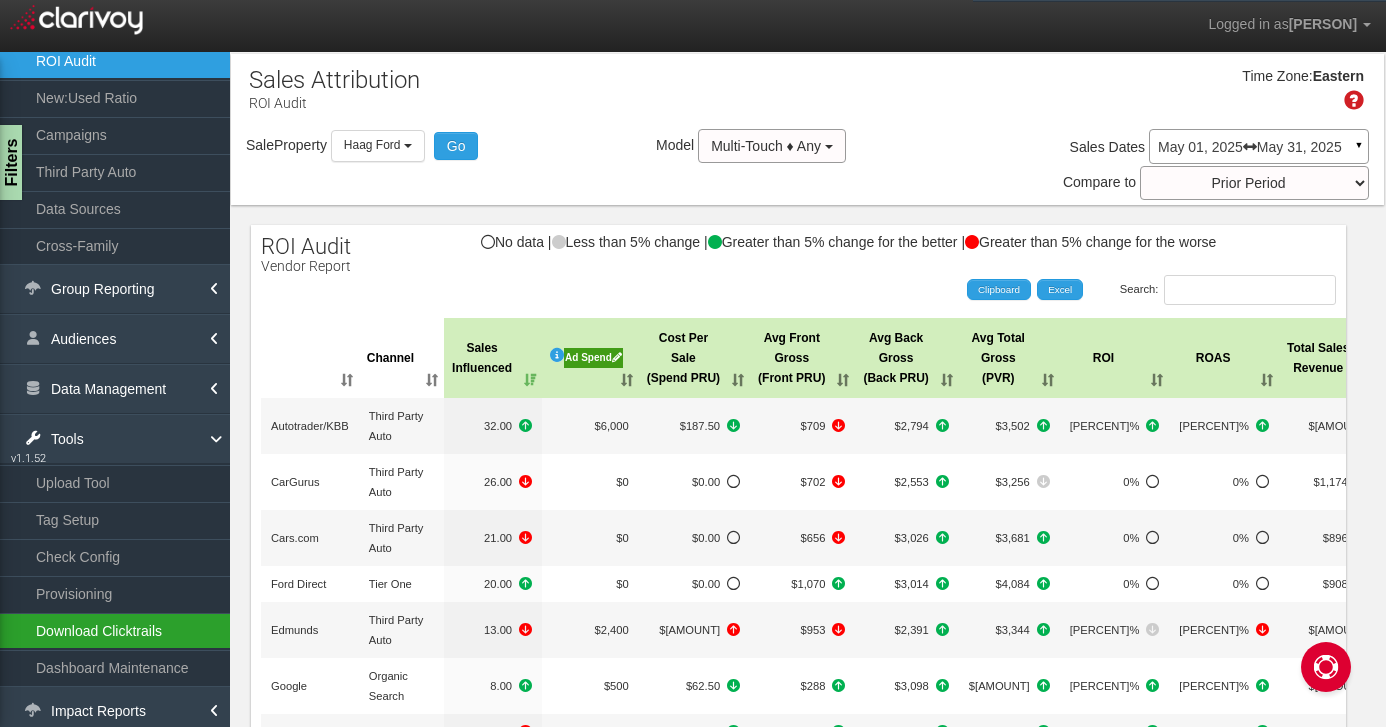 click on "Download Clicktrails" at bounding box center (115, 631) 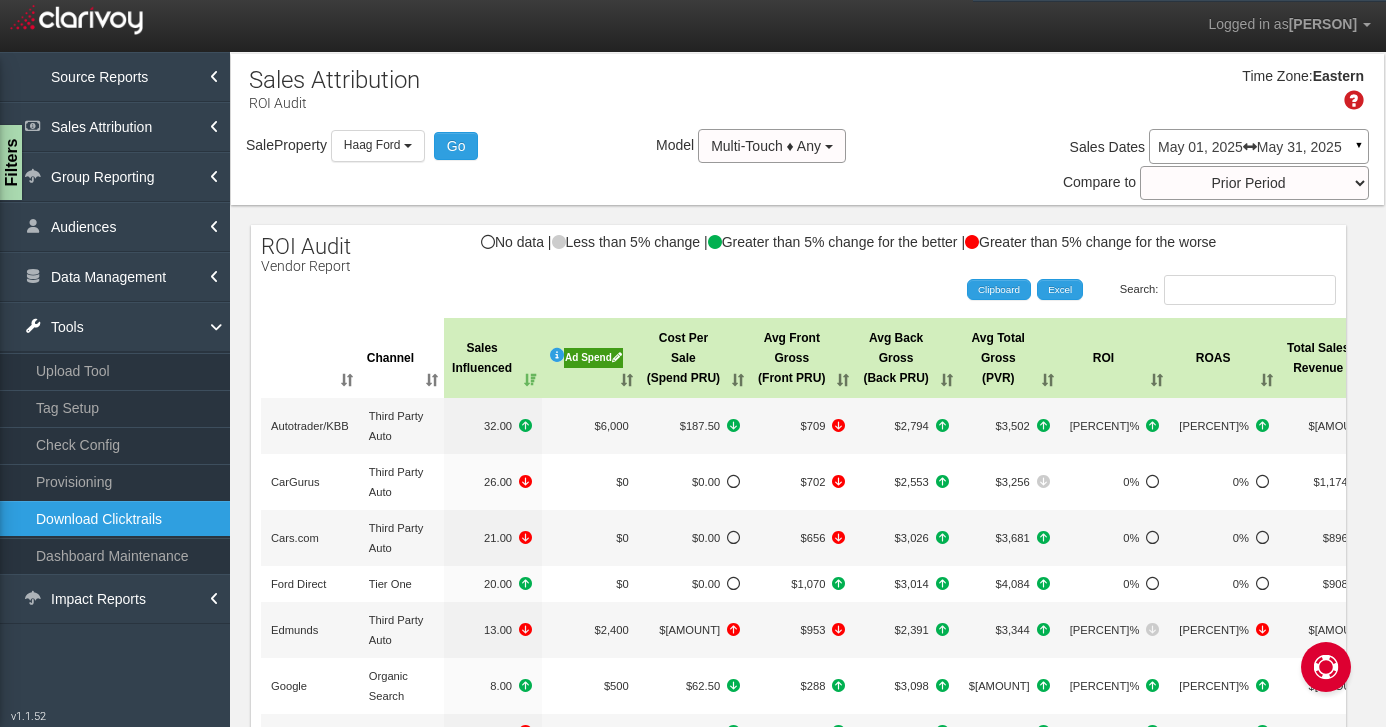 scroll, scrollTop: 0, scrollLeft: 0, axis: both 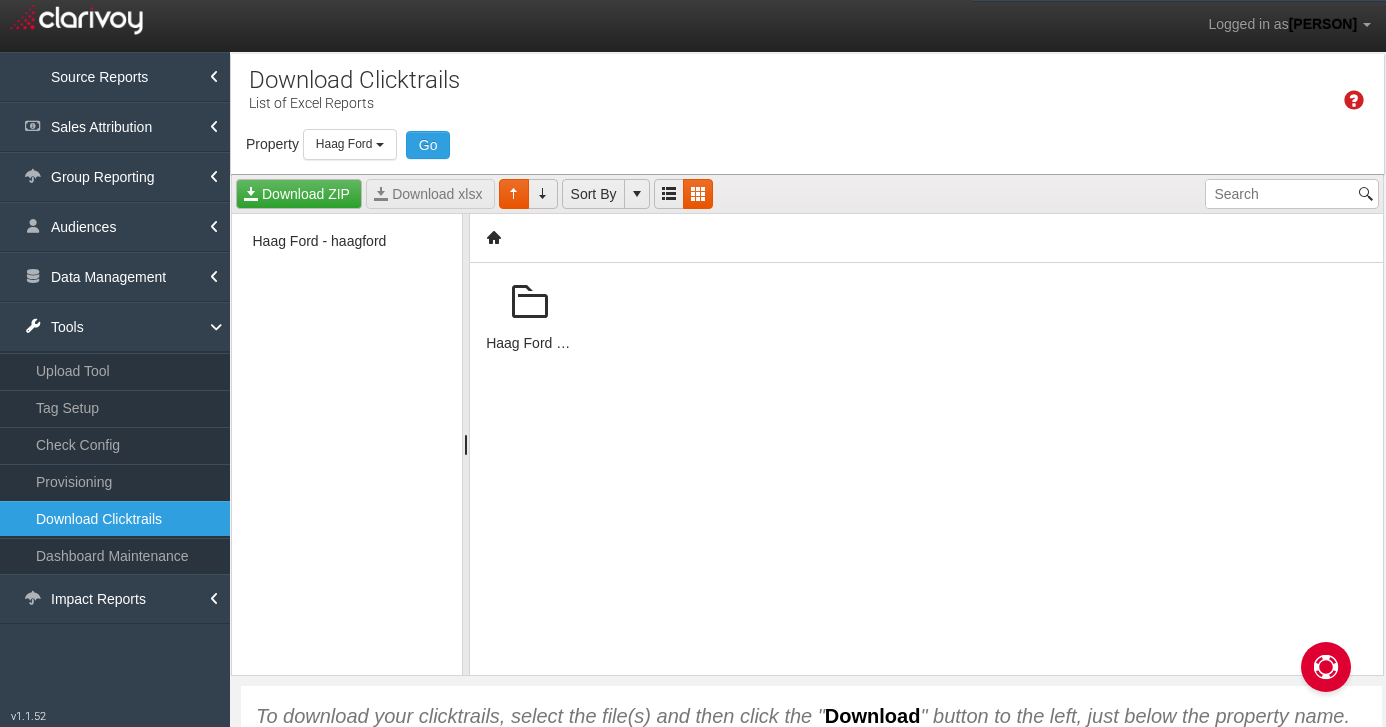 click at bounding box center (530, 303) 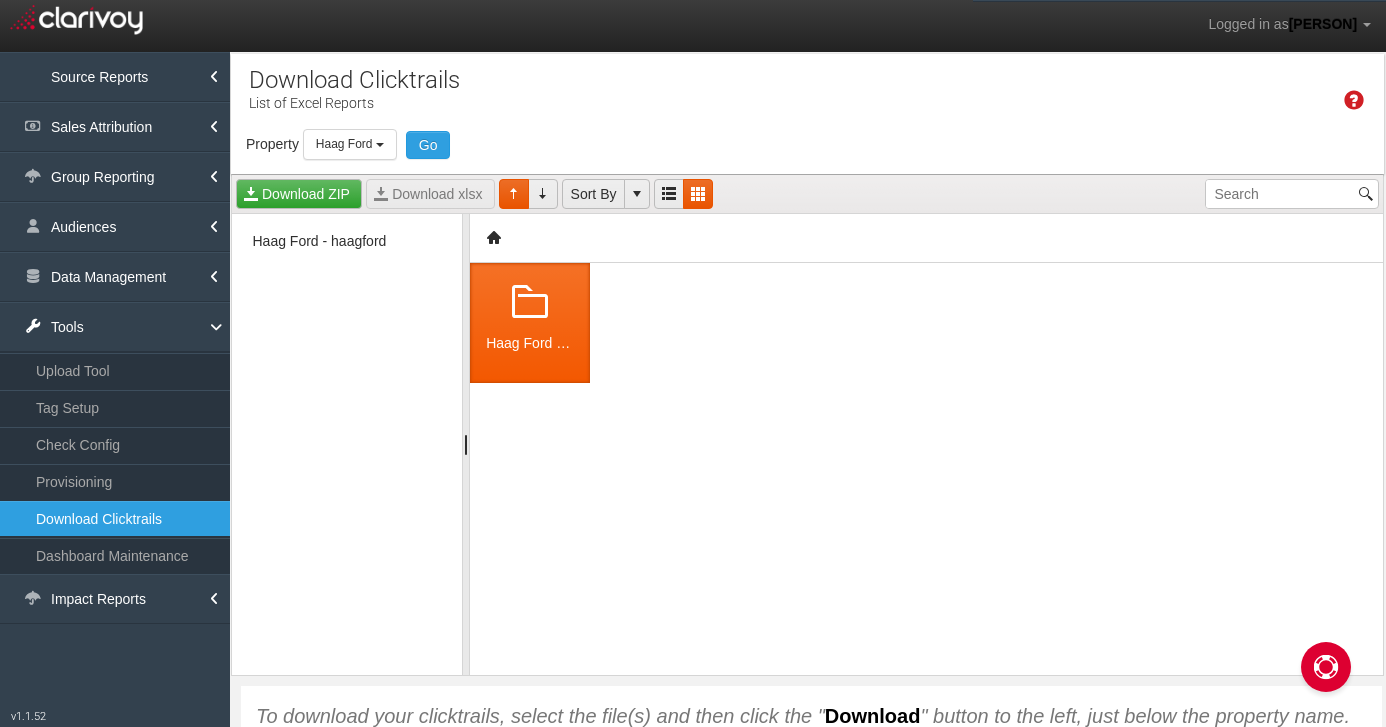 click at bounding box center (530, 303) 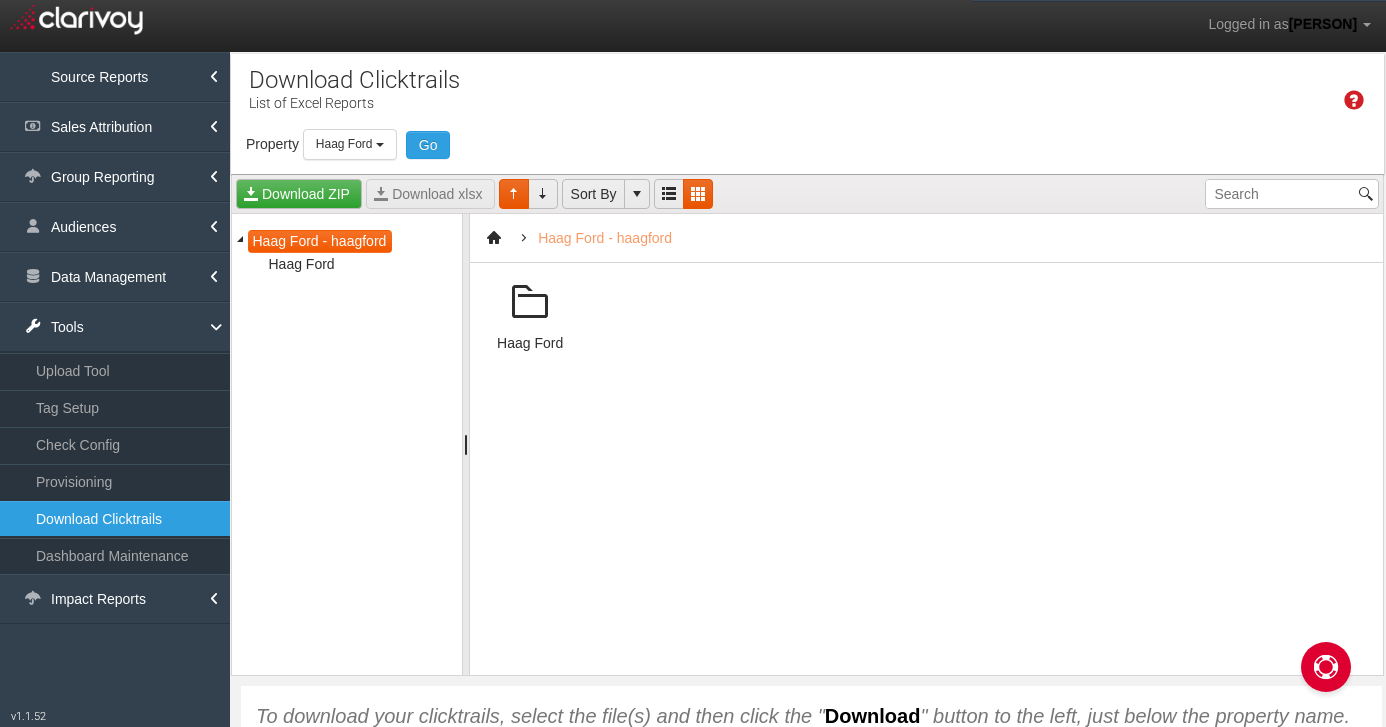 click at bounding box center (530, 303) 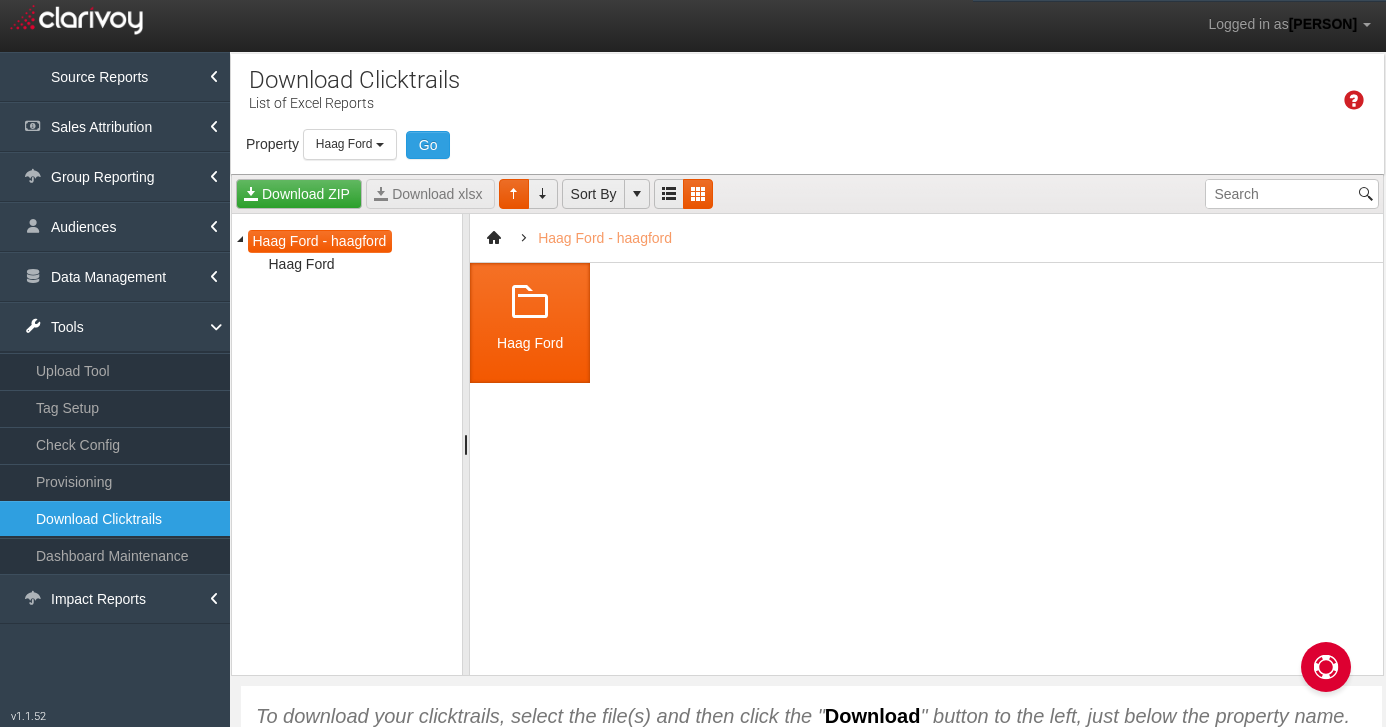 click at bounding box center [530, 303] 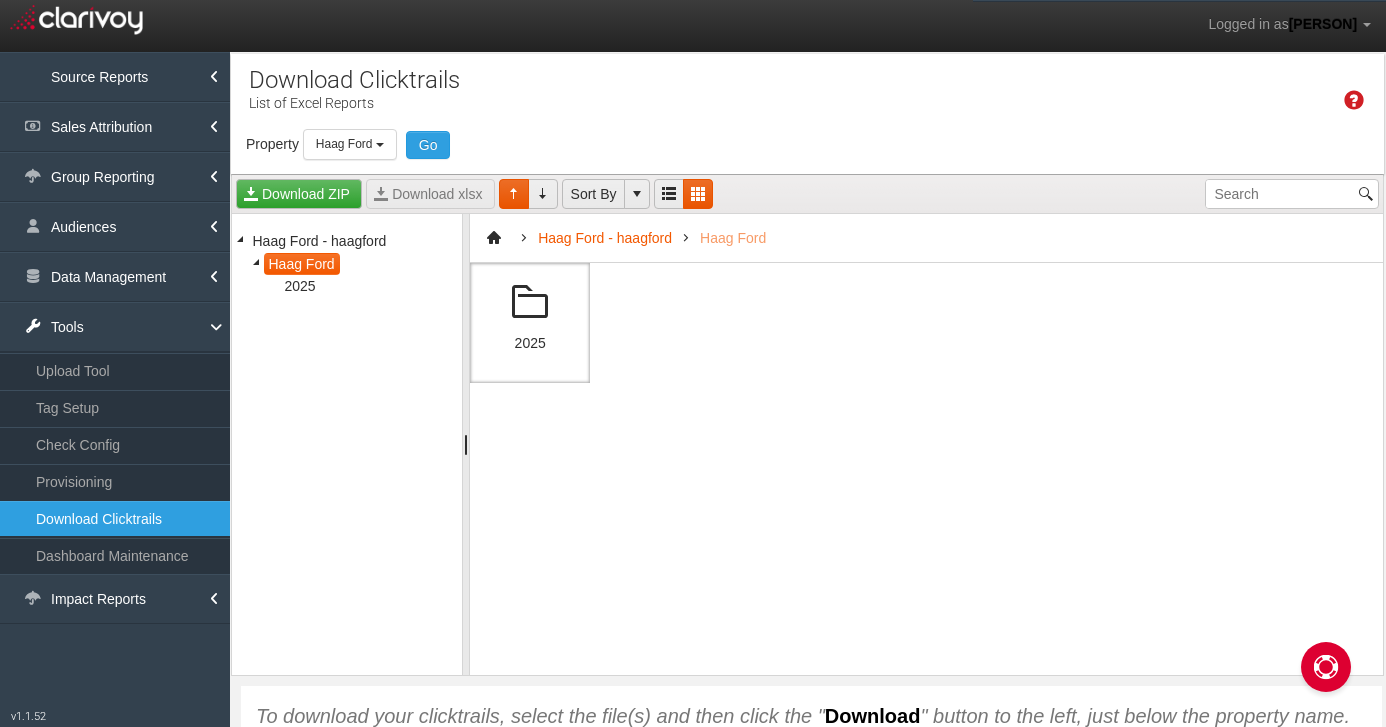 click at bounding box center (530, 303) 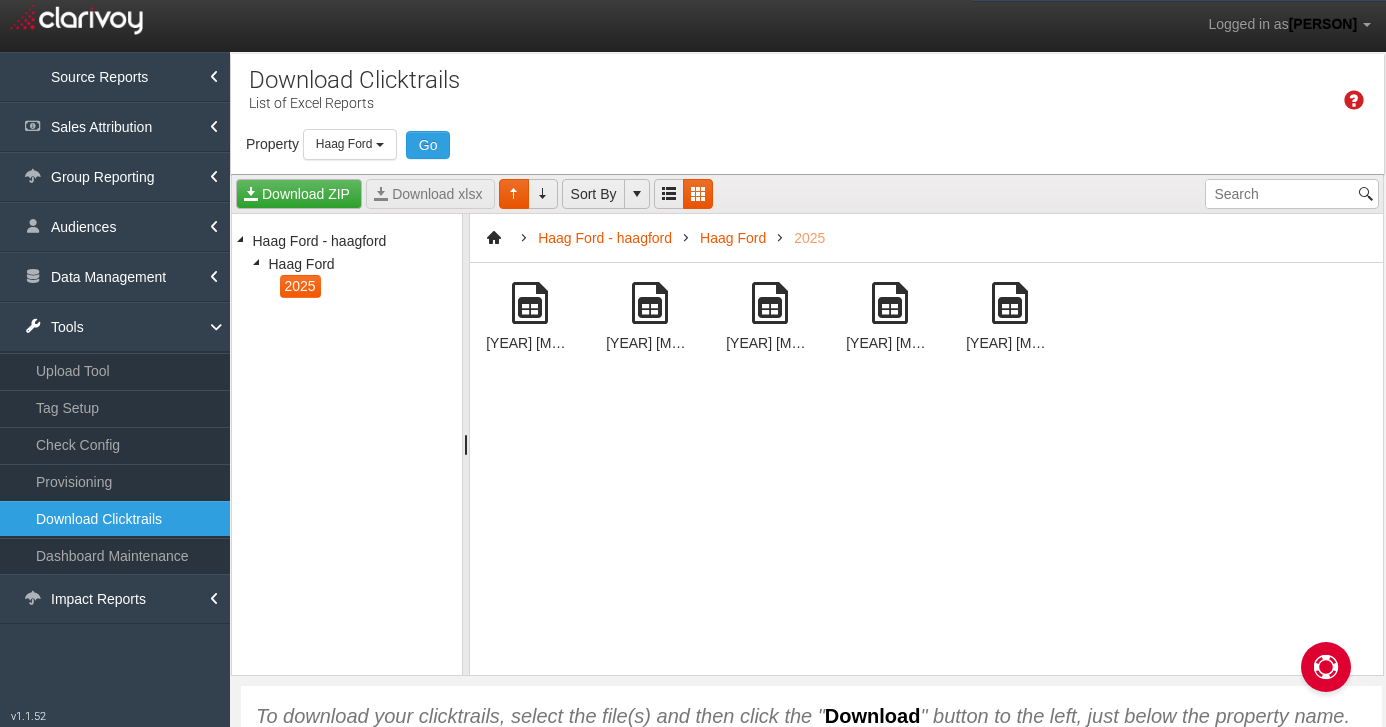 click at bounding box center [530, 303] 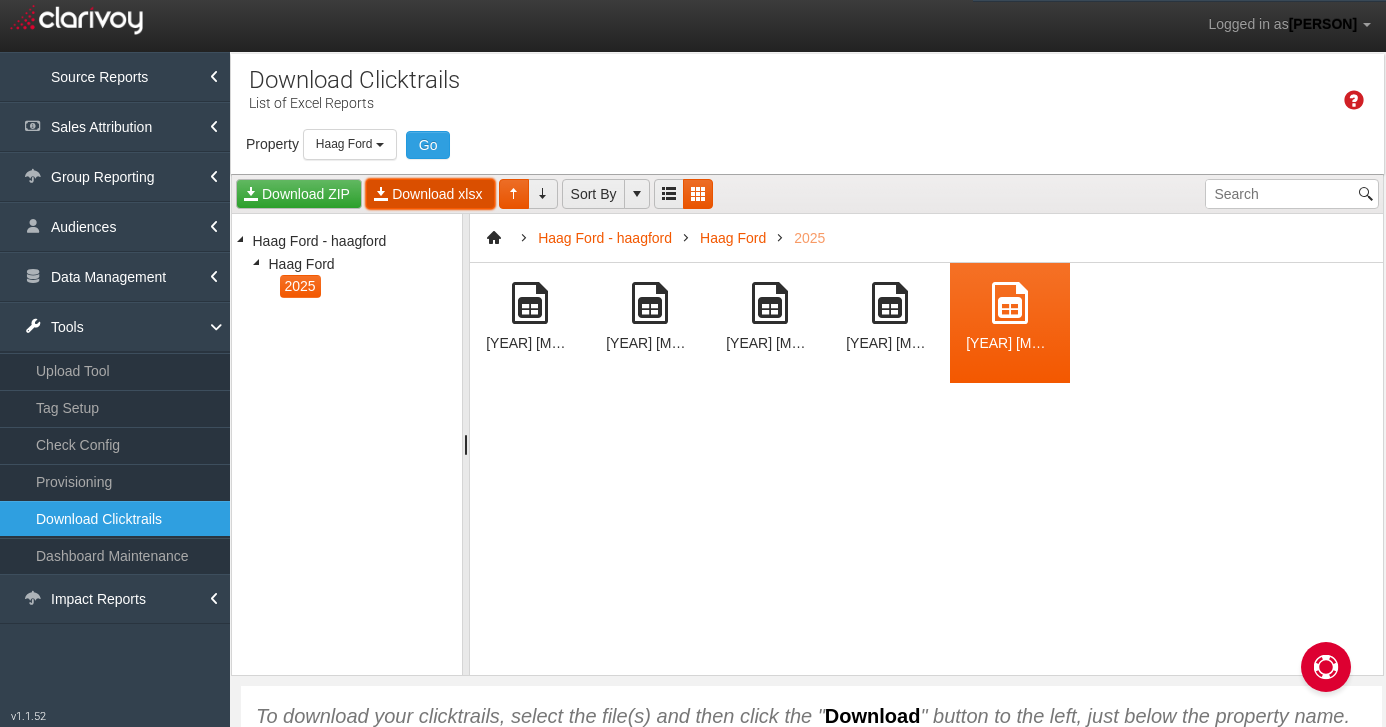 click on "Download xlsx" at bounding box center (430, 194) 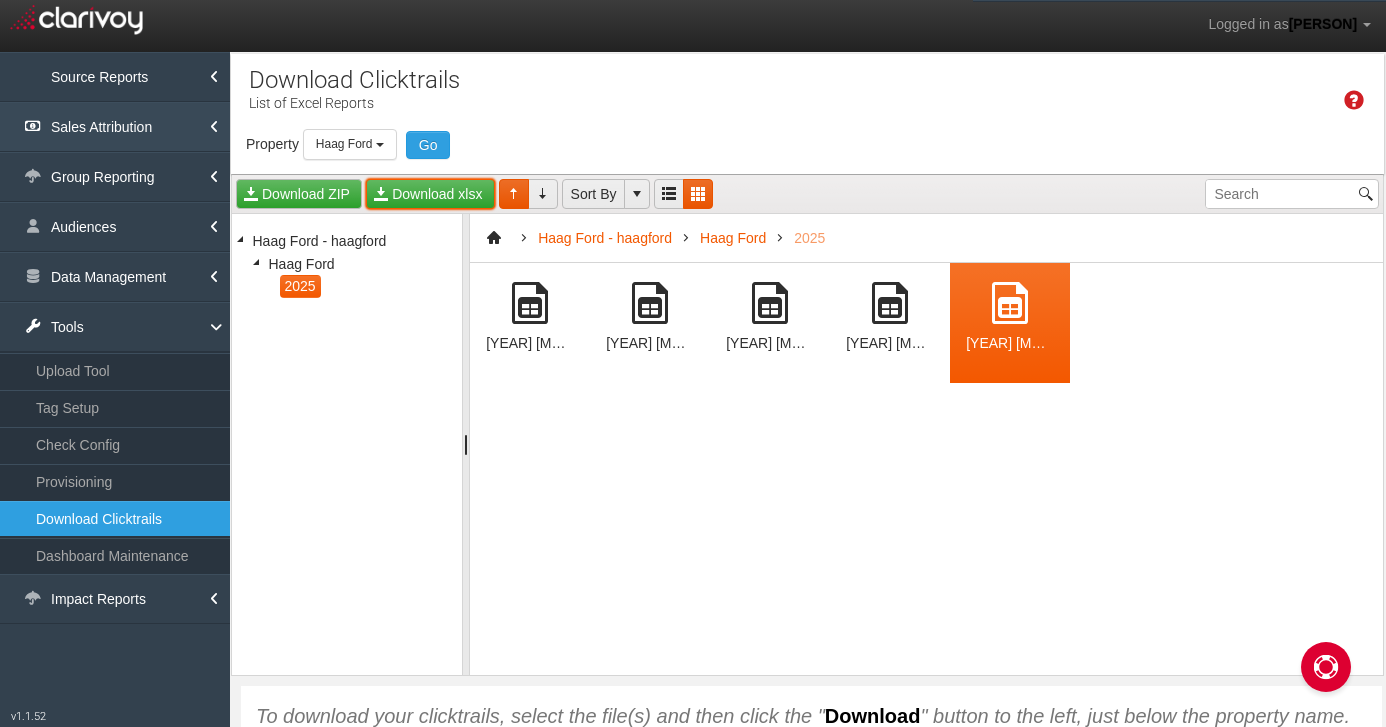 click on "Sales Attribution" at bounding box center [115, 127] 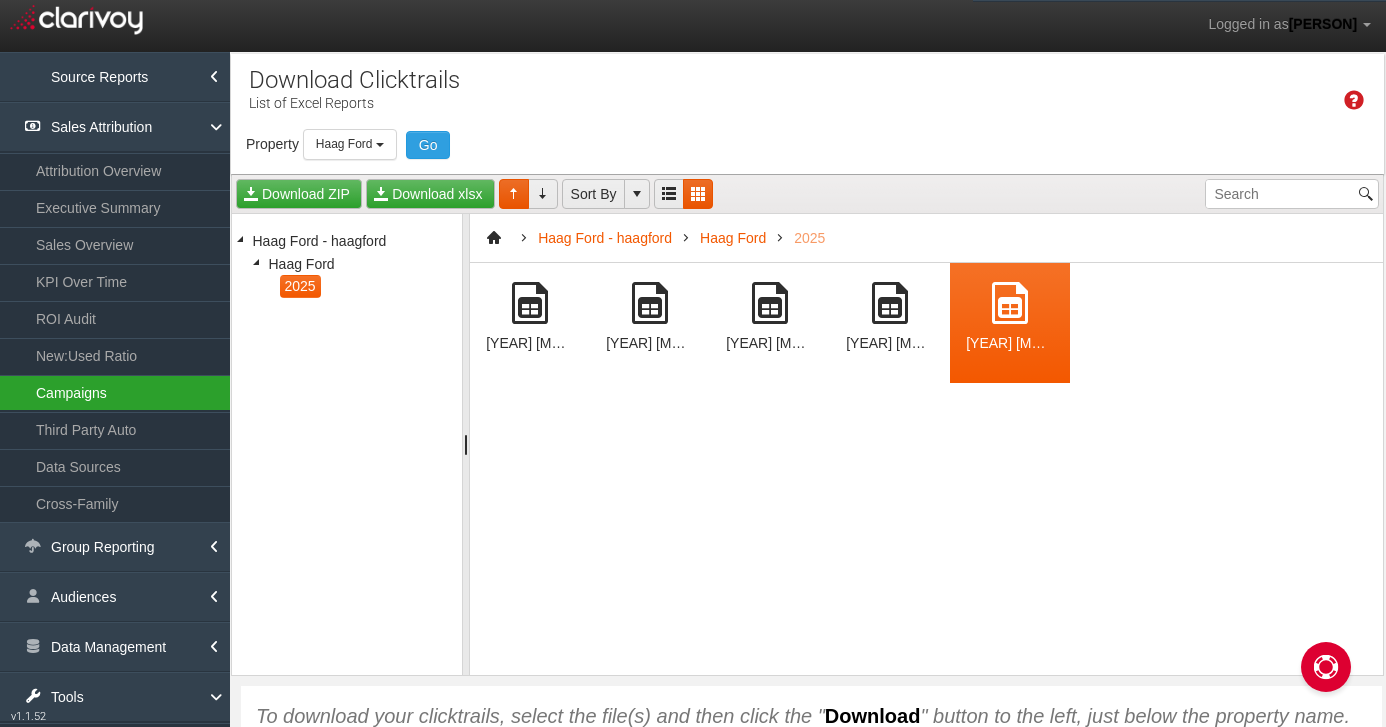 click on "Campaigns" at bounding box center [115, 393] 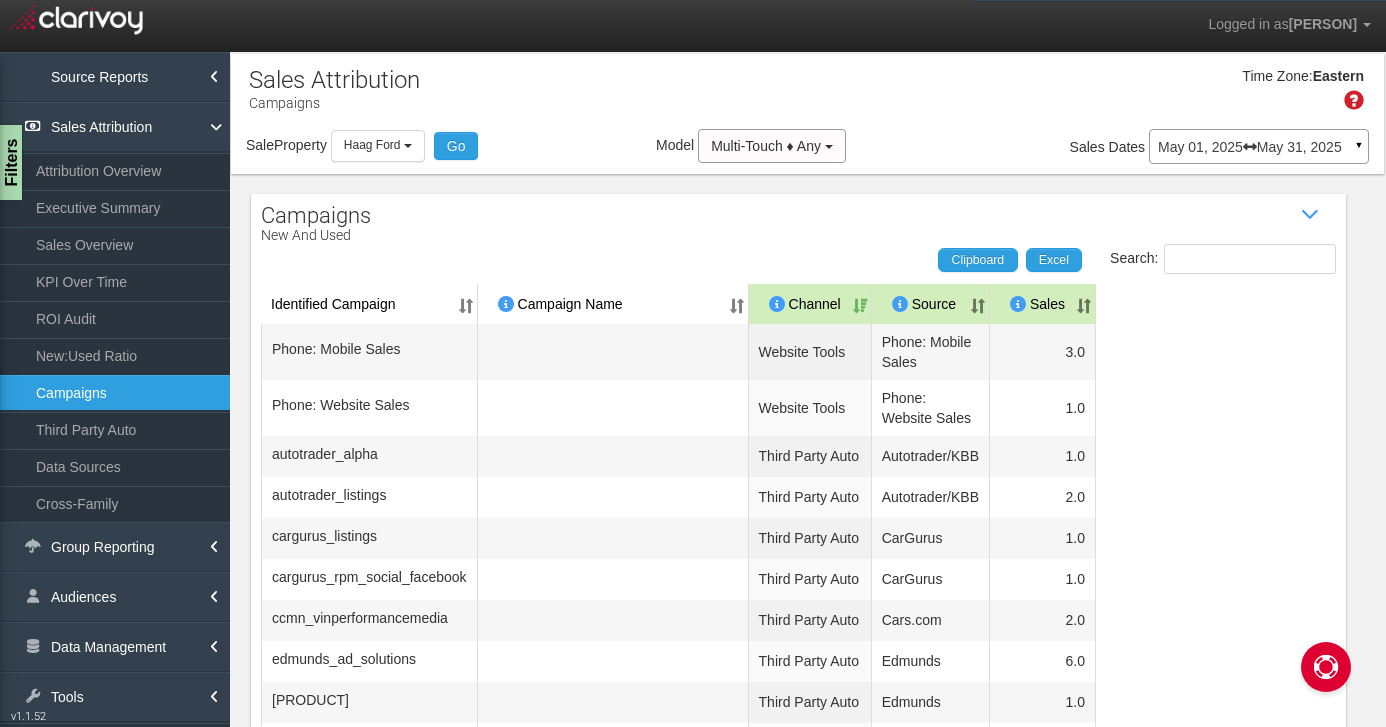 click on "May 01, 2025   May 31, 2025" at bounding box center (1259, 147) 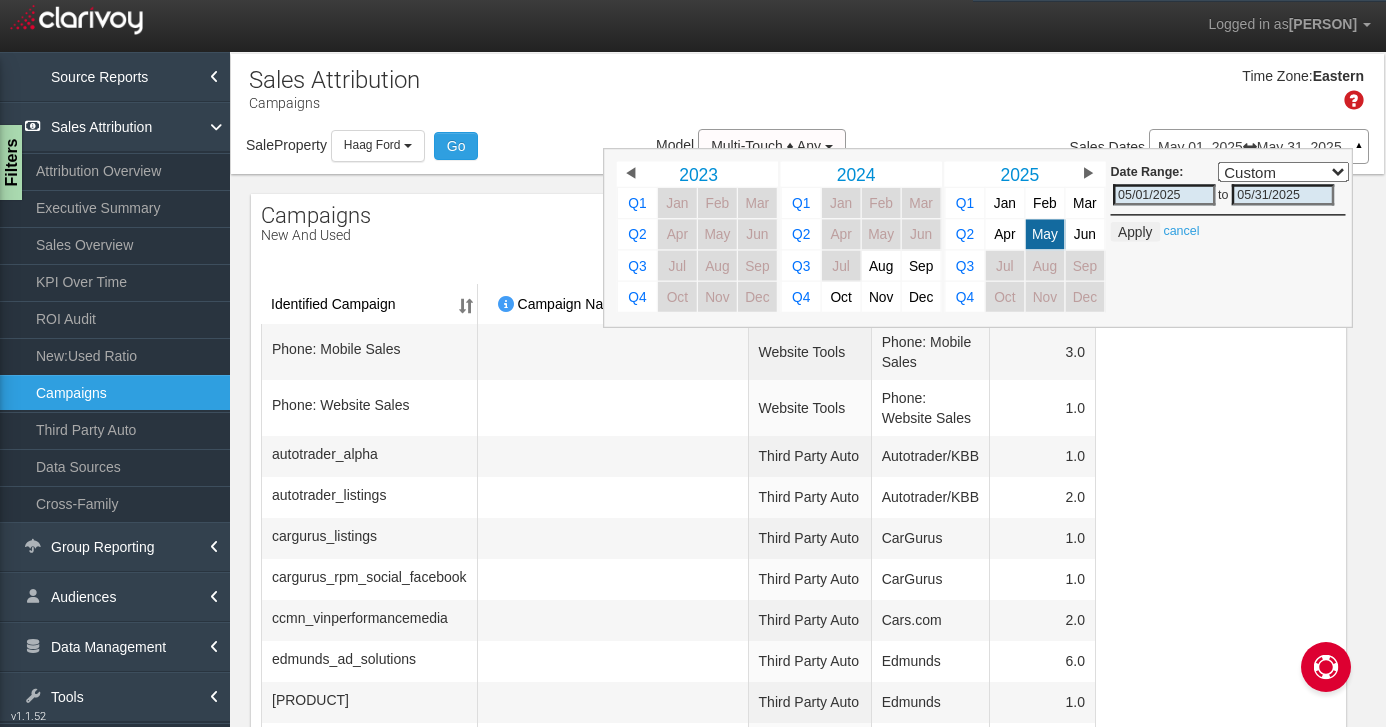 click on "Time Zone:
Eastern" at bounding box center [807, 96] 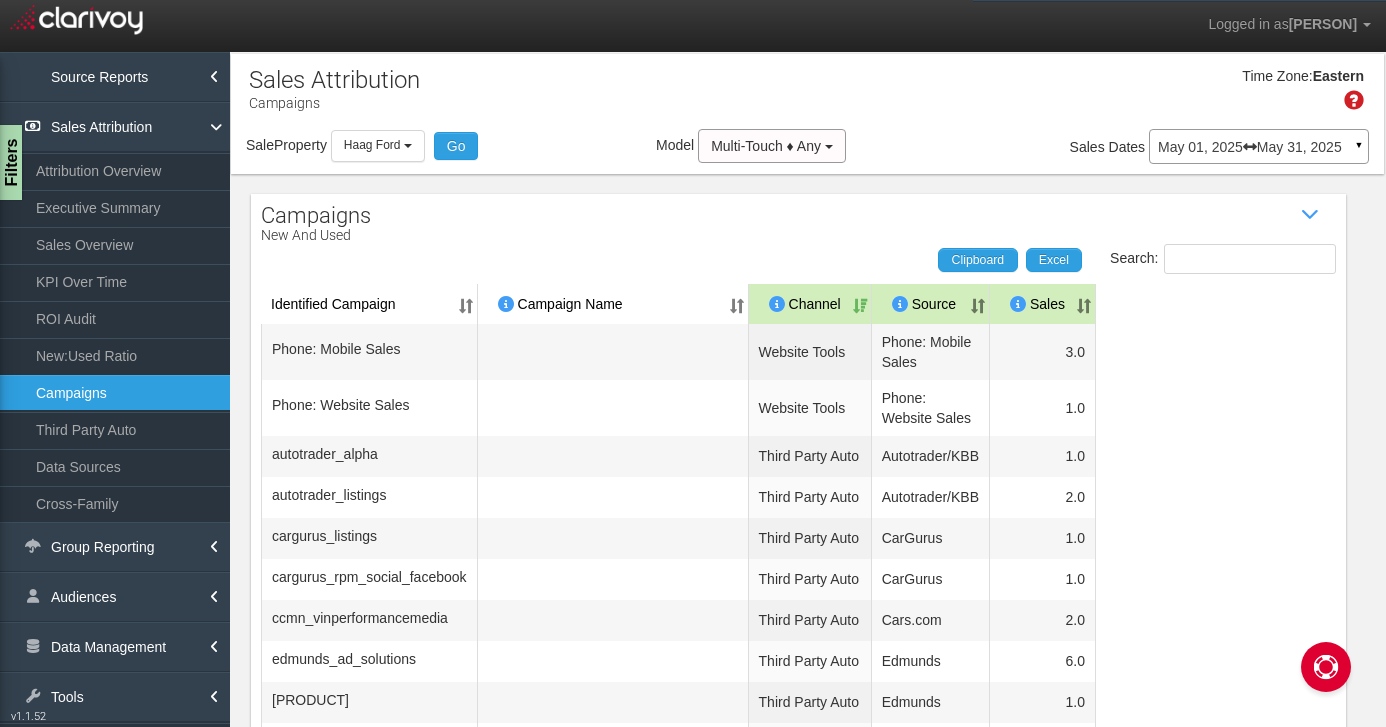 click on "May 01, 2025   May 31, 2025" at bounding box center [1259, 147] 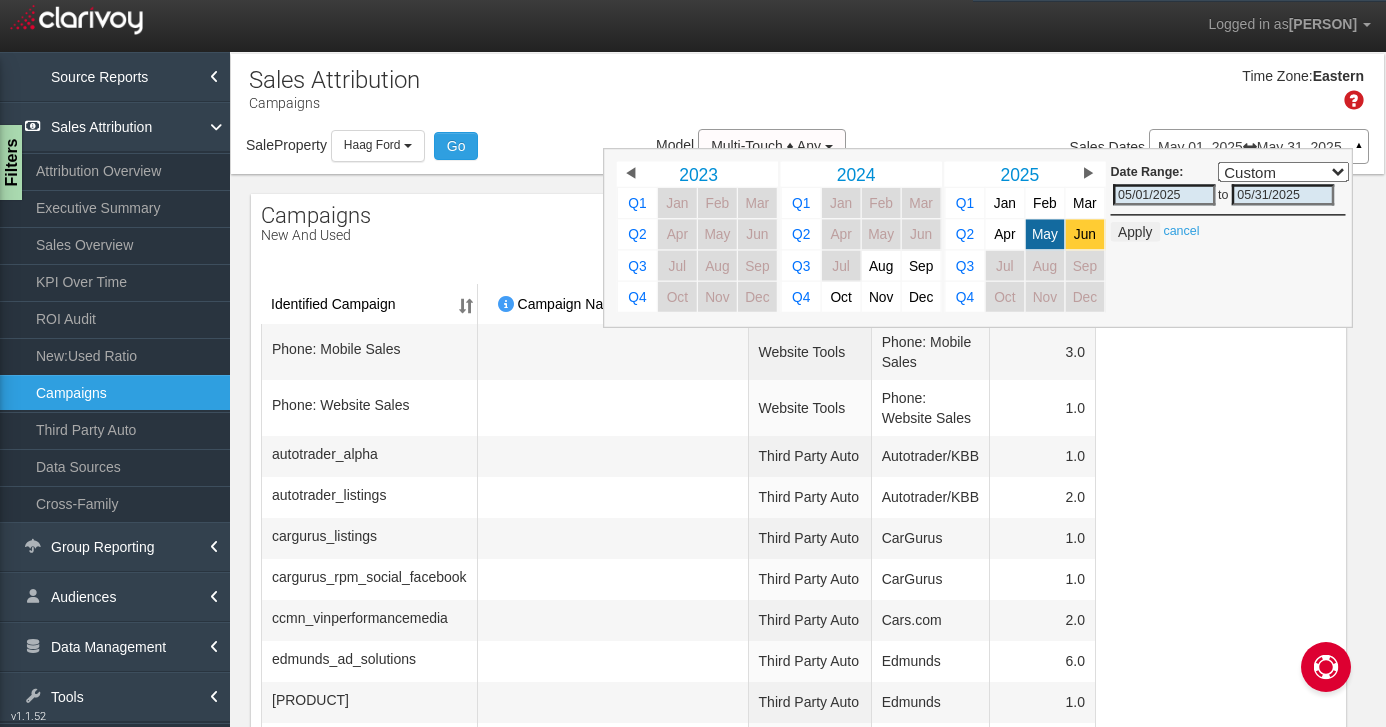 click on "Jun" at bounding box center (1085, 234) 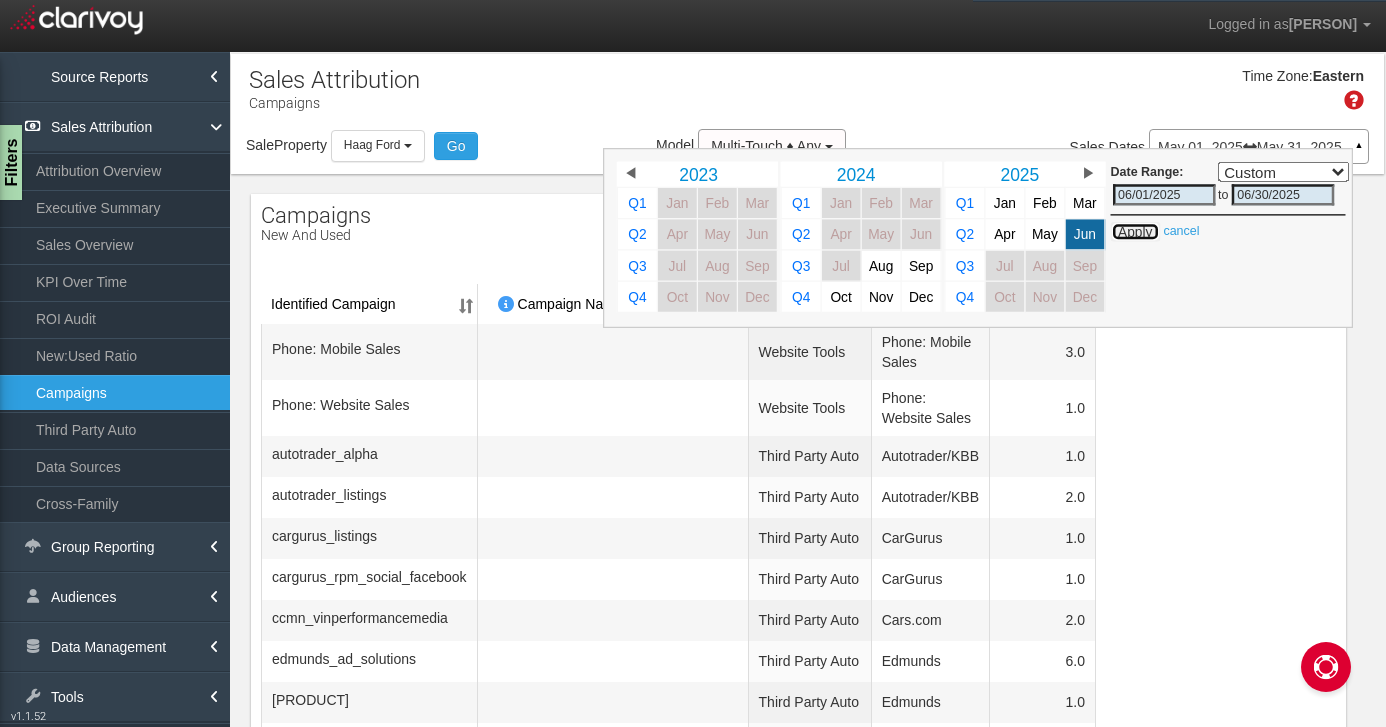click on "Apply" at bounding box center (1135, 232) 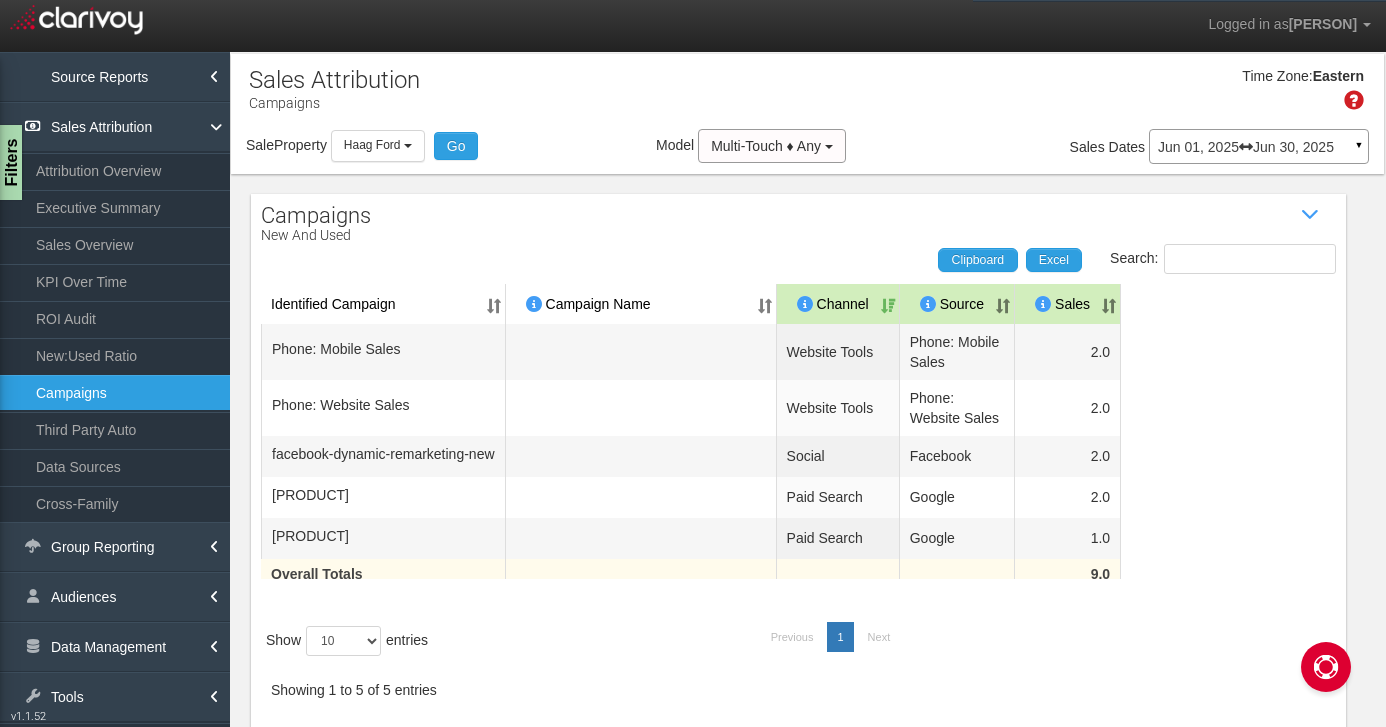 click on "Campaigns
New and Used
Show / Hide Data Table
Search:   Clipboard   Excel
Identified Campaign Campaign Name Dealer/Vendor Channel Source Sales
Phone: Mobile Sales Website Tools Phone: Mobile Sales 2.0 Phone: Website Sales Website Tools Phone: Website Sales 2.0 facebook-dynamic-remarketing-new Social Facebook 2.0 [PRODUCT] Paid Search Google 2.0 [PRODUCT] Paid Search Google 1.0
Overall Totals [NUMBER].0
Show  10 25 50 100  entries Previous 1 Next Showing 1 to 5 of 5 entries" at bounding box center (807, 452) 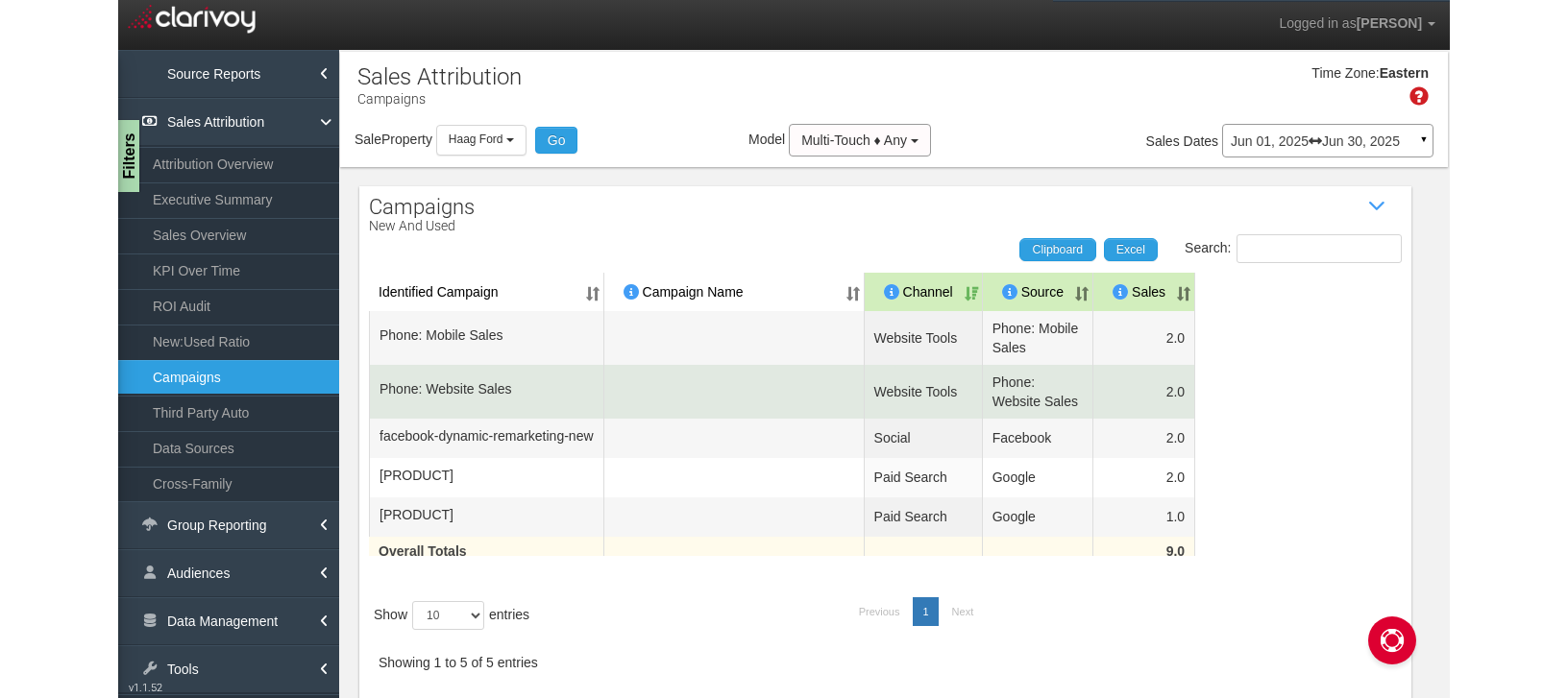 scroll, scrollTop: 12, scrollLeft: 0, axis: vertical 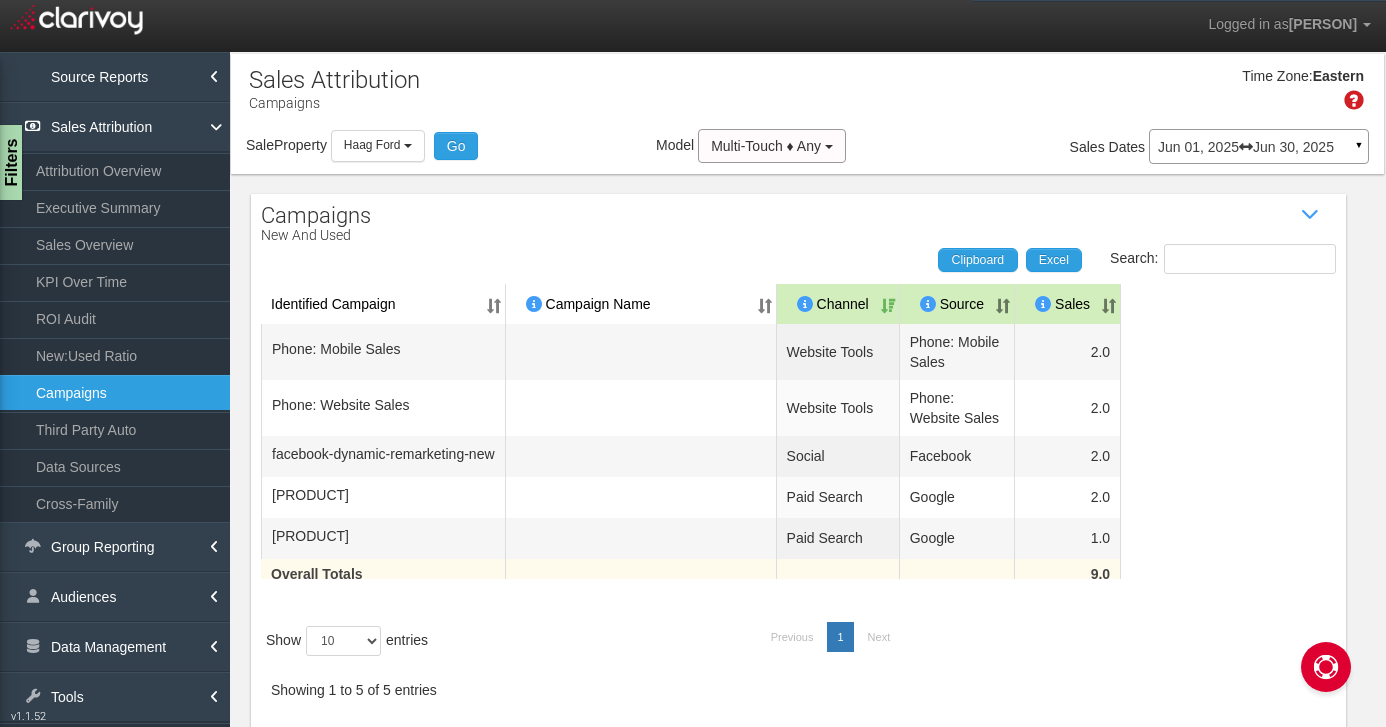 click on "Campaigns
New and Used
Show / Hide Data Table
Search:   Clipboard   Excel
Identified Campaign Campaign Name Dealer/Vendor Channel Source Sales
Phone: Mobile Sales Website Tools Phone: Mobile Sales 2.0 Phone: Website Sales Website Tools Phone: Website Sales 2.0 facebook-dynamic-remarketing-new Social Facebook 2.0 [PRODUCT] Paid Search Google 2.0 [PRODUCT] Paid Search Google 1.0
Overall Totals [NUMBER].0
Show  10 25 50 100  entries Previous 1 Next Showing 1 to 5 of 5 entries" at bounding box center [798, 462] 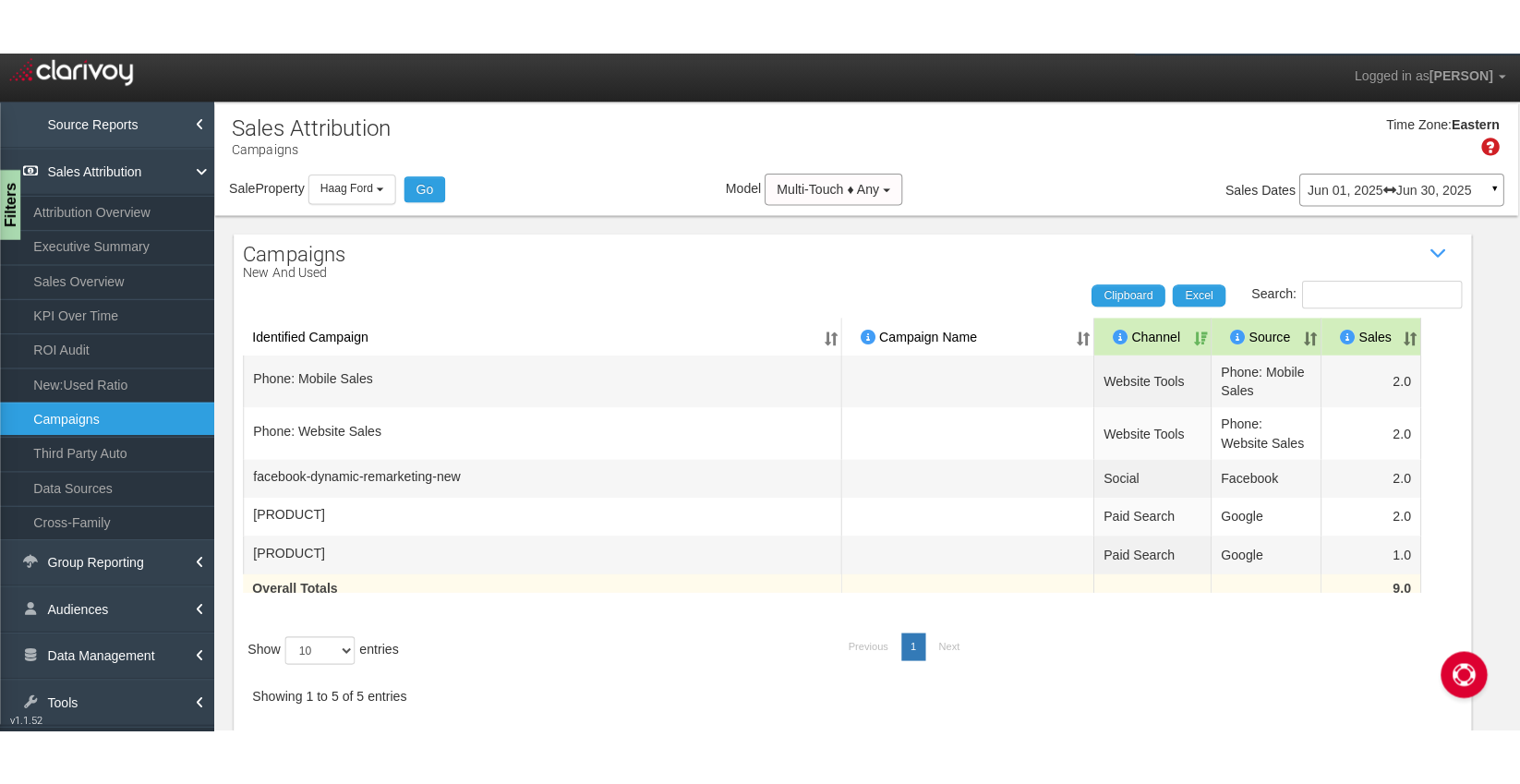 scroll, scrollTop: 0, scrollLeft: 0, axis: both 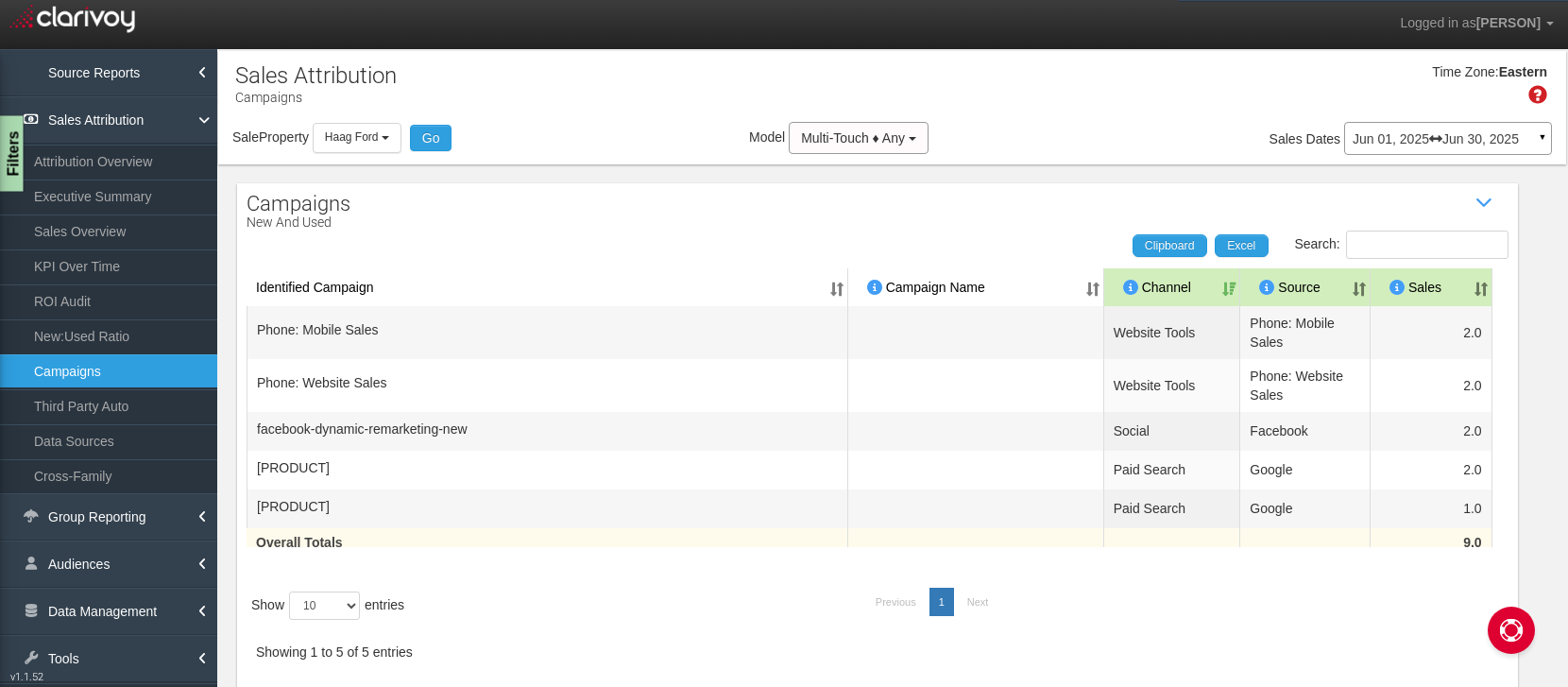 click on "Filters" at bounding box center (11, 154) 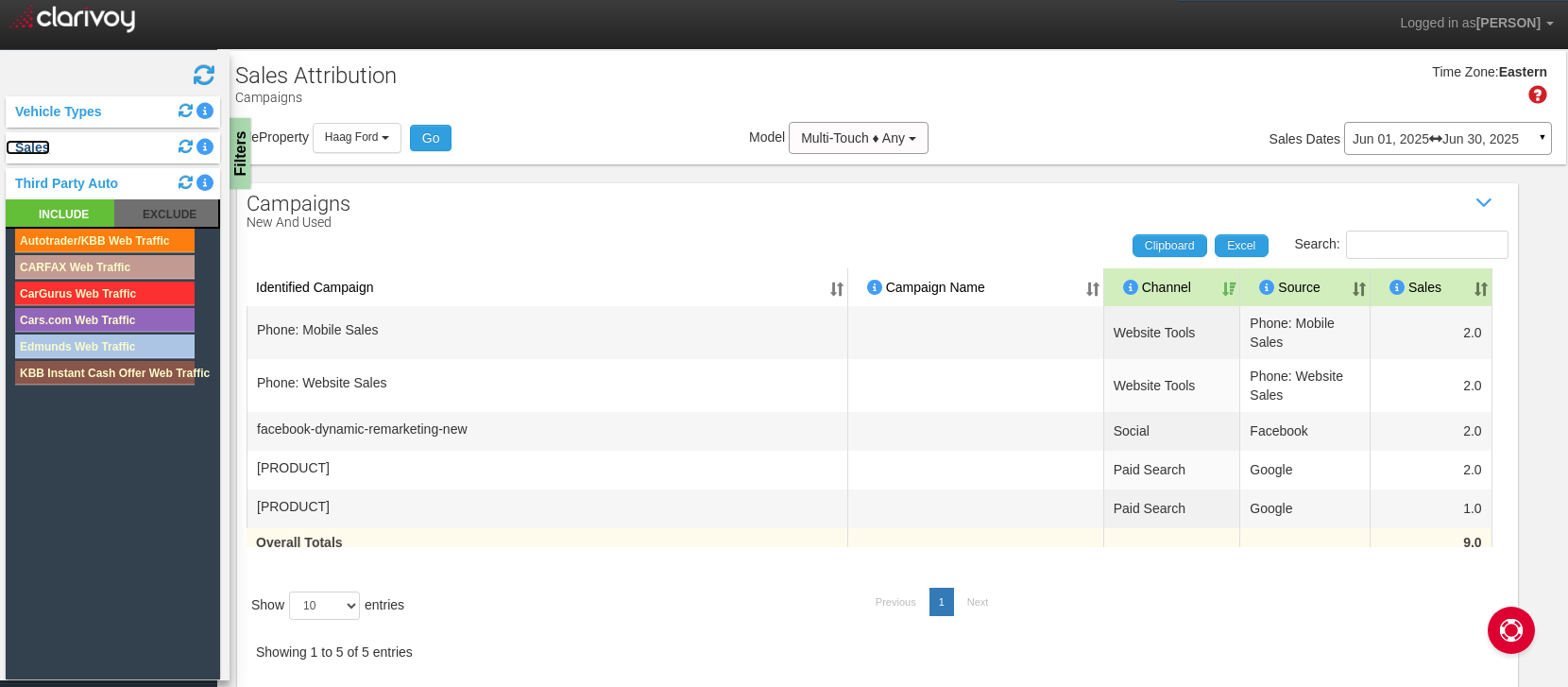 click on "Sales" at bounding box center (27, 147) 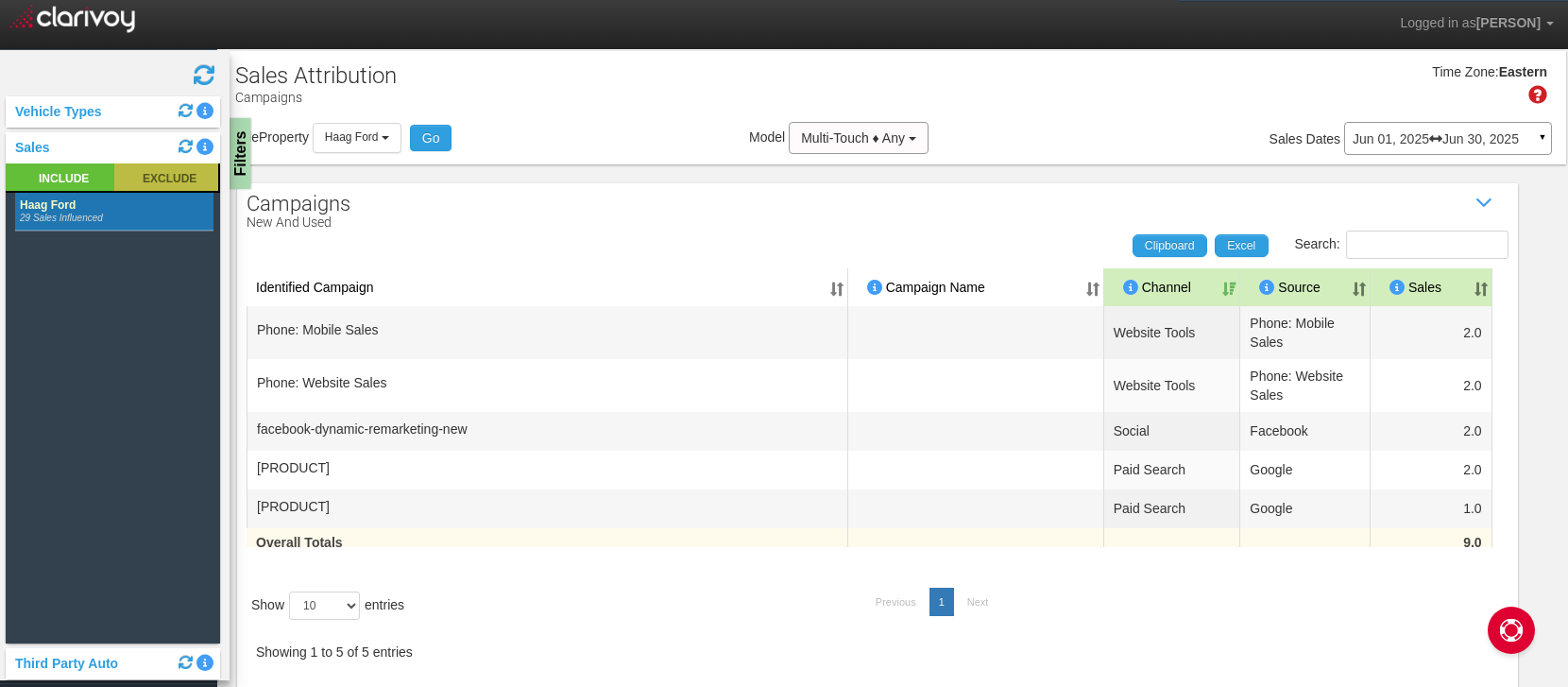 click at bounding box center (166, 177) 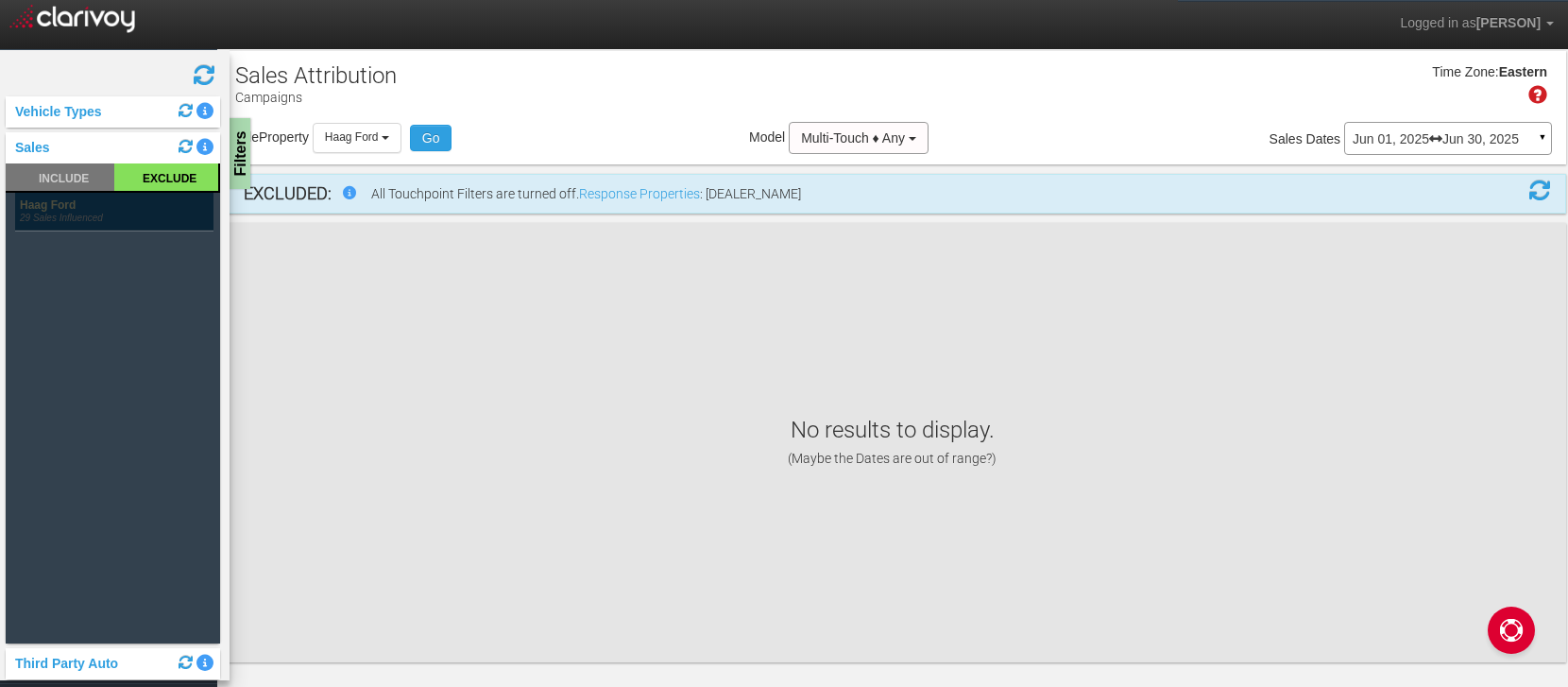 click at bounding box center (114, 212) 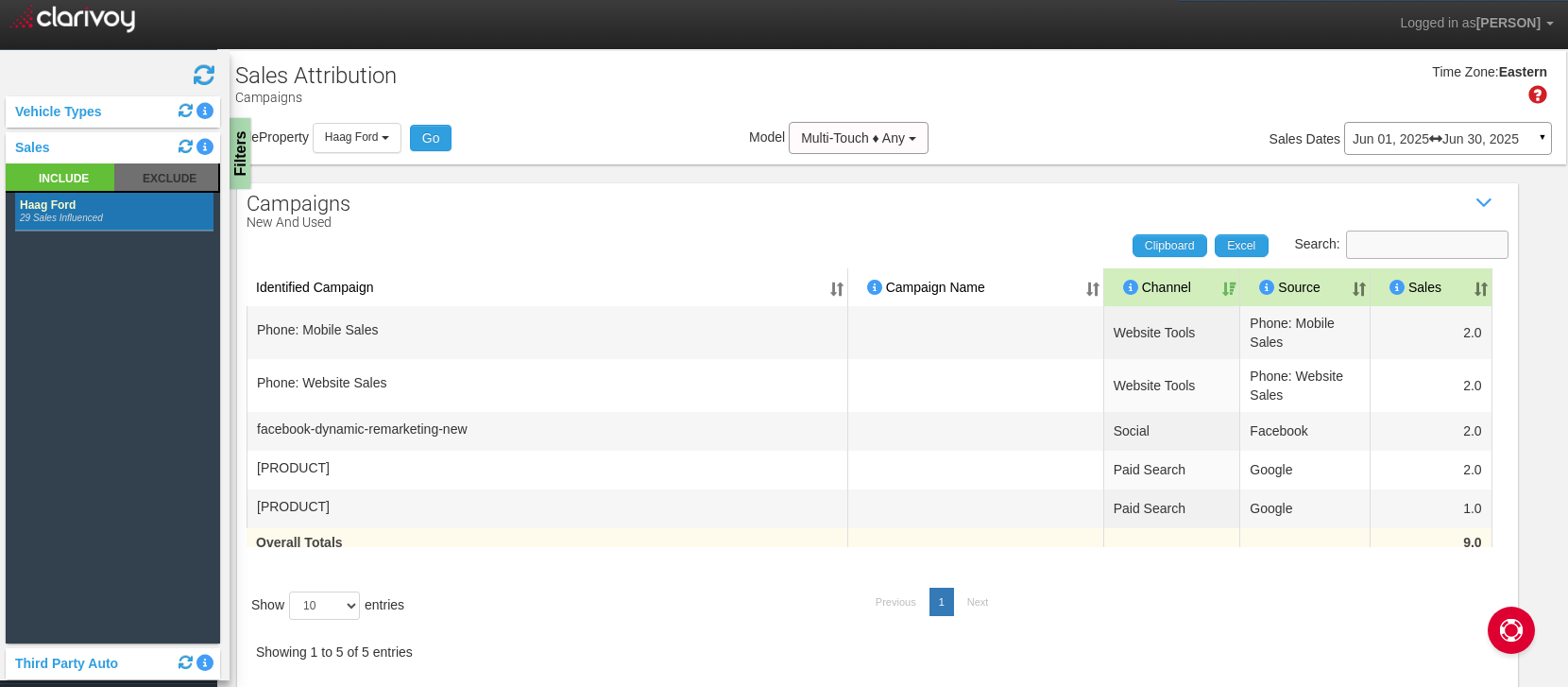 click on "Search:" at bounding box center [1427, 245] 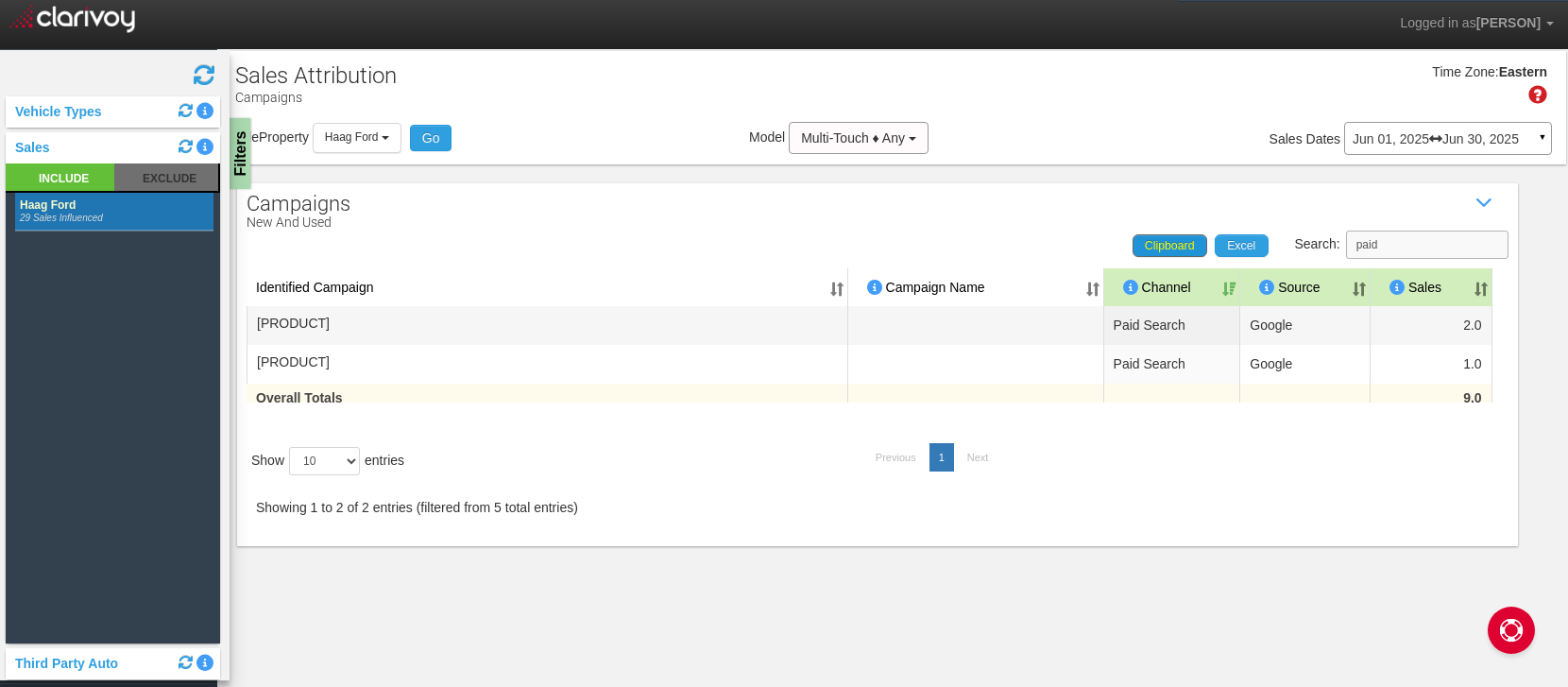 type on "paid" 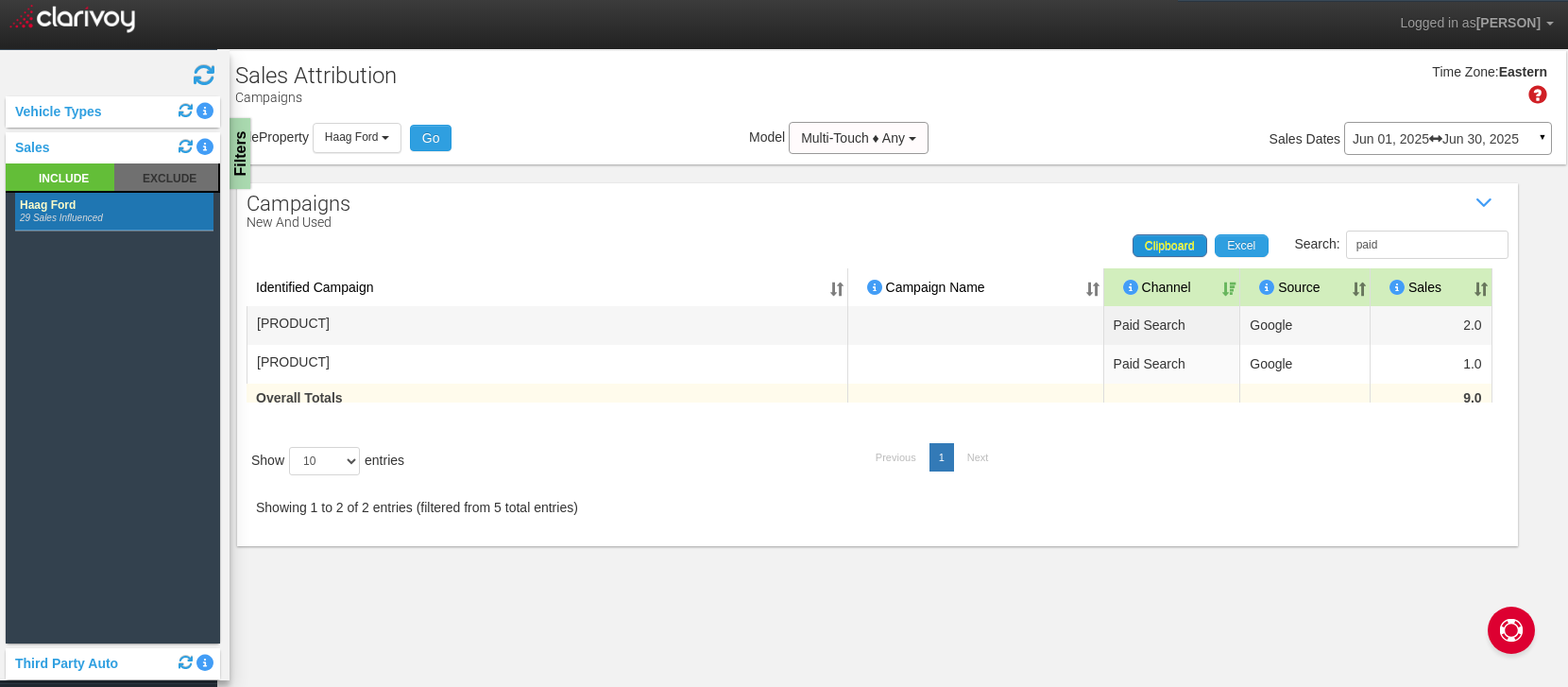 click on "Clipboard" at bounding box center (1169, 246) 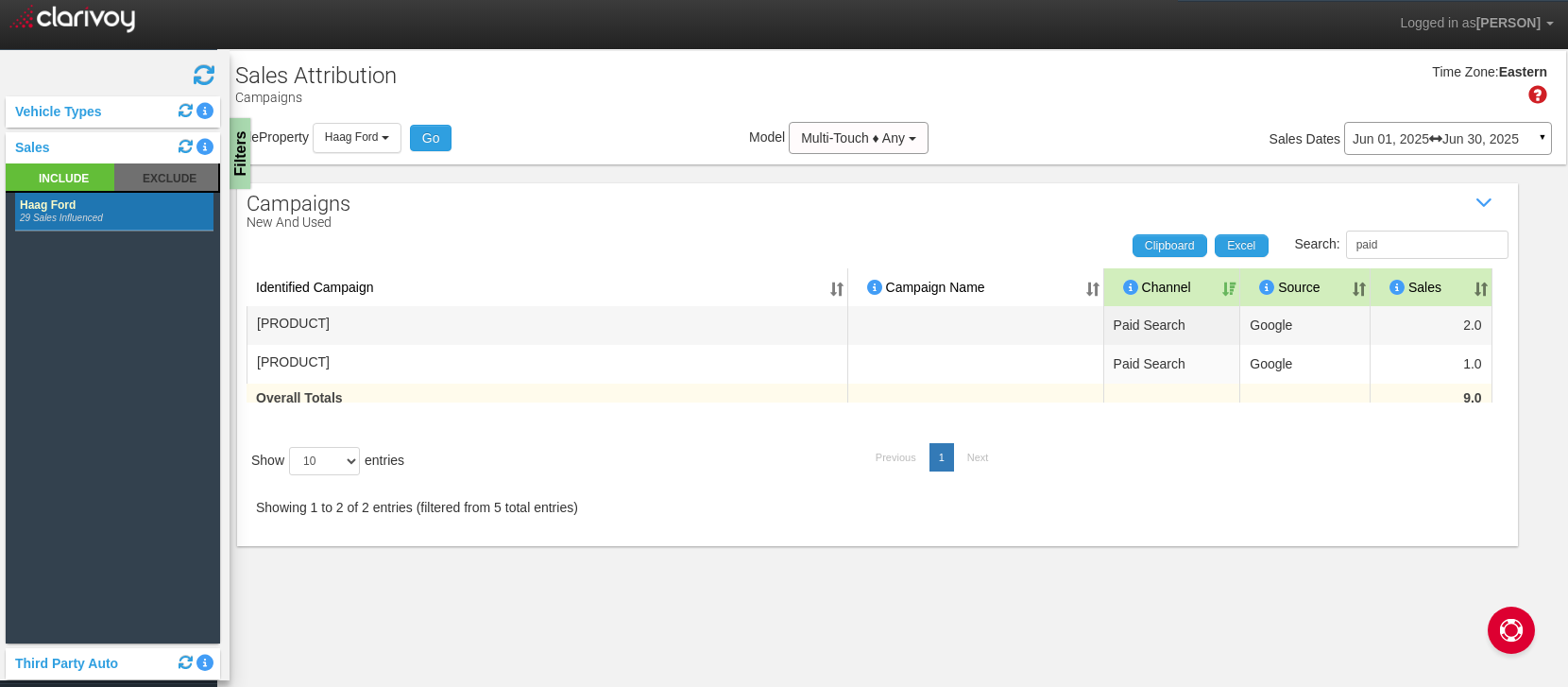 click at bounding box center [204, 75] 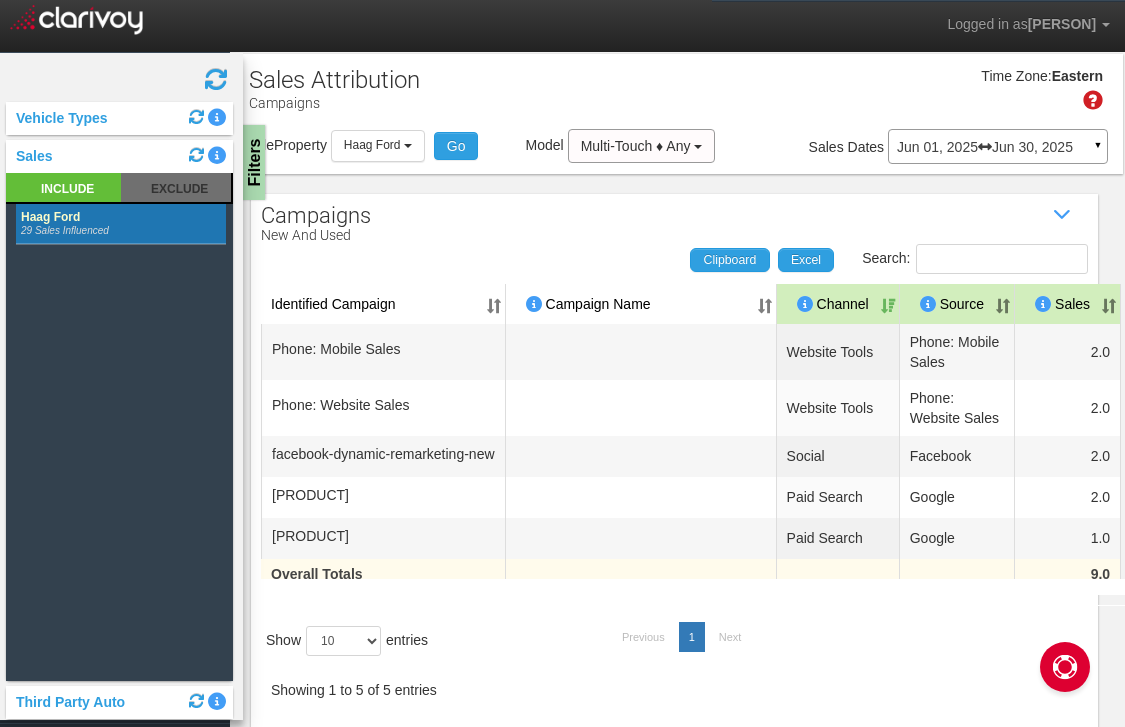 click at bounding box center (216, 79) 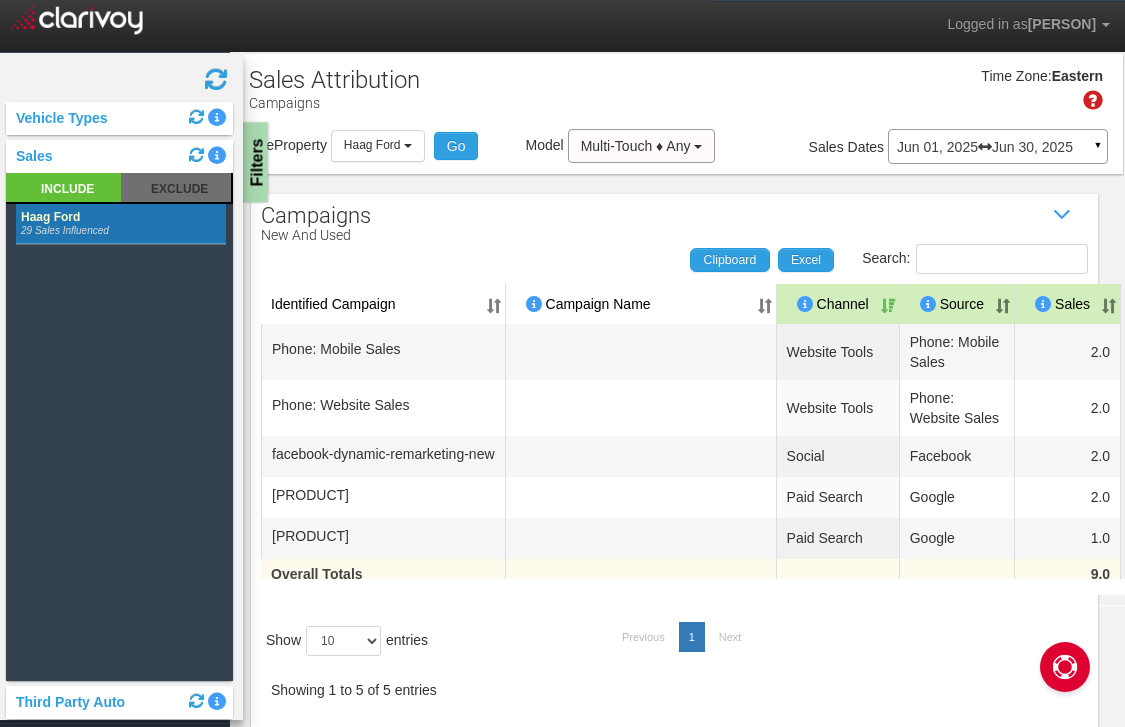 click on "Filters" at bounding box center [255, 163] 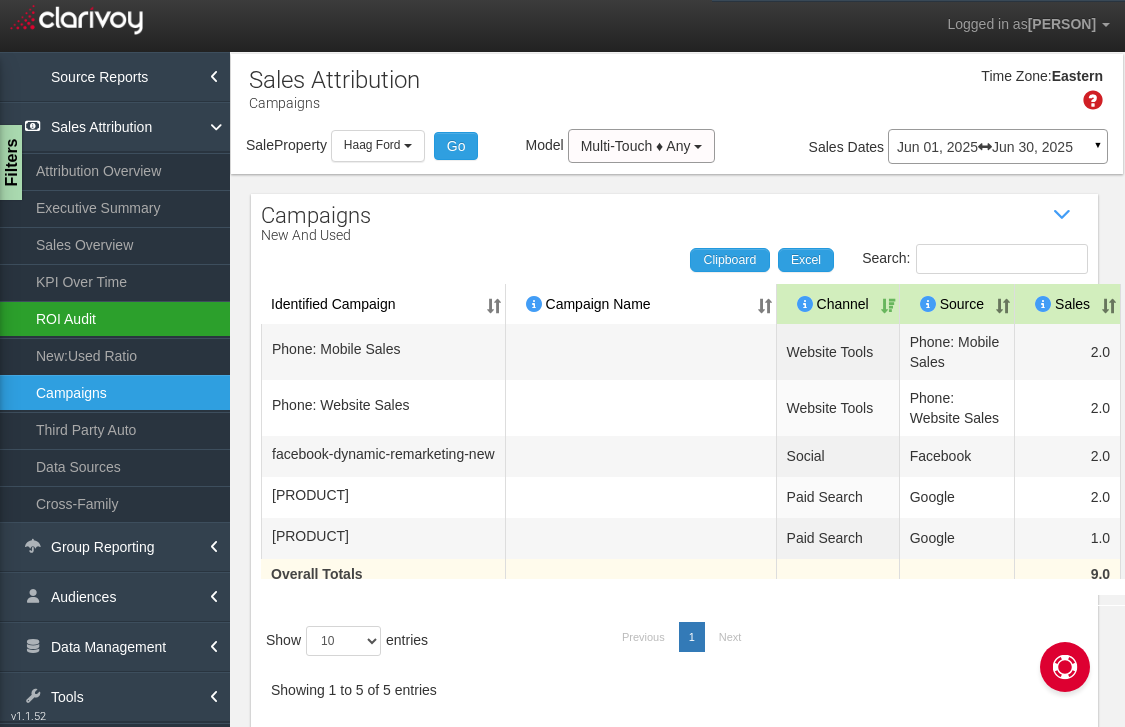 click on "ROI Audit" at bounding box center (115, 319) 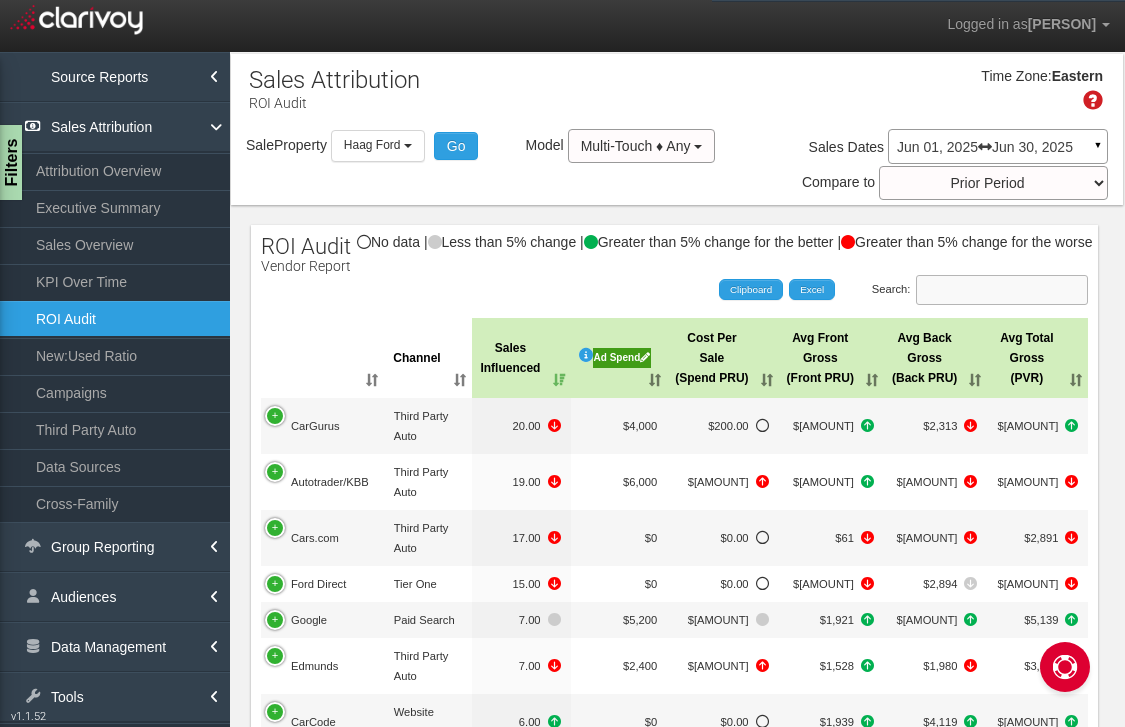 click on "Search:" at bounding box center (1002, 290) 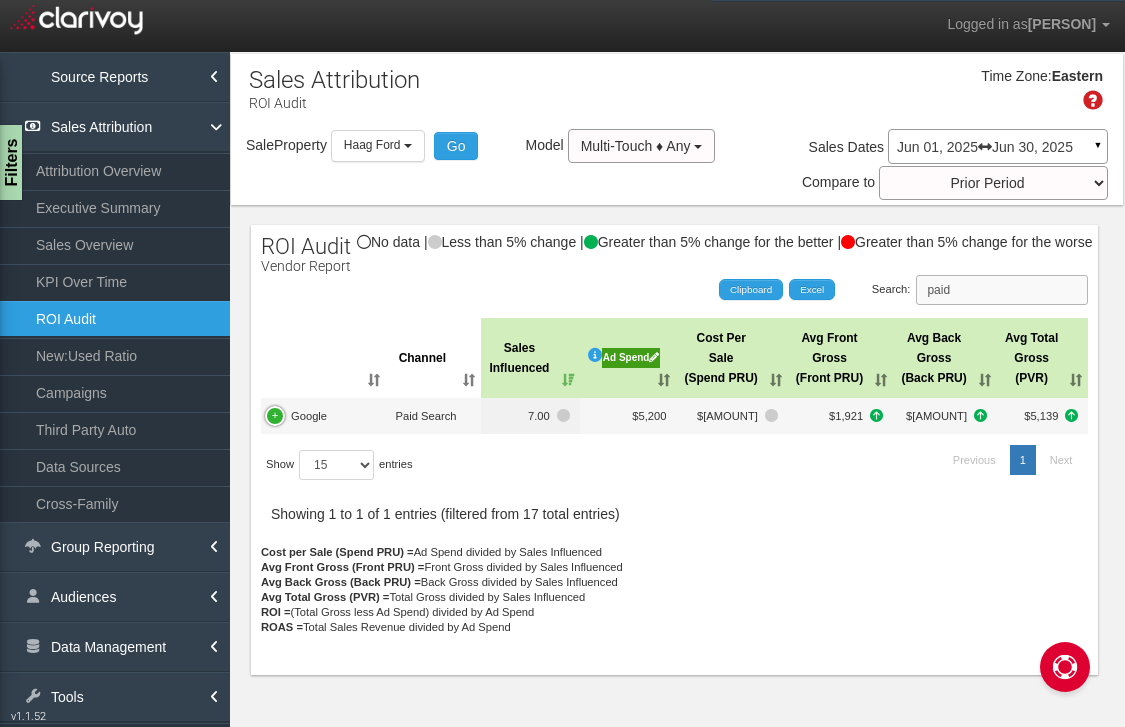 drag, startPoint x: 990, startPoint y: 289, endPoint x: 894, endPoint y: 279, distance: 96.519424 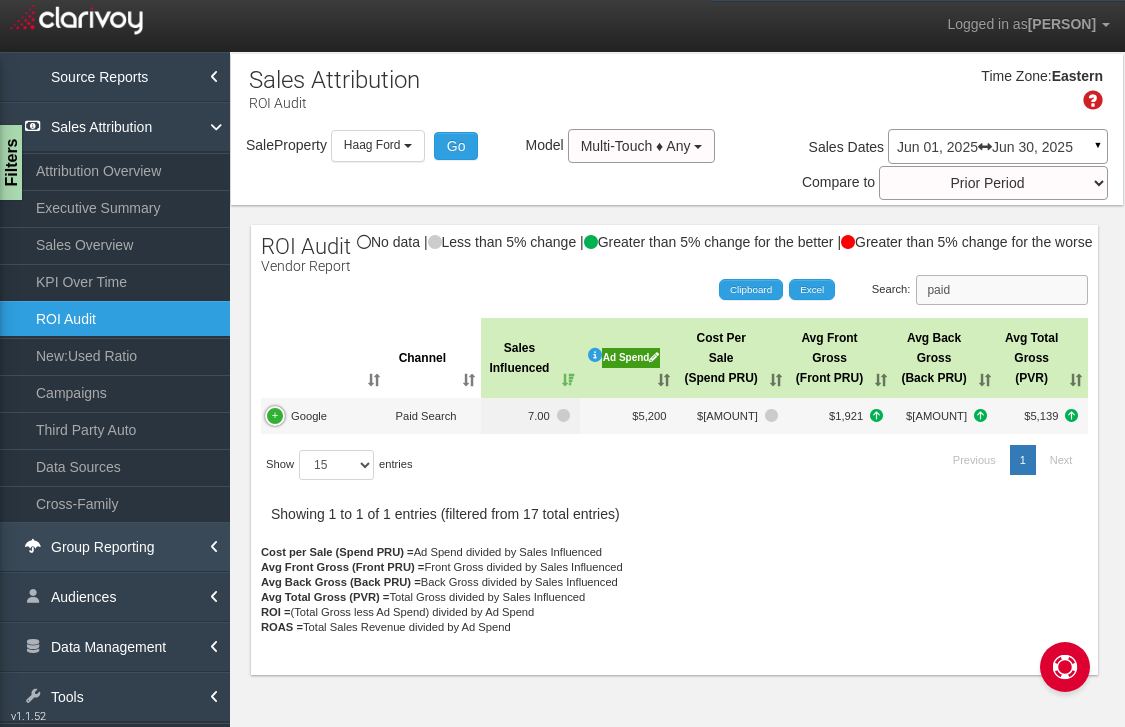 type on "paid" 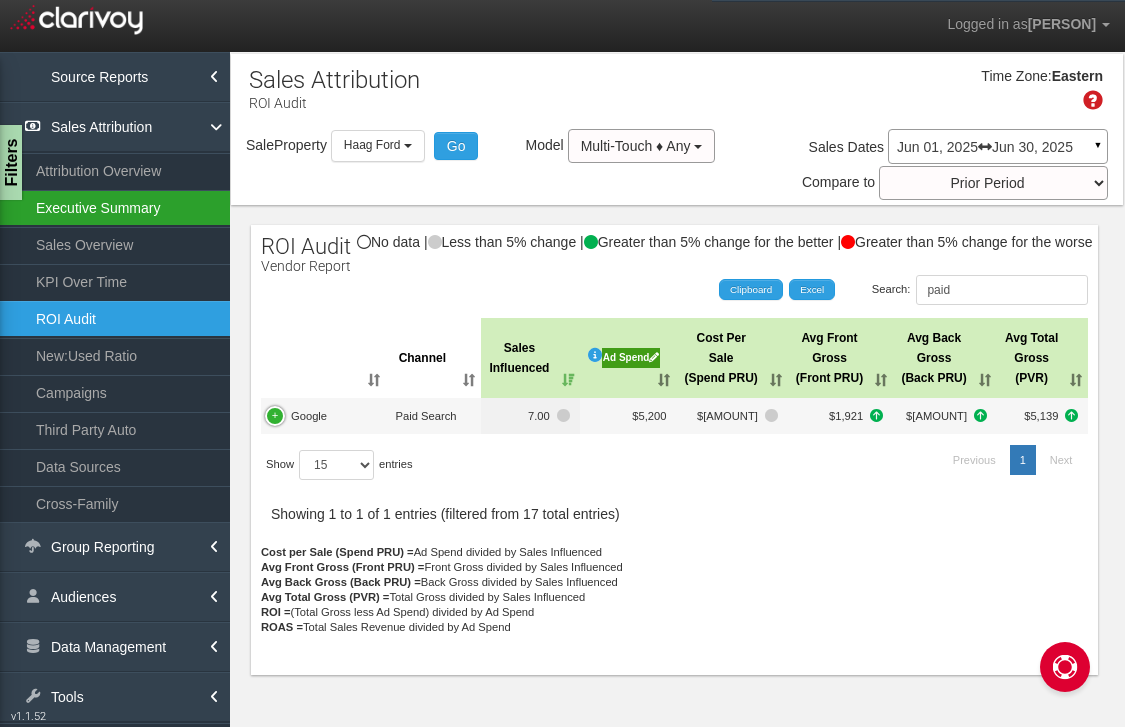 click on "Executive Summary" at bounding box center [115, 208] 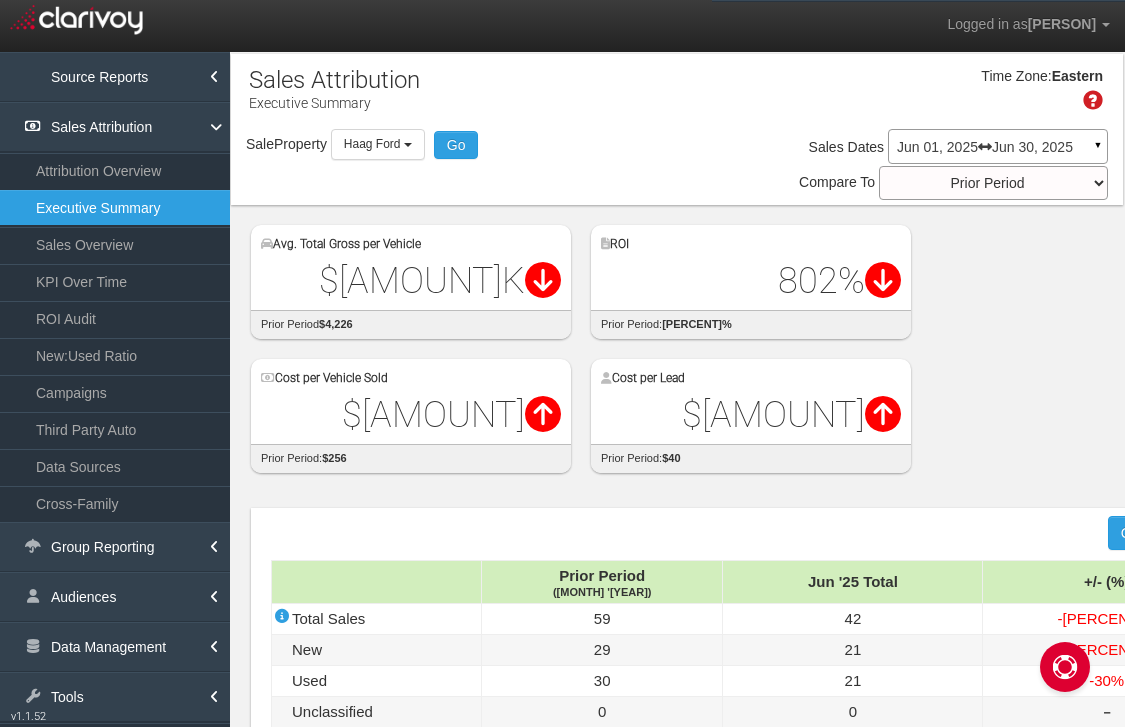click on "Avg. Total Gross per Vehicle
$[AMOUNT]  Difference: $[AMOUNT]
prior period
$[AMOUNT]
ROI
[PERCENT]%  Difference: $[AMOUNT]
prior period:
[PERCENT]%
Cost per Vehicle Sold
$[AMOUNT]  Difference: $[AMOUNT]
prior period:
$[AMOUNT]
Cost per Lead
$[AMOUNT]  Difference: $[AMOUNT]
prior period:
$[AMOUNT]" at bounding box center (687, 339) 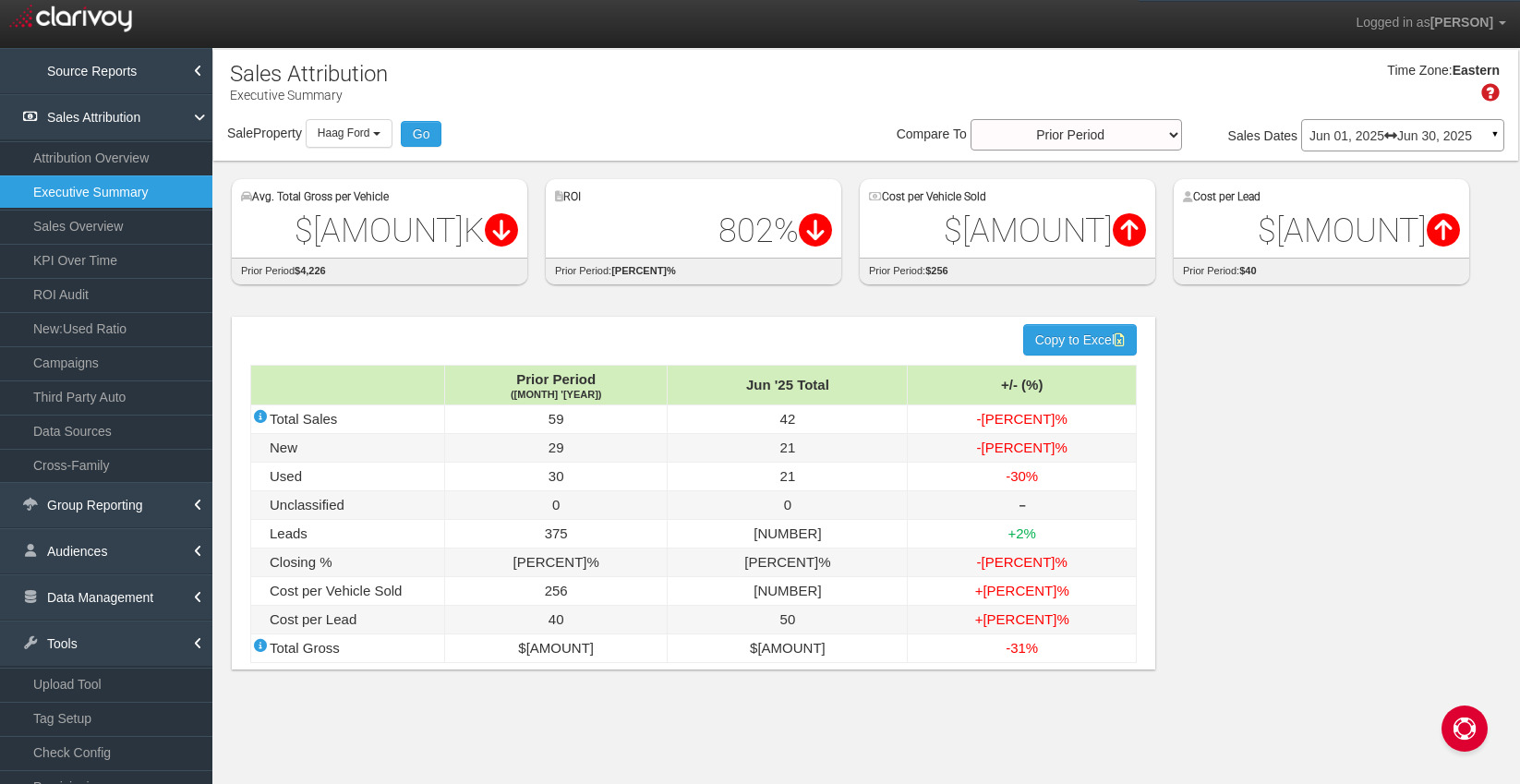 click on "hidden input value 		 Copy to Excel
Prior Period  ([MONTH] '[YEAR])                                                                                            [MONTH] '[YEAR]  Total         +/- (%)
Total Sales [NUMBER] [NUMBER] -[PERCENT]%
New [NUMBER] [NUMBER] -[PERCENT]%
Used [NUMBER] [NUMBER] -[PERCENT]%
Unclassified [NUMBER] [NUMBER] ‒
Leads [NUMBER] [NUMBER]                                            +[PERCENT]%
Closing % [PERCENT]% [PERCENT]% -[PERCENT]%
Cost per Vehicle Sold [NUMBER] [NUMBER] +[PERCENT]%
Cost per Lead [NUMBER] [NUMBER] +[PERCENT]%
Total Gross
$[AMOUNT] $[AMOUNT] -[PERCENT]%" at bounding box center [865, 498] 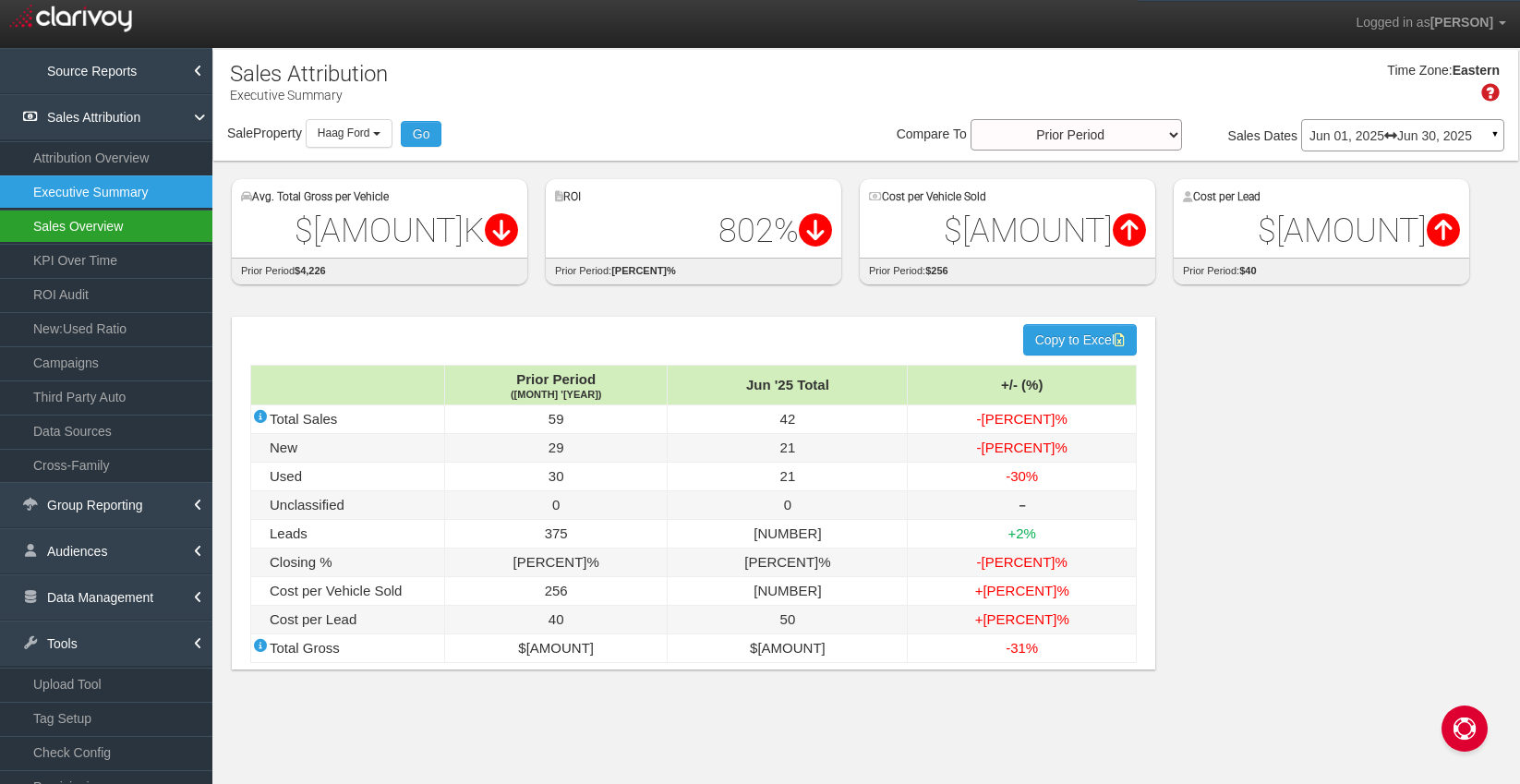 click on "Sales Overview" at bounding box center (106, 226) 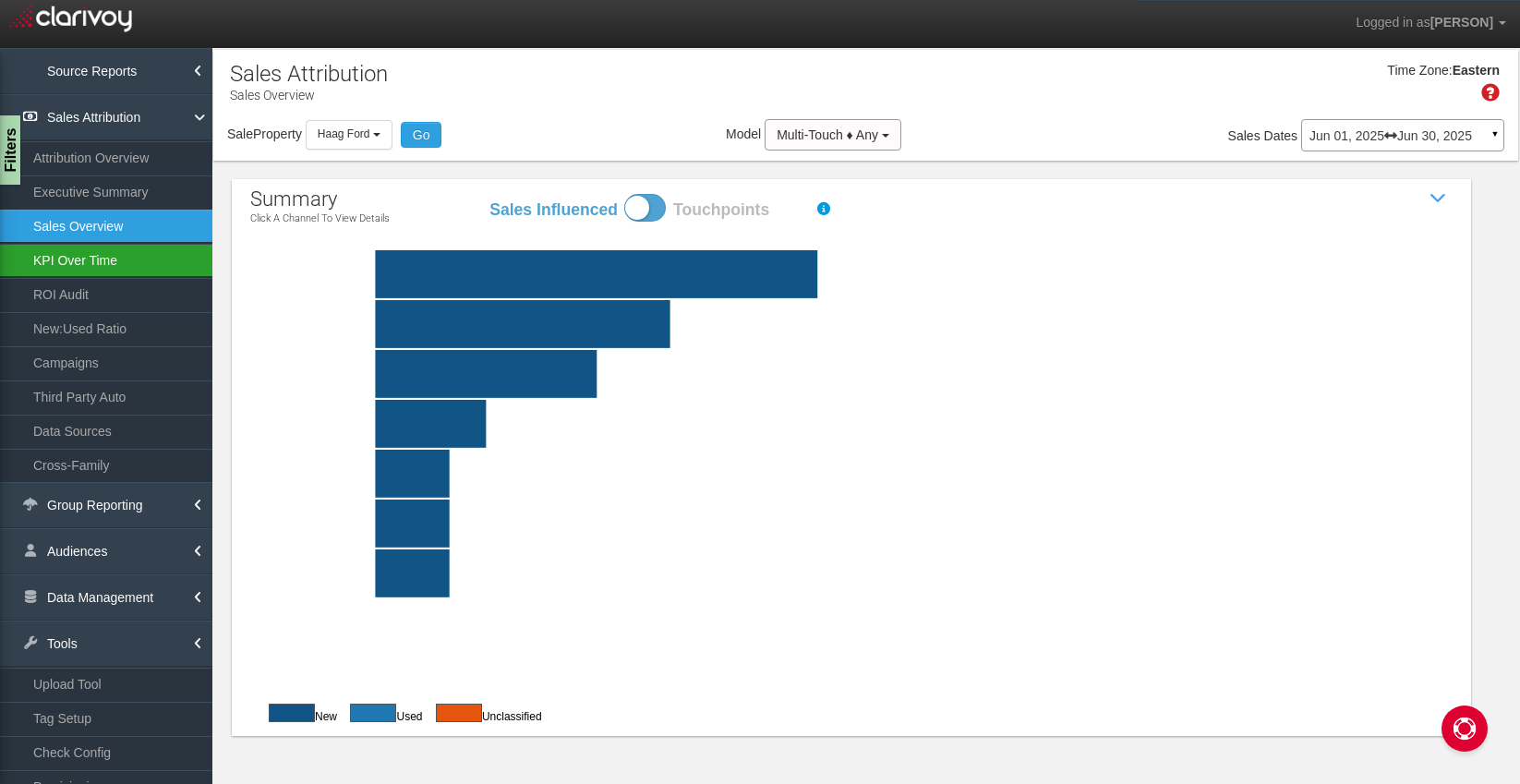click on "KPI Over Time" at bounding box center [106, 260] 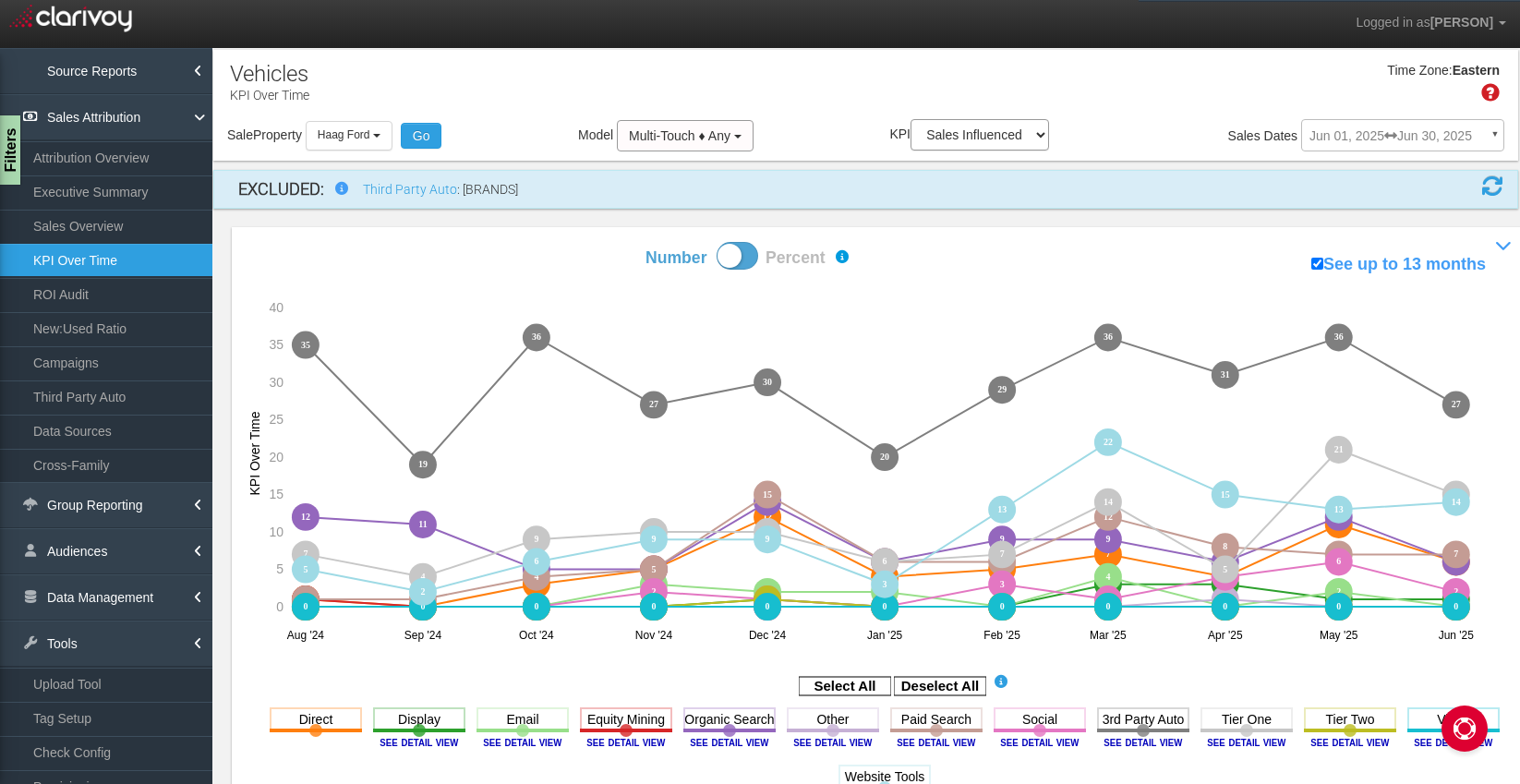 click at bounding box center (1492, 186) 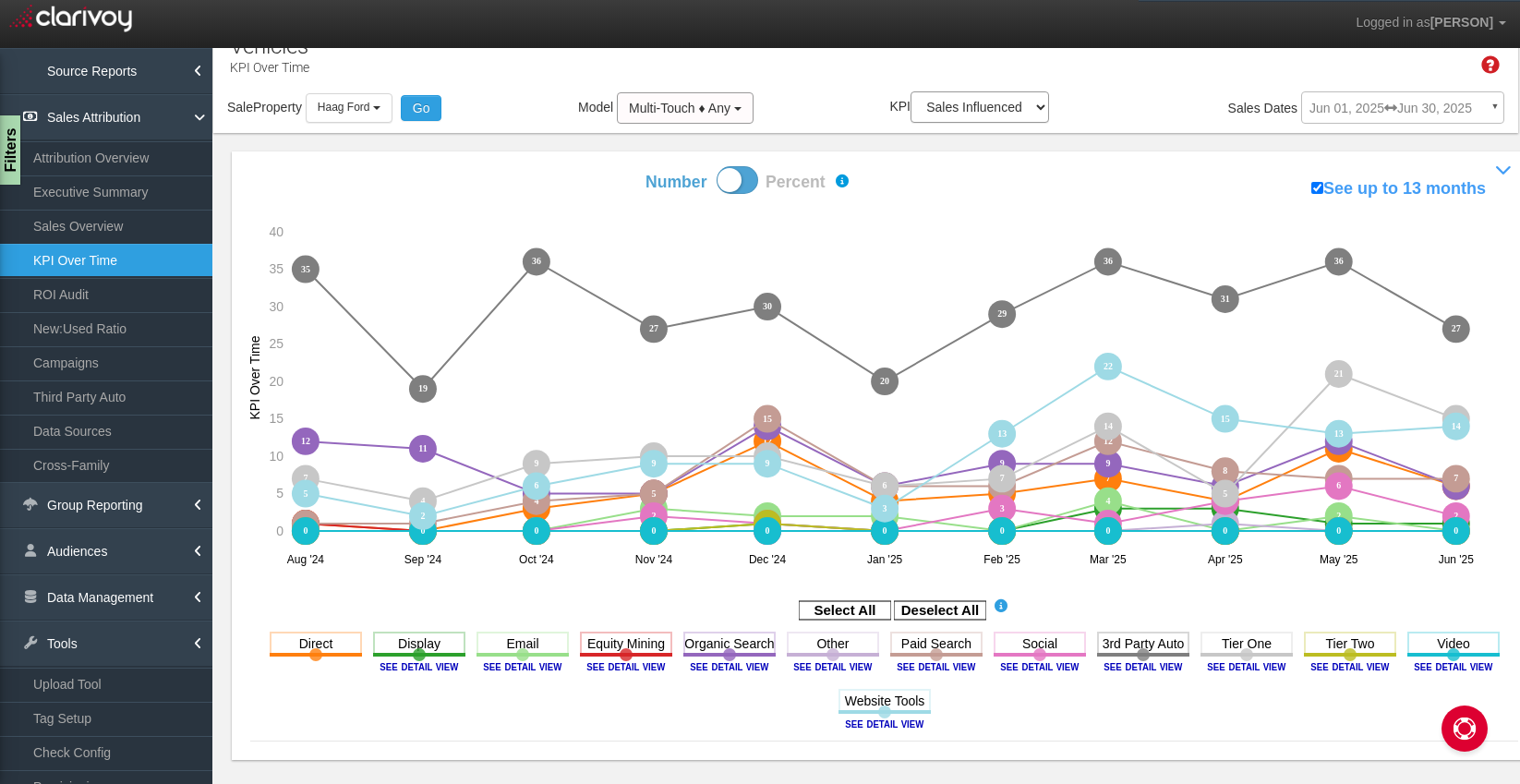 scroll, scrollTop: 31, scrollLeft: 0, axis: vertical 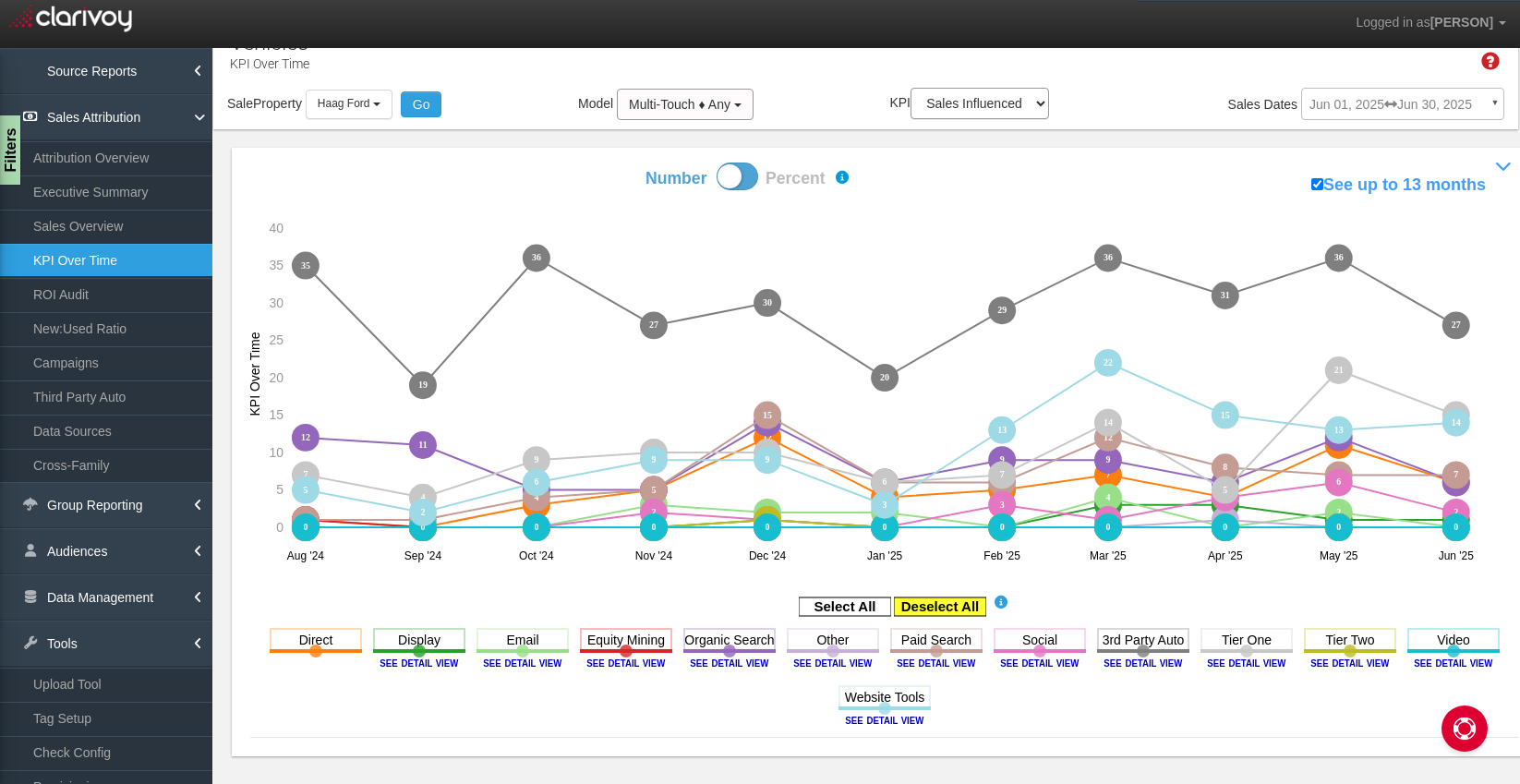 click at bounding box center (940, 607) 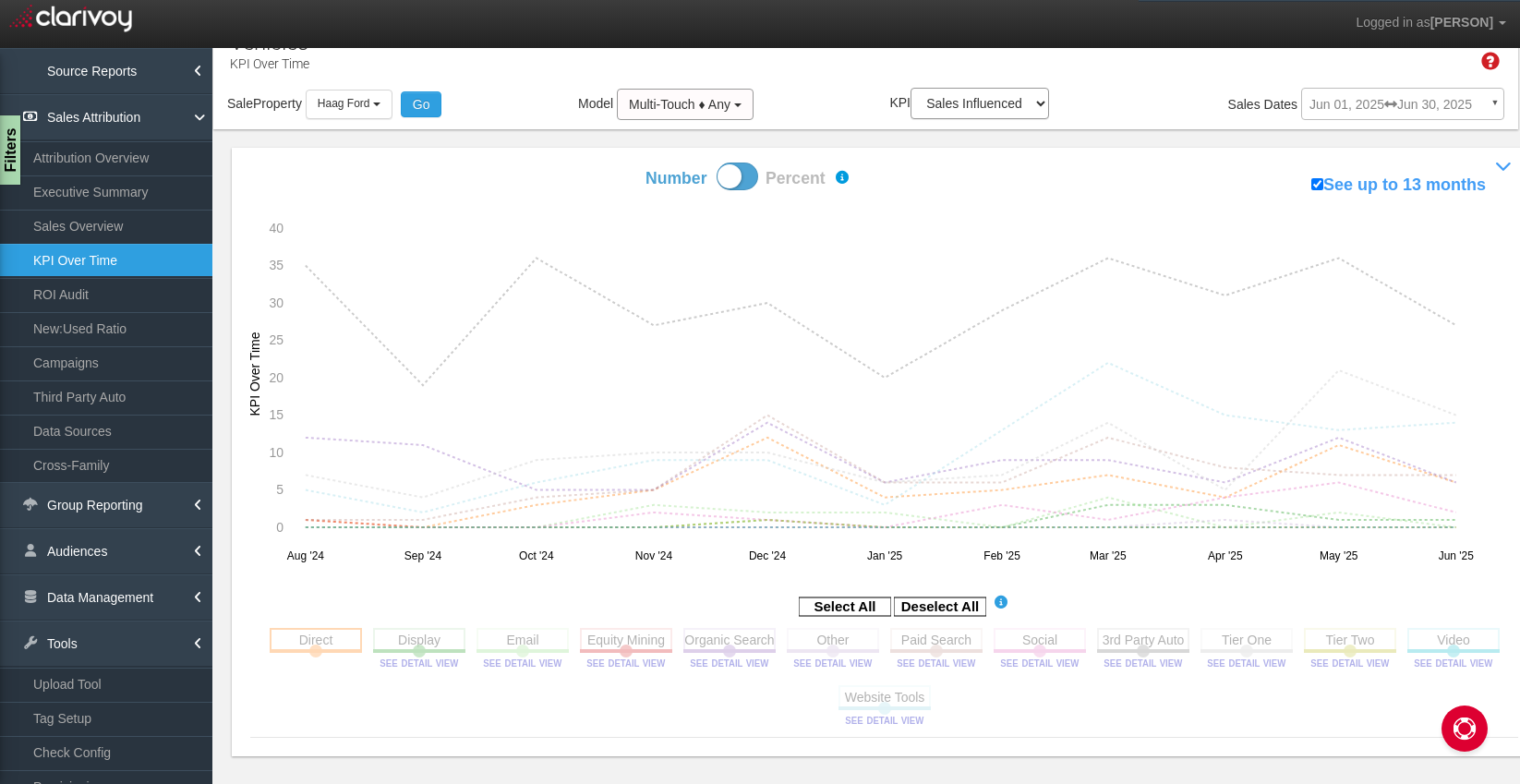 click at bounding box center [316, 639] 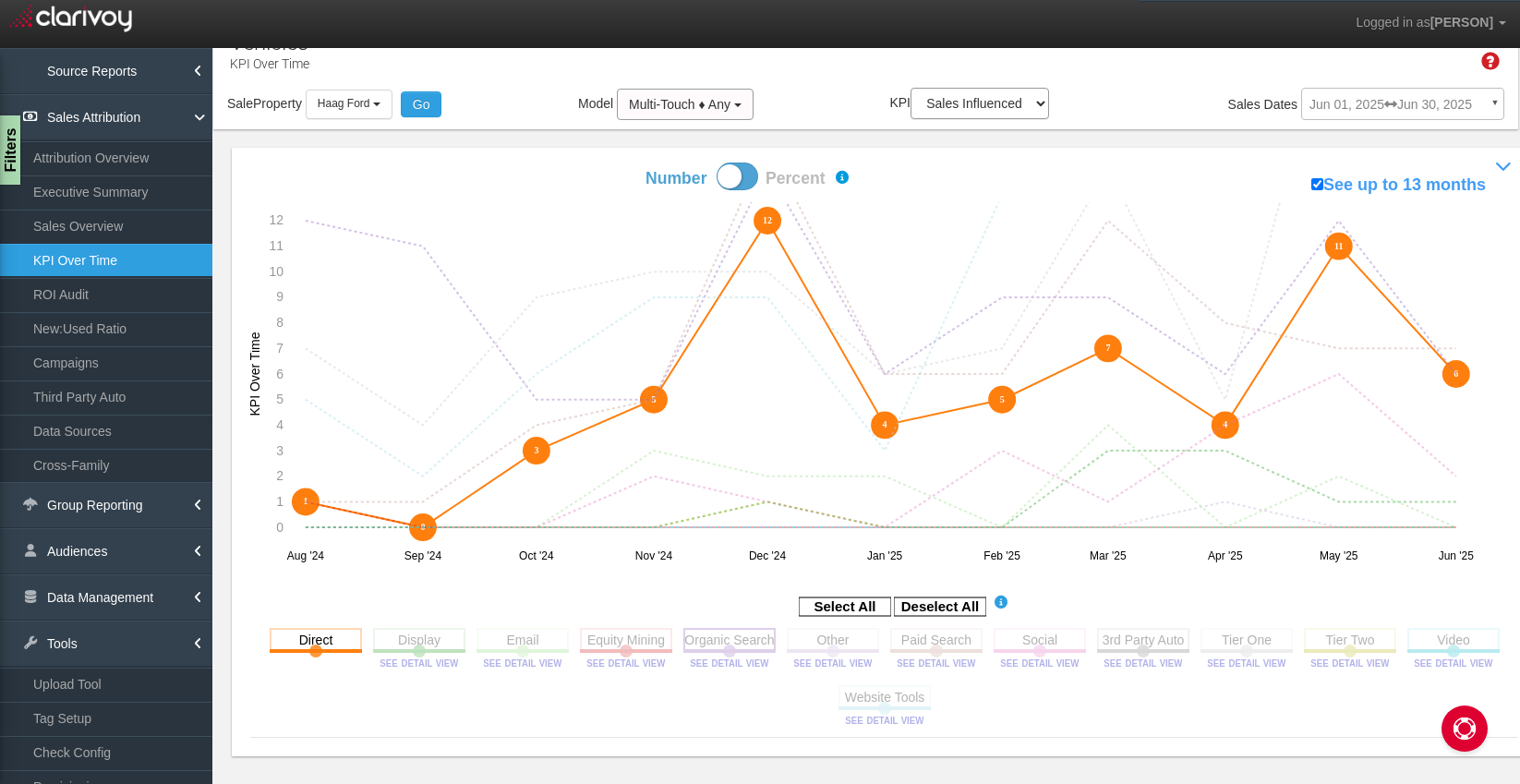 click at bounding box center [730, 639] 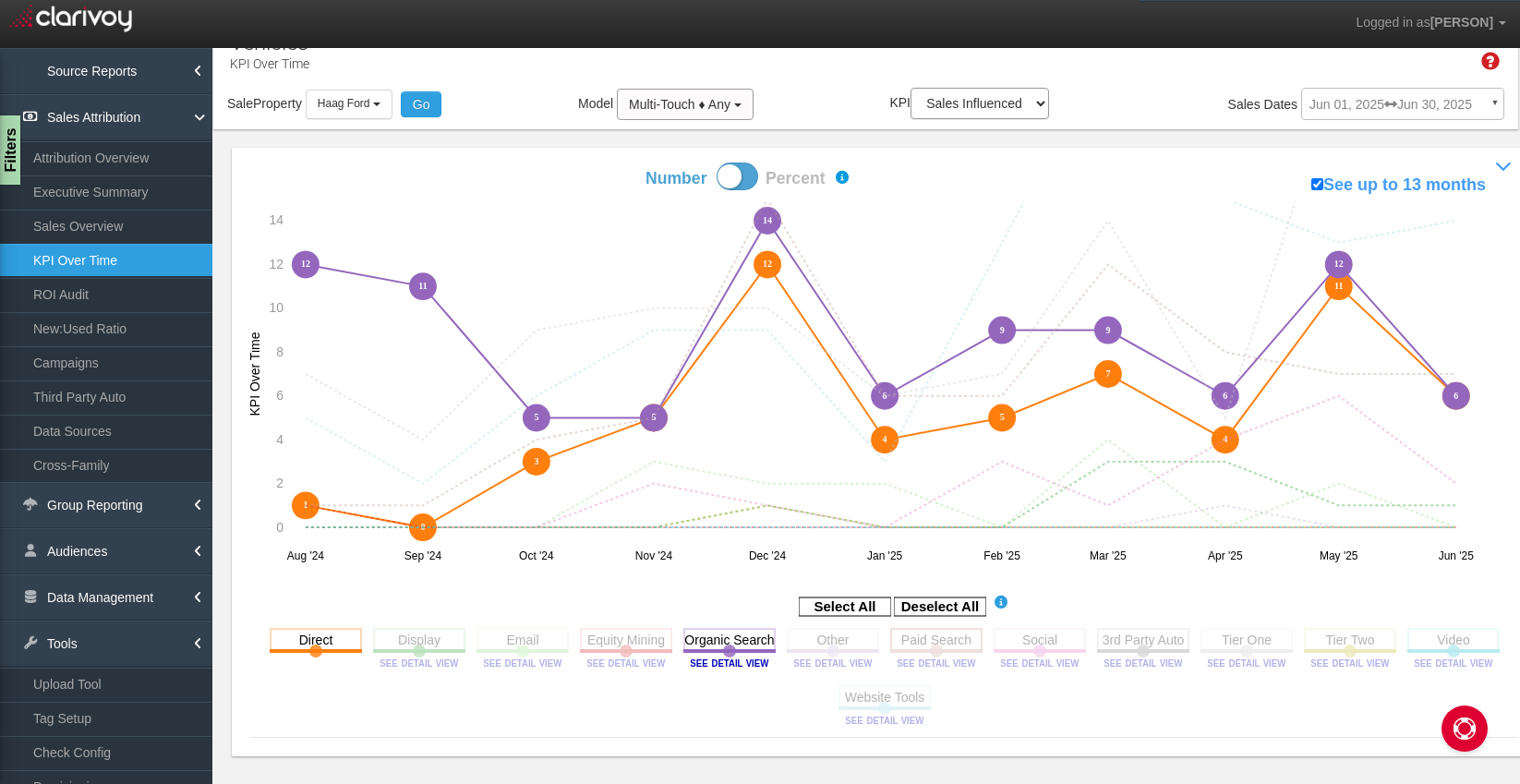 click at bounding box center [936, 639] 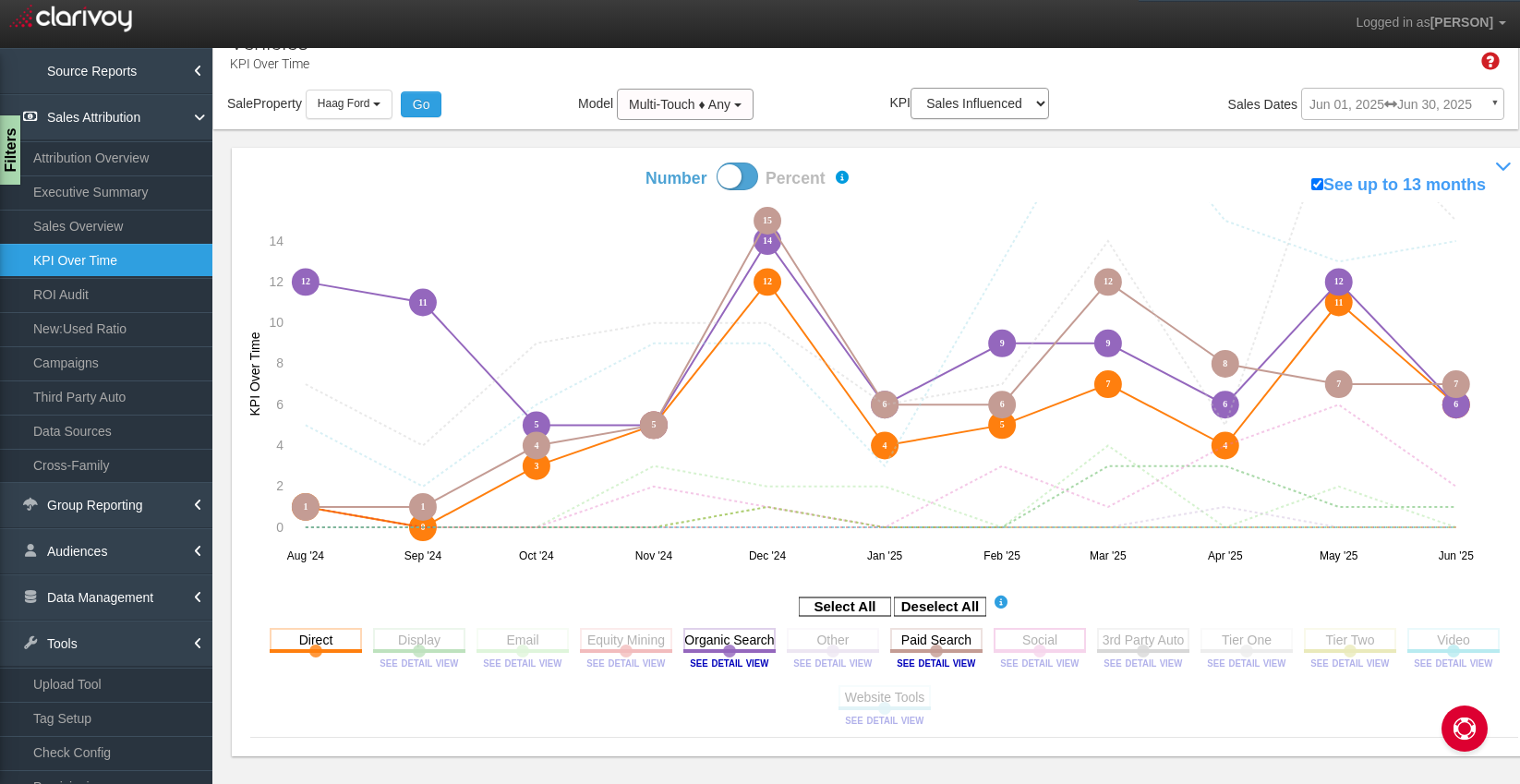 click at bounding box center [1040, 639] 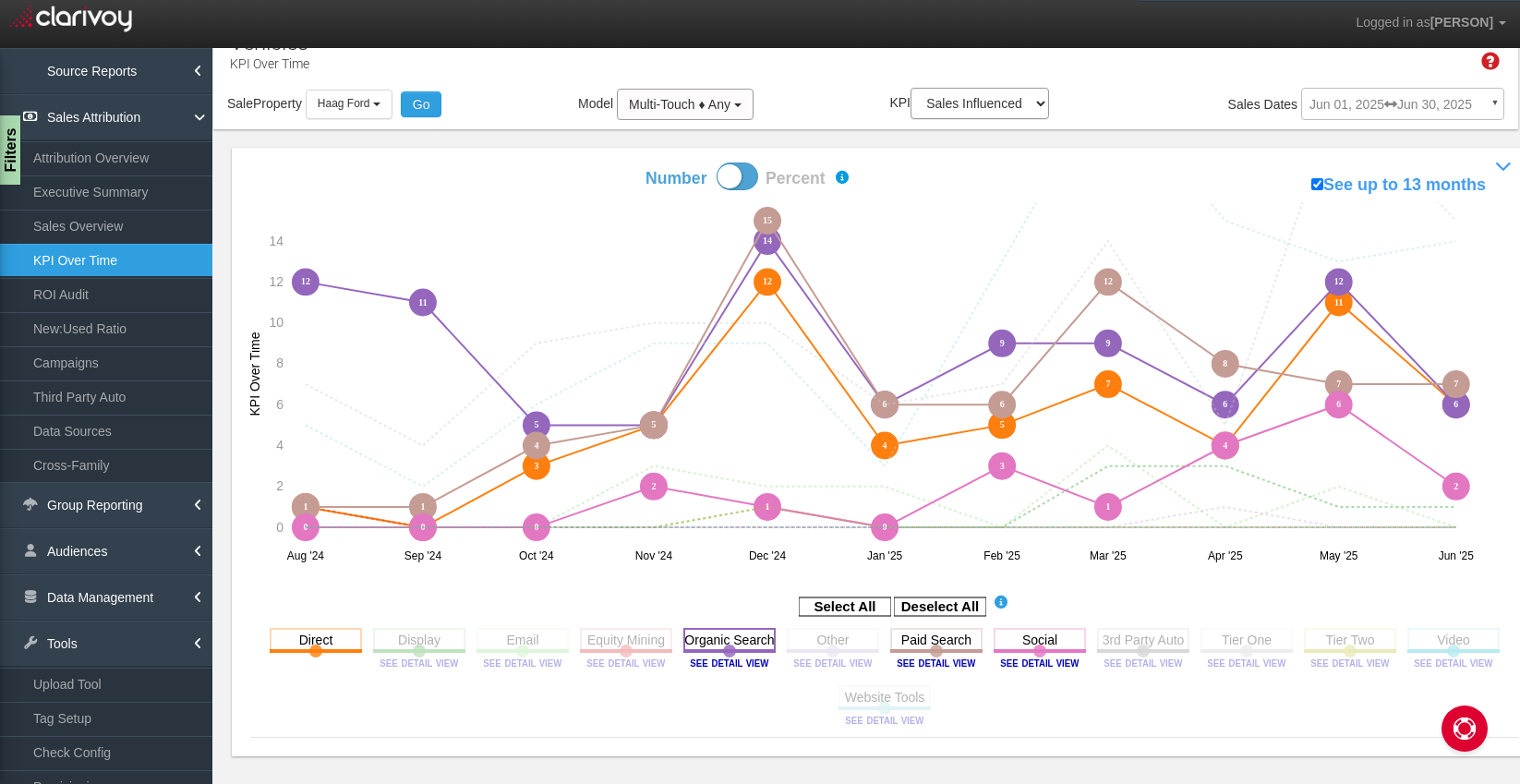 click at bounding box center [730, 639] 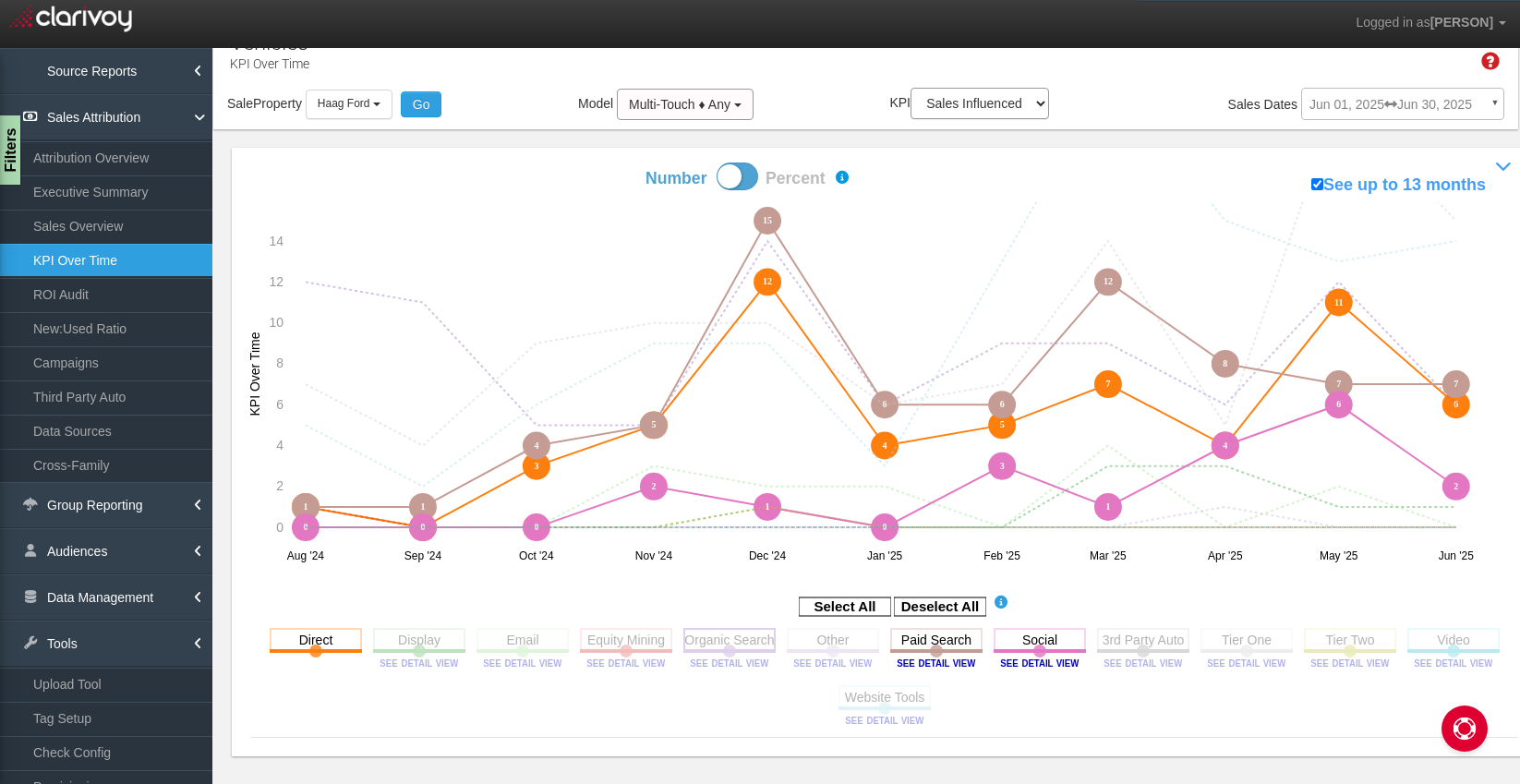 click at bounding box center [730, 639] 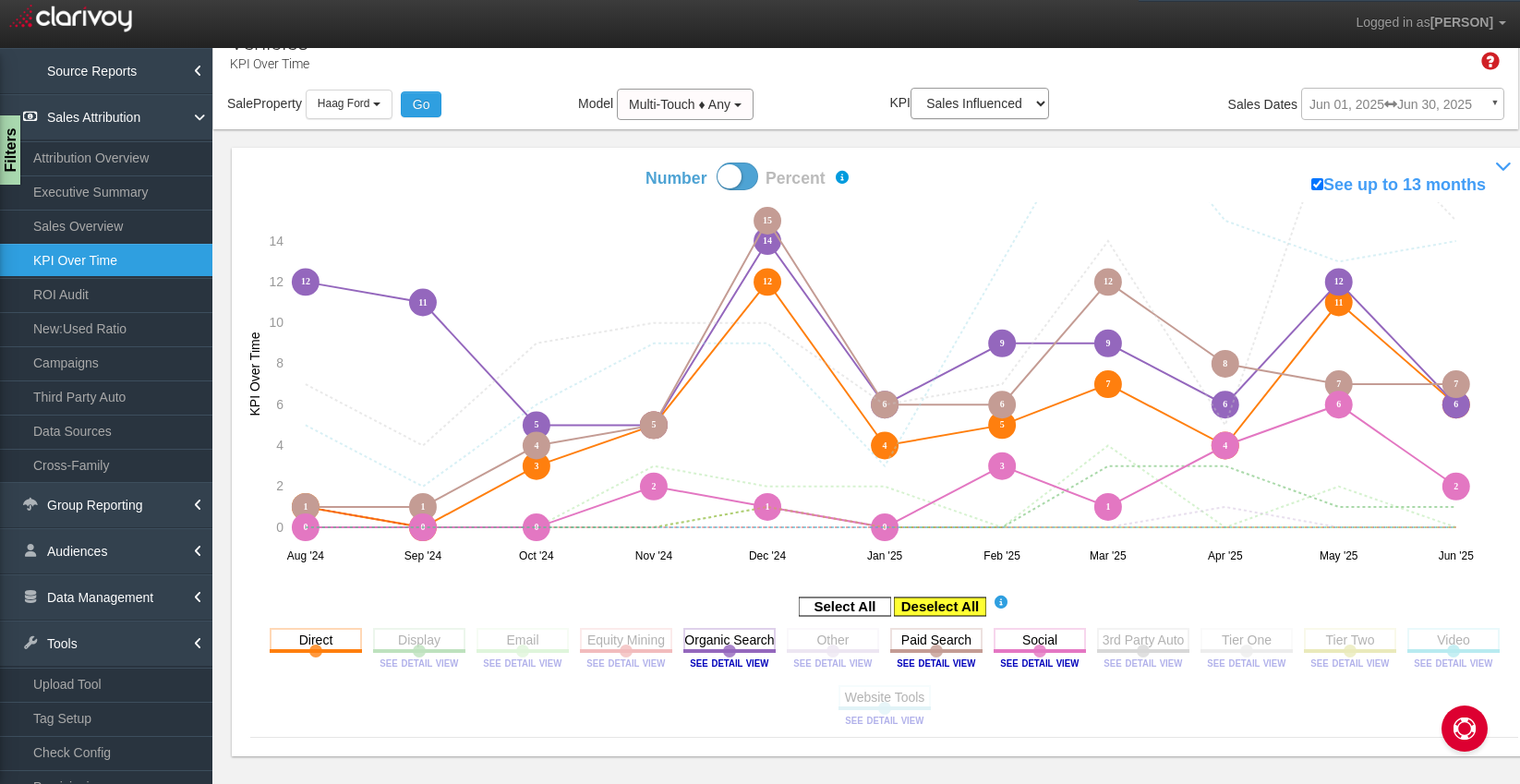 click at bounding box center (940, 607) 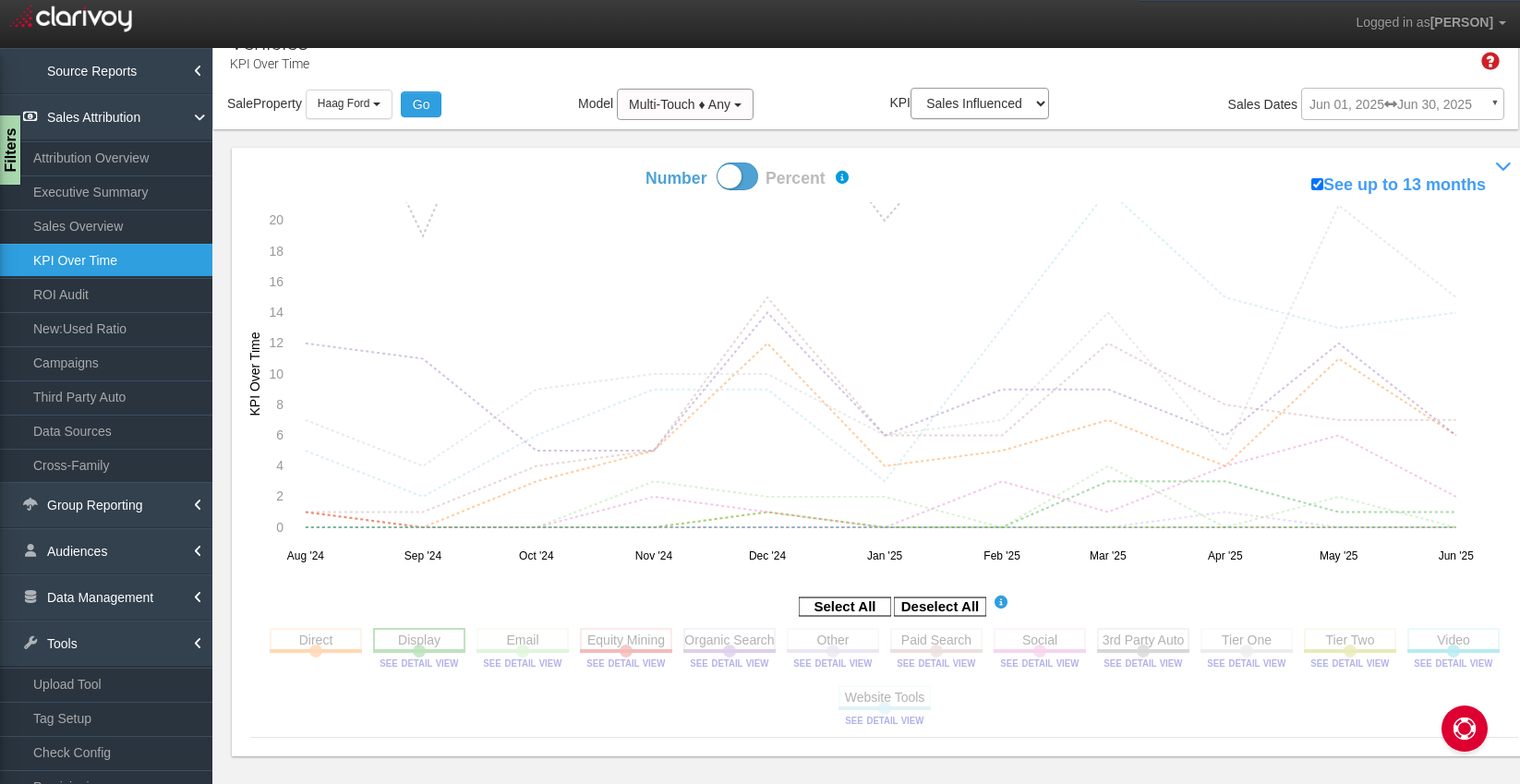 click at bounding box center (419, 639) 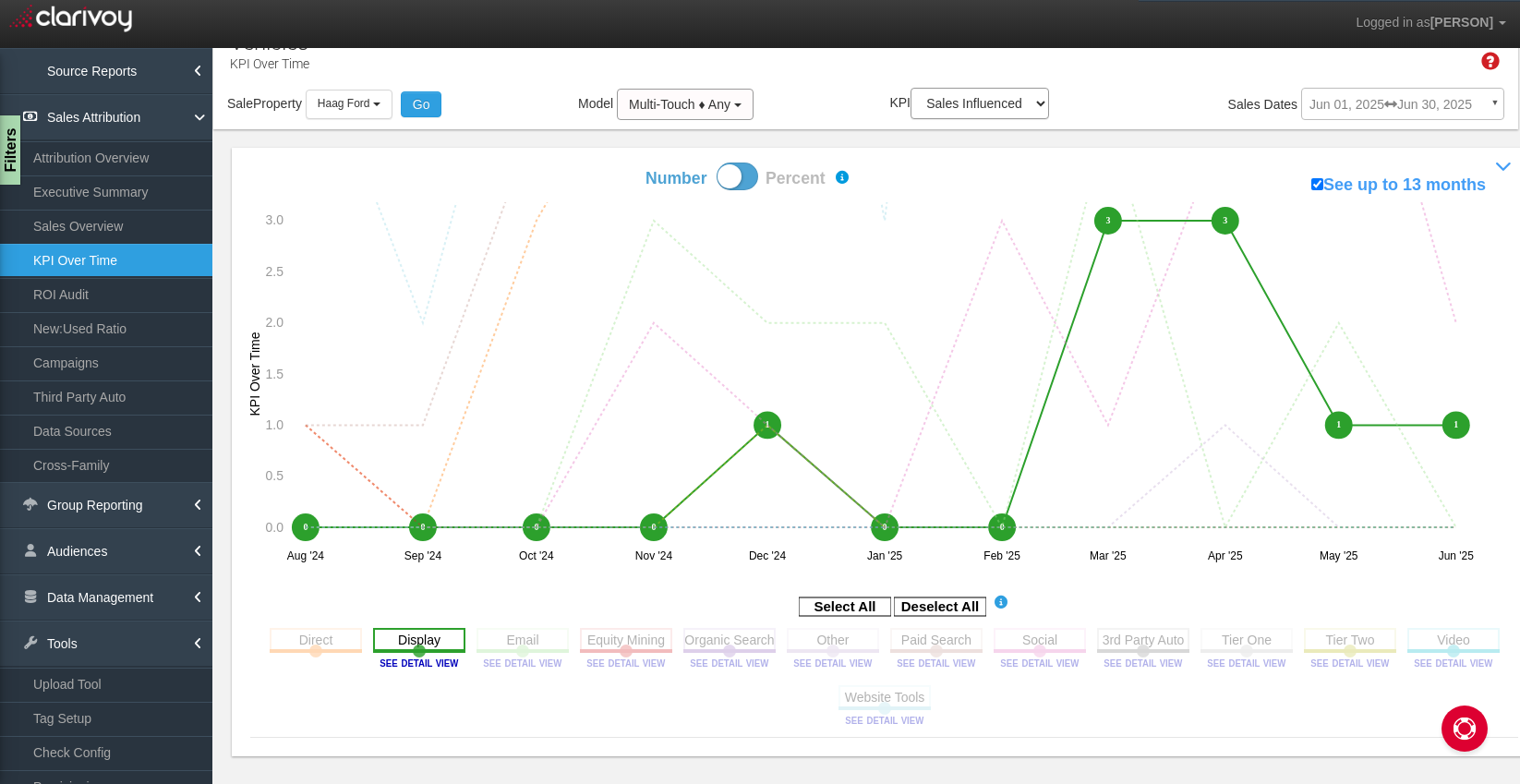 click at bounding box center [419, 639] 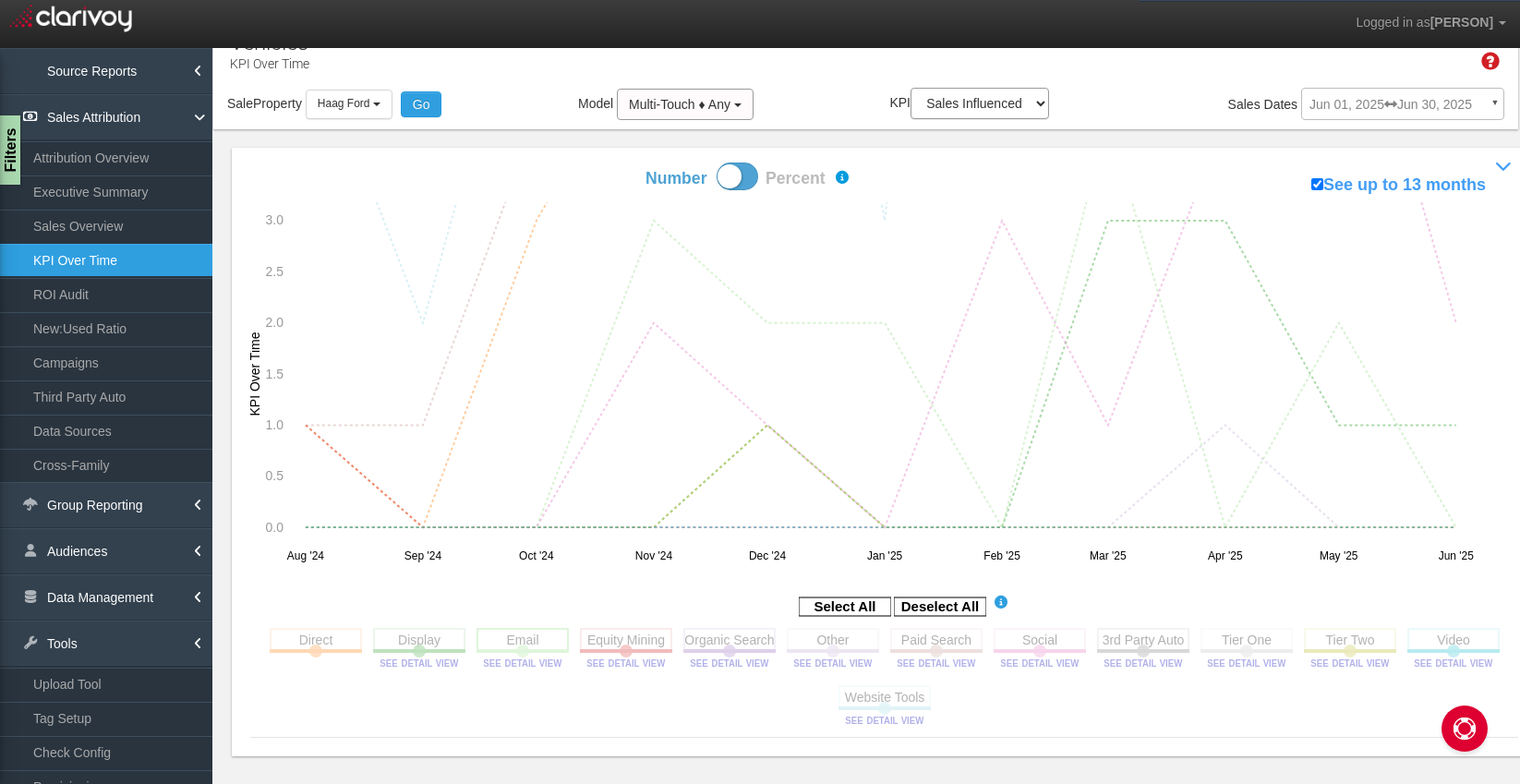 click at bounding box center (523, 639) 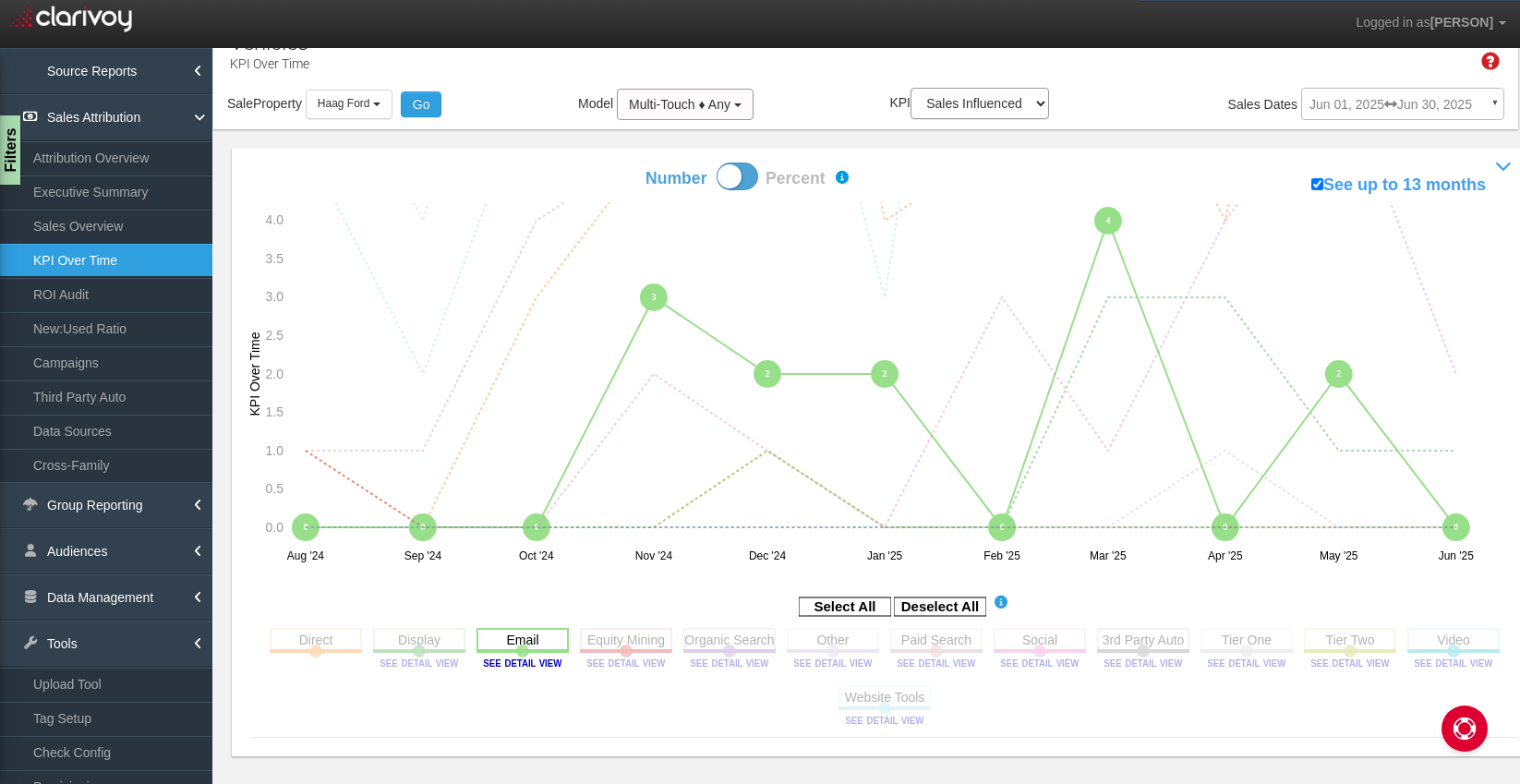 click at bounding box center [523, 639] 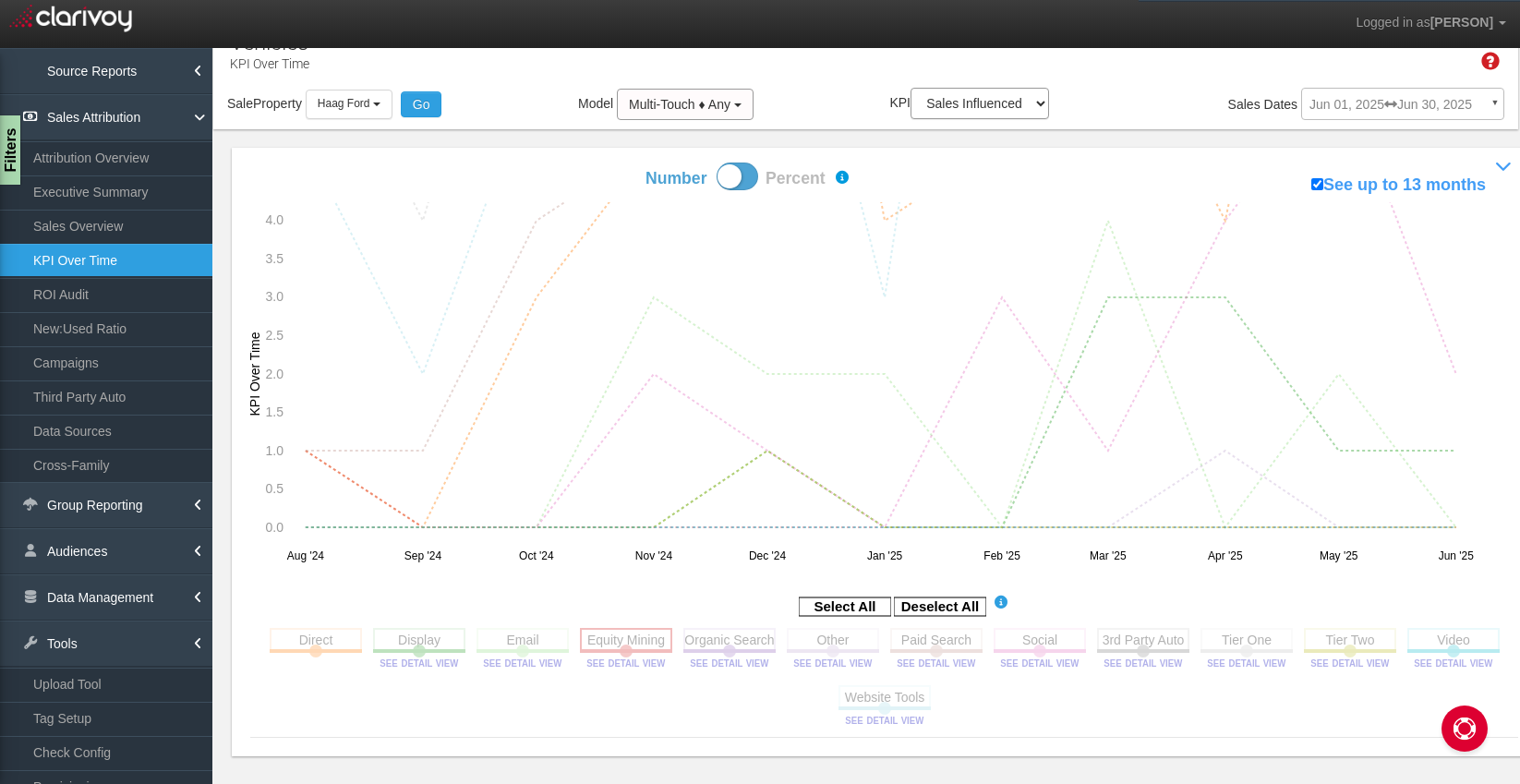 click at bounding box center [626, 639] 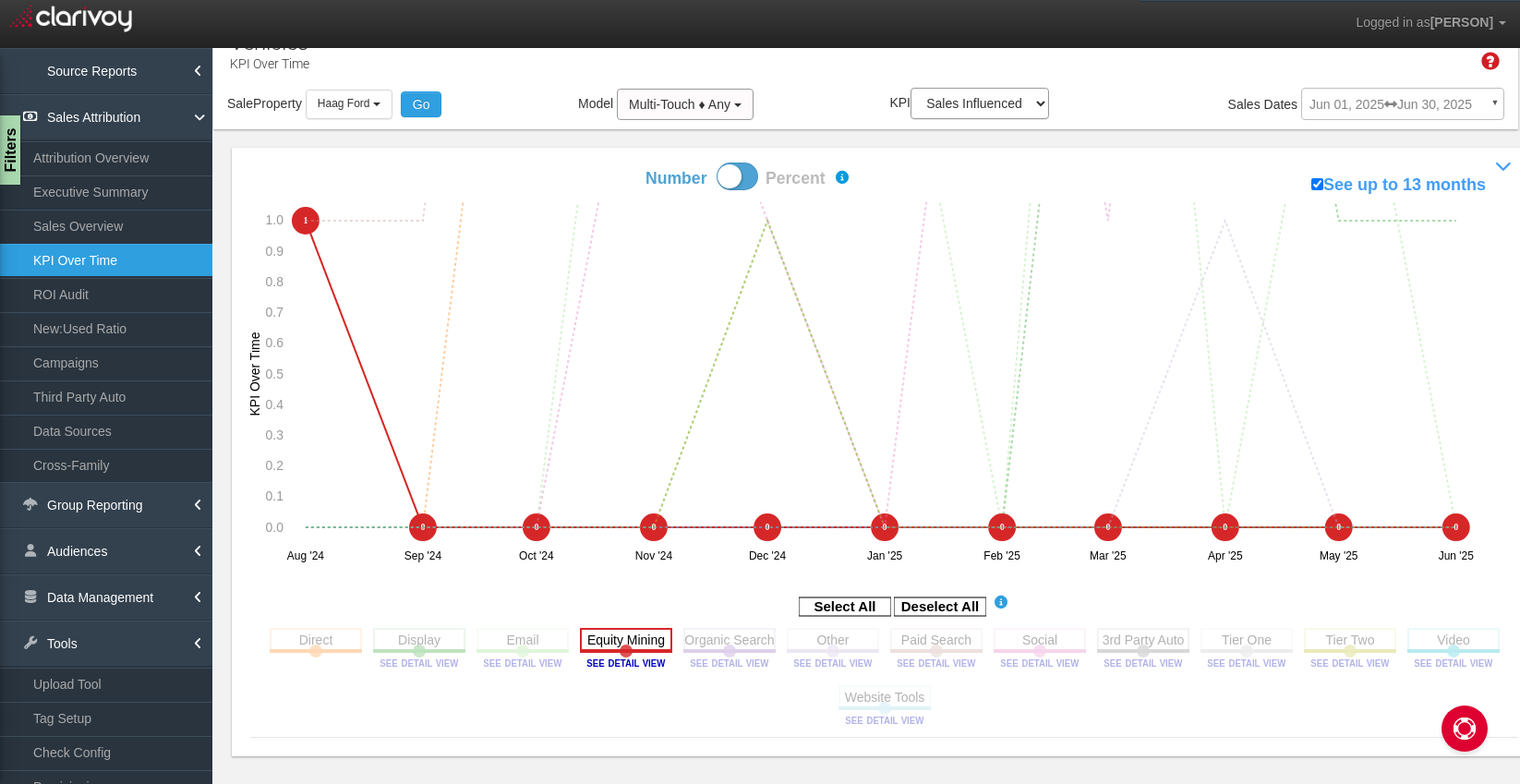 click at bounding box center [626, 639] 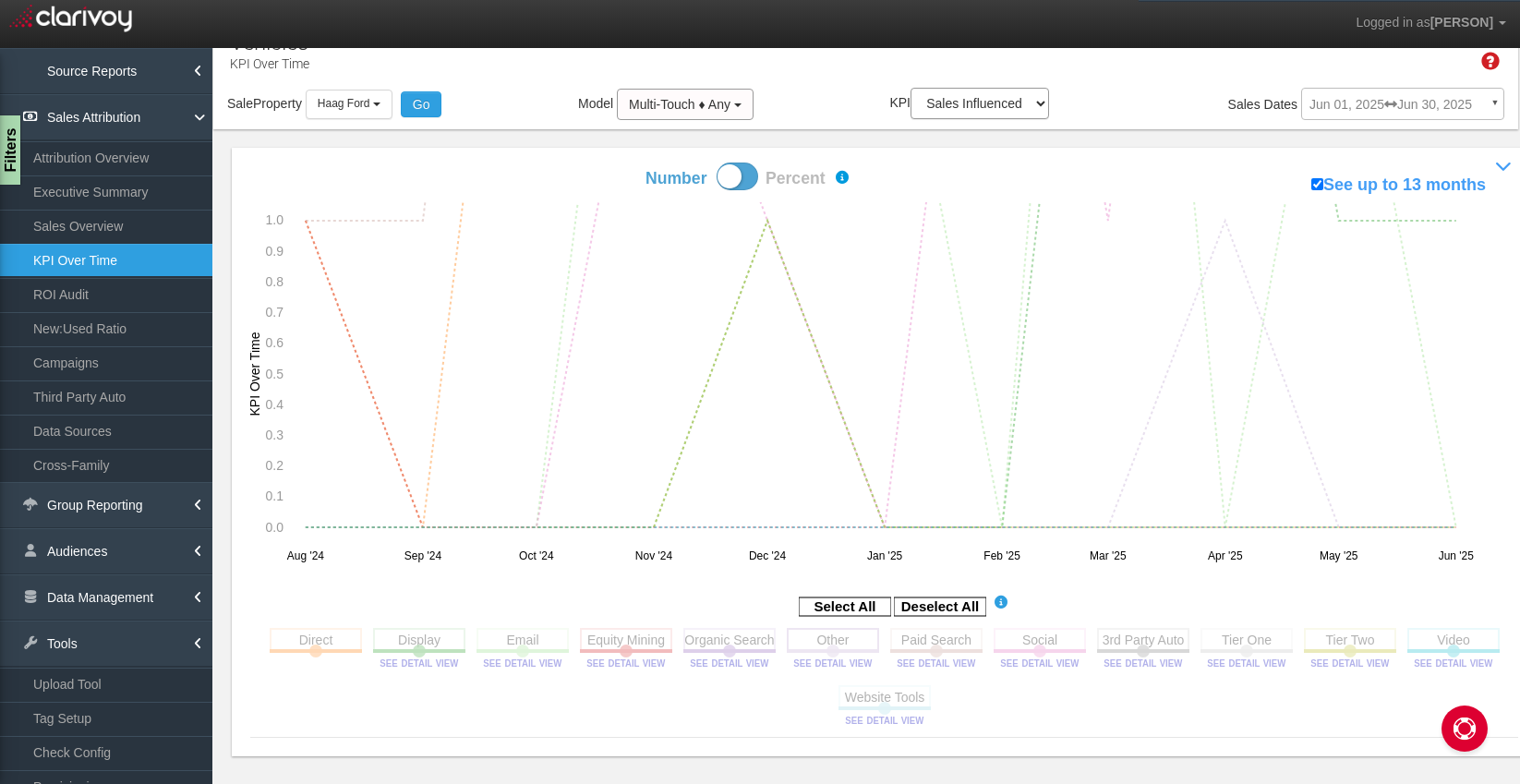 click at bounding box center [833, 639] 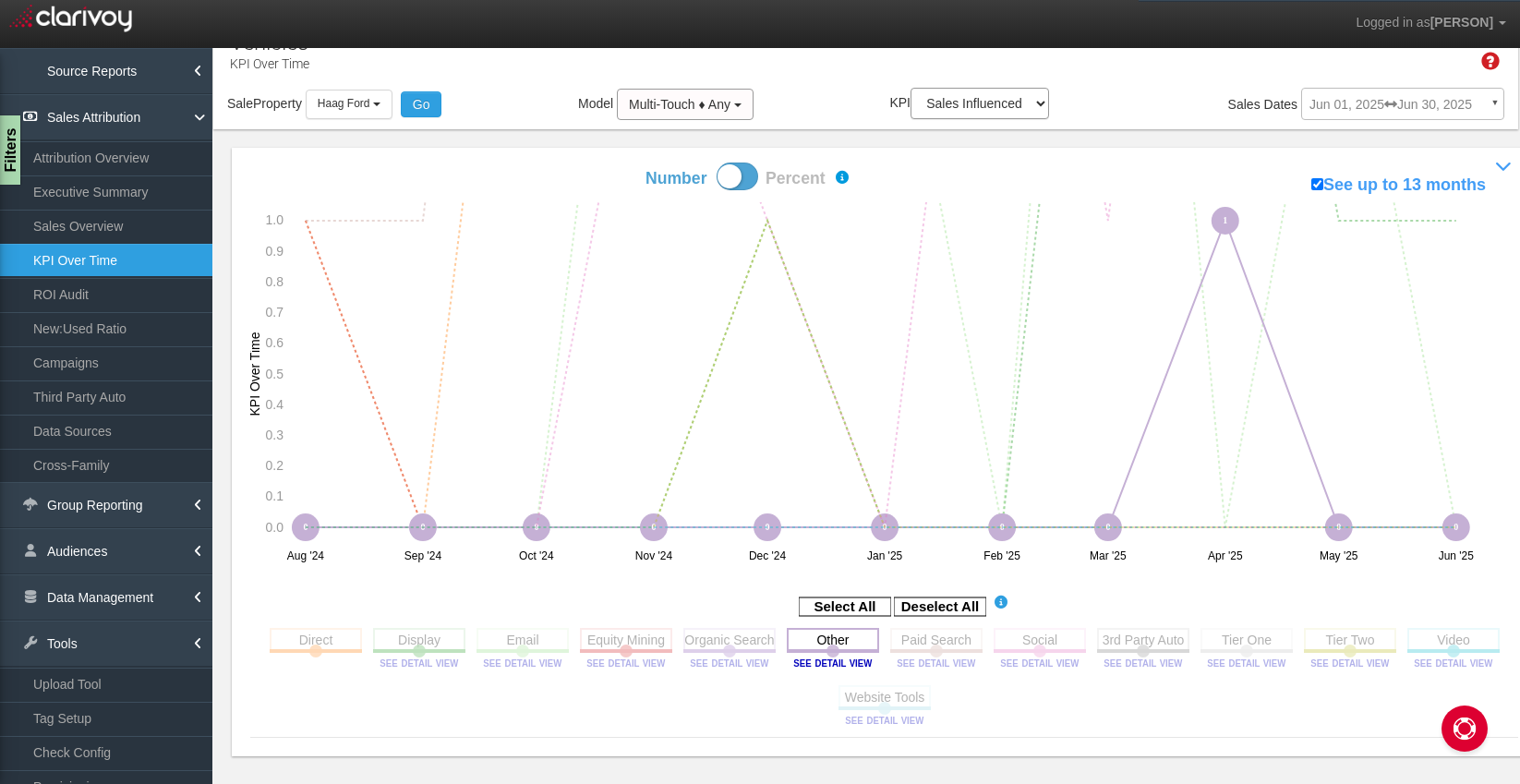 click at bounding box center (833, 639) 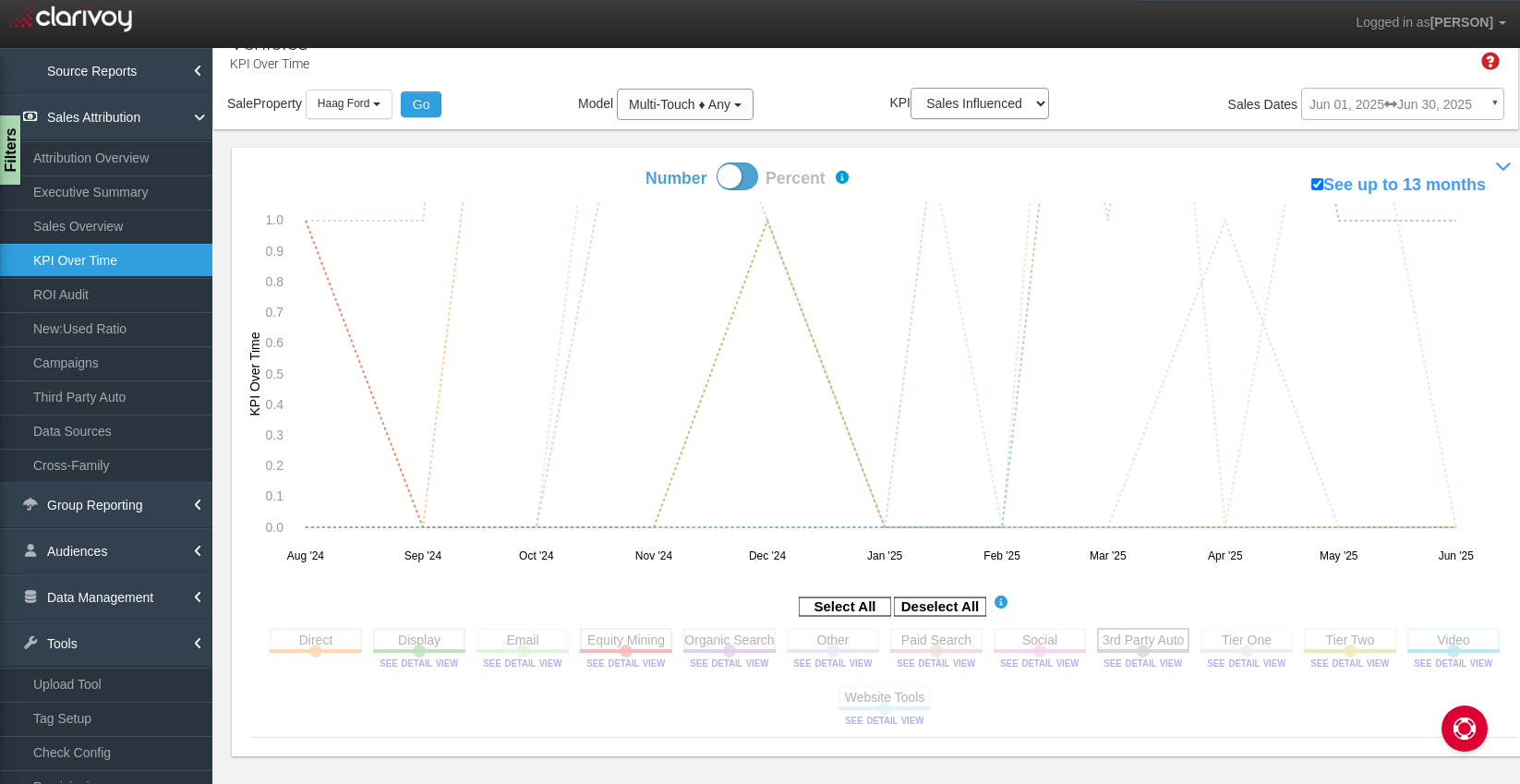 click at bounding box center [1143, 639] 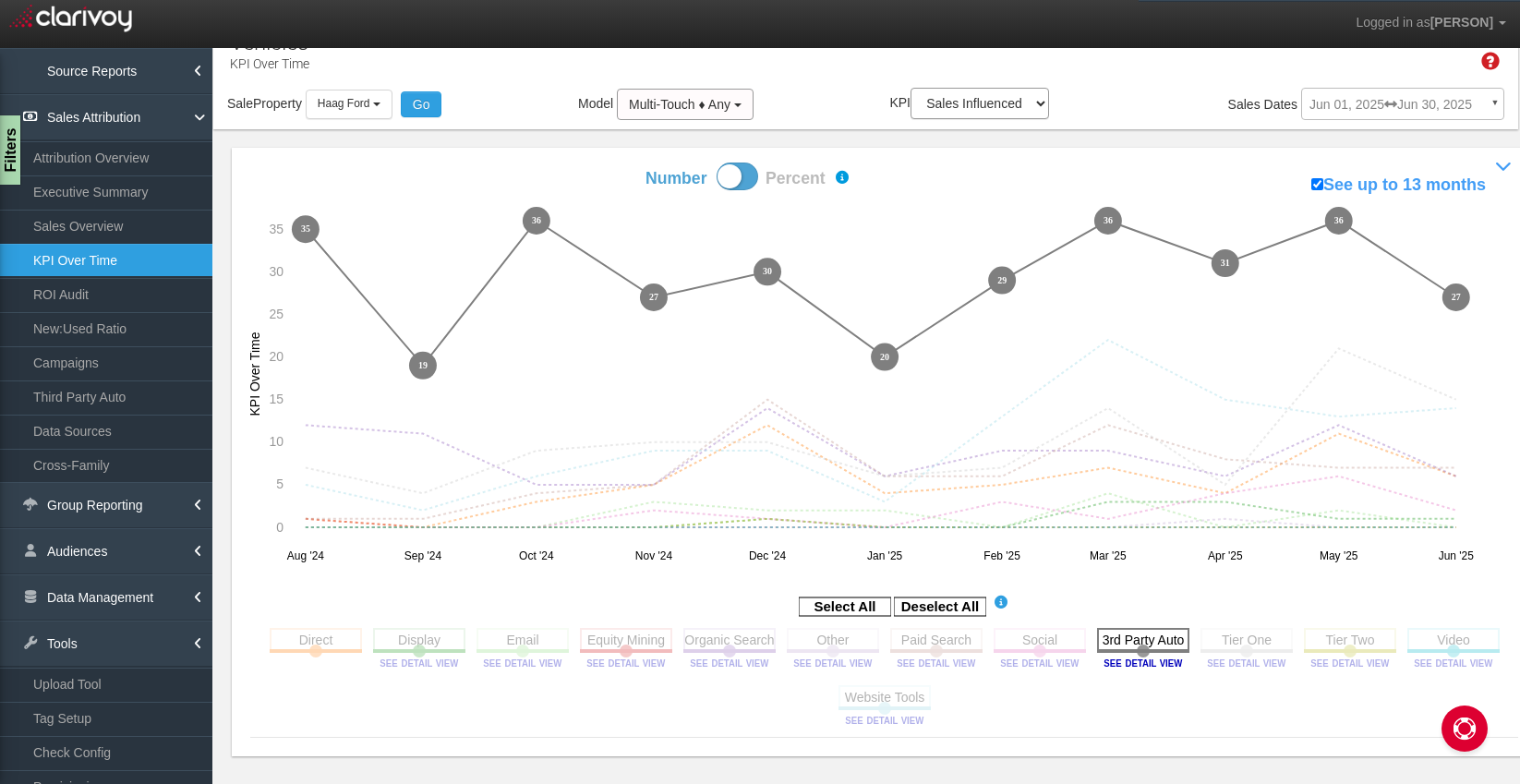 click at bounding box center (1143, 639) 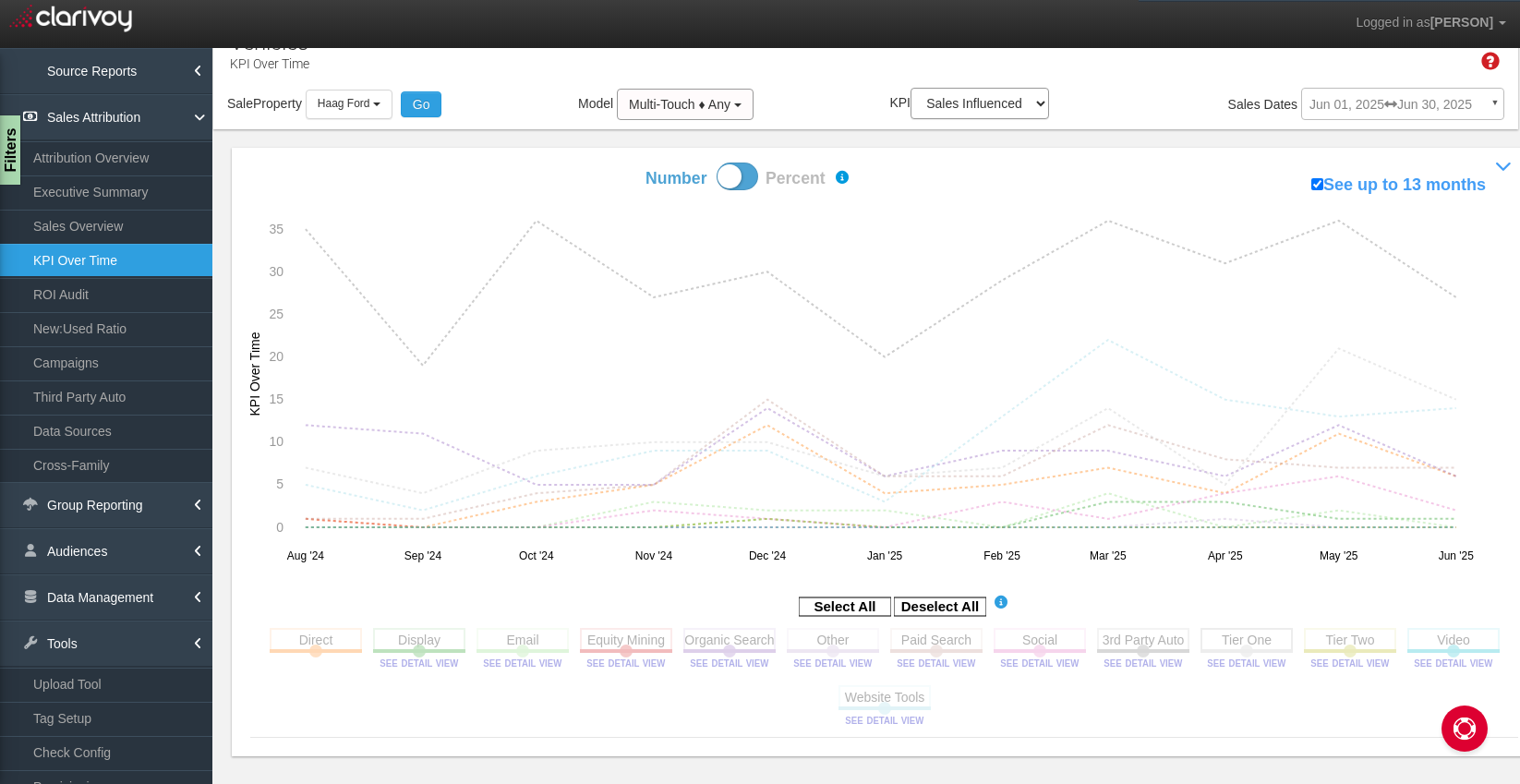 click at bounding box center (1247, 639) 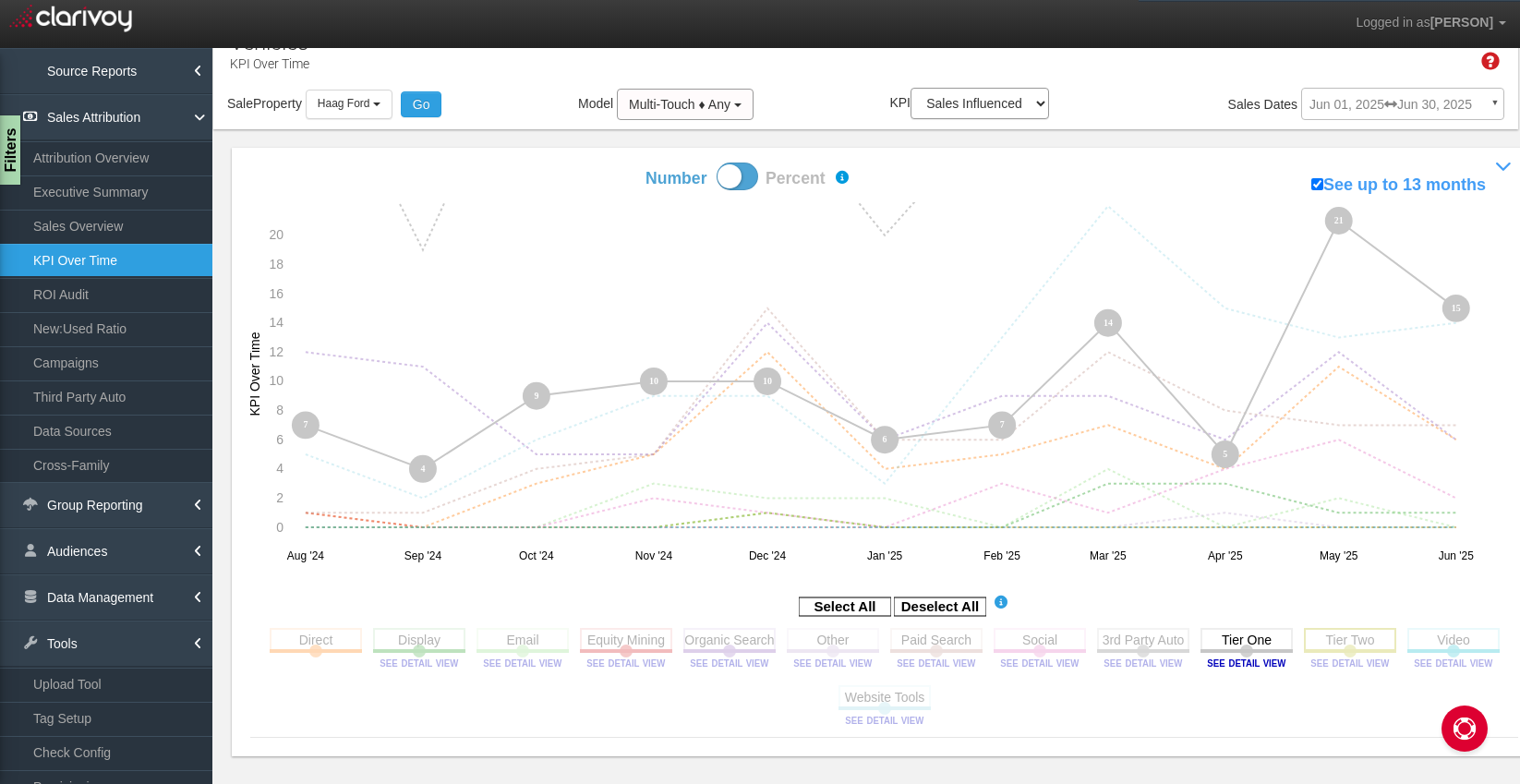 click at bounding box center (1350, 639) 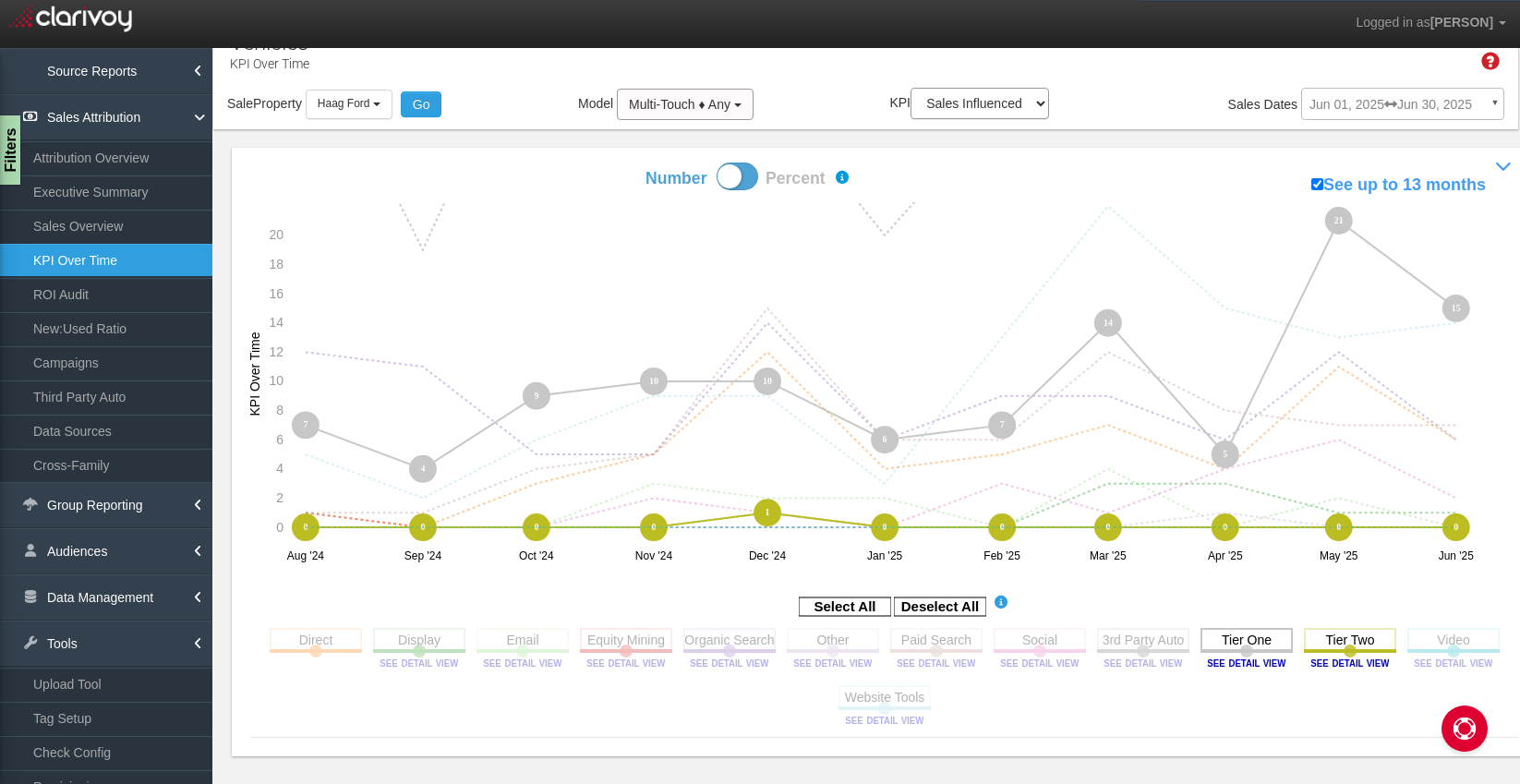 click at bounding box center (1247, 639) 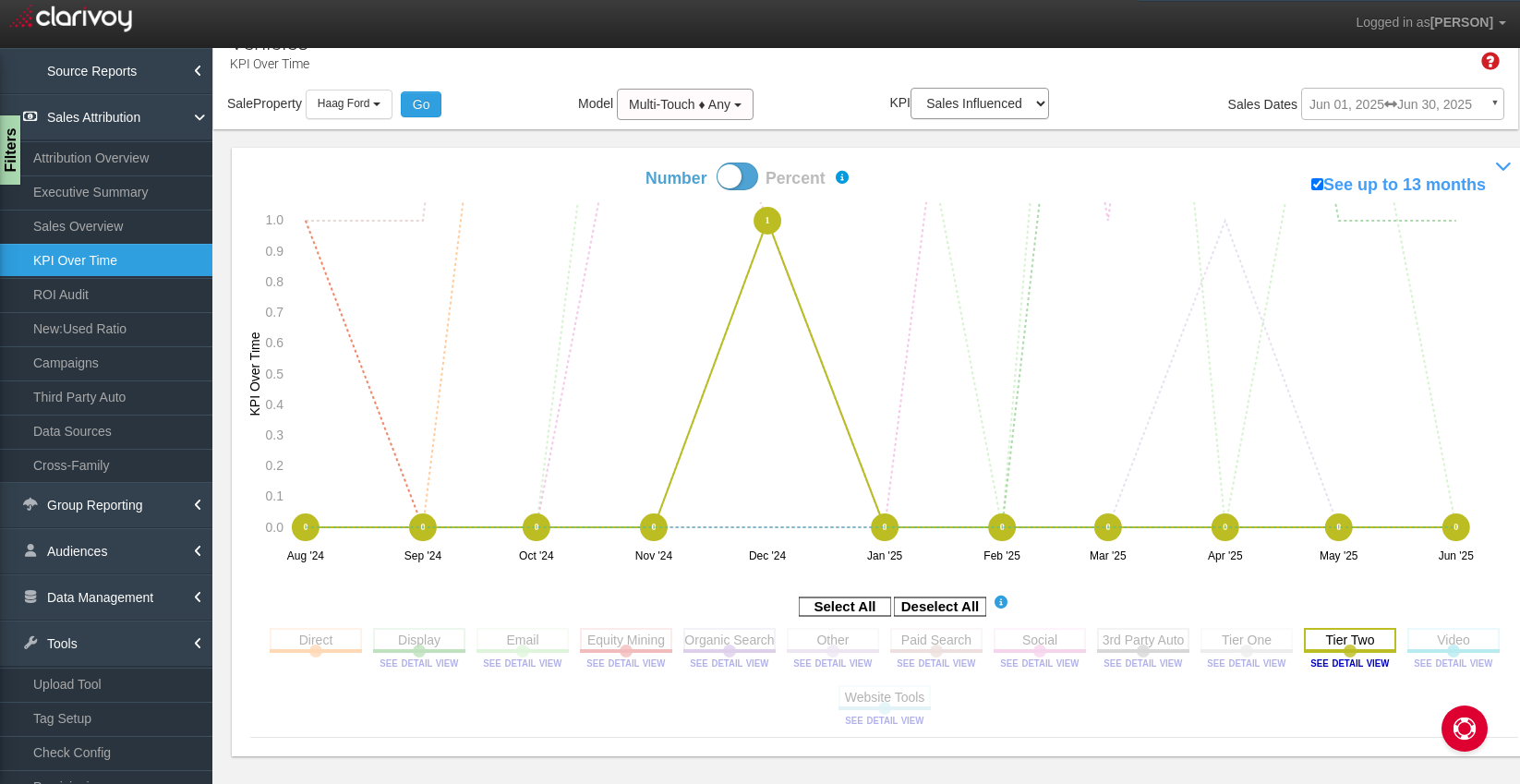 click at bounding box center [1350, 639] 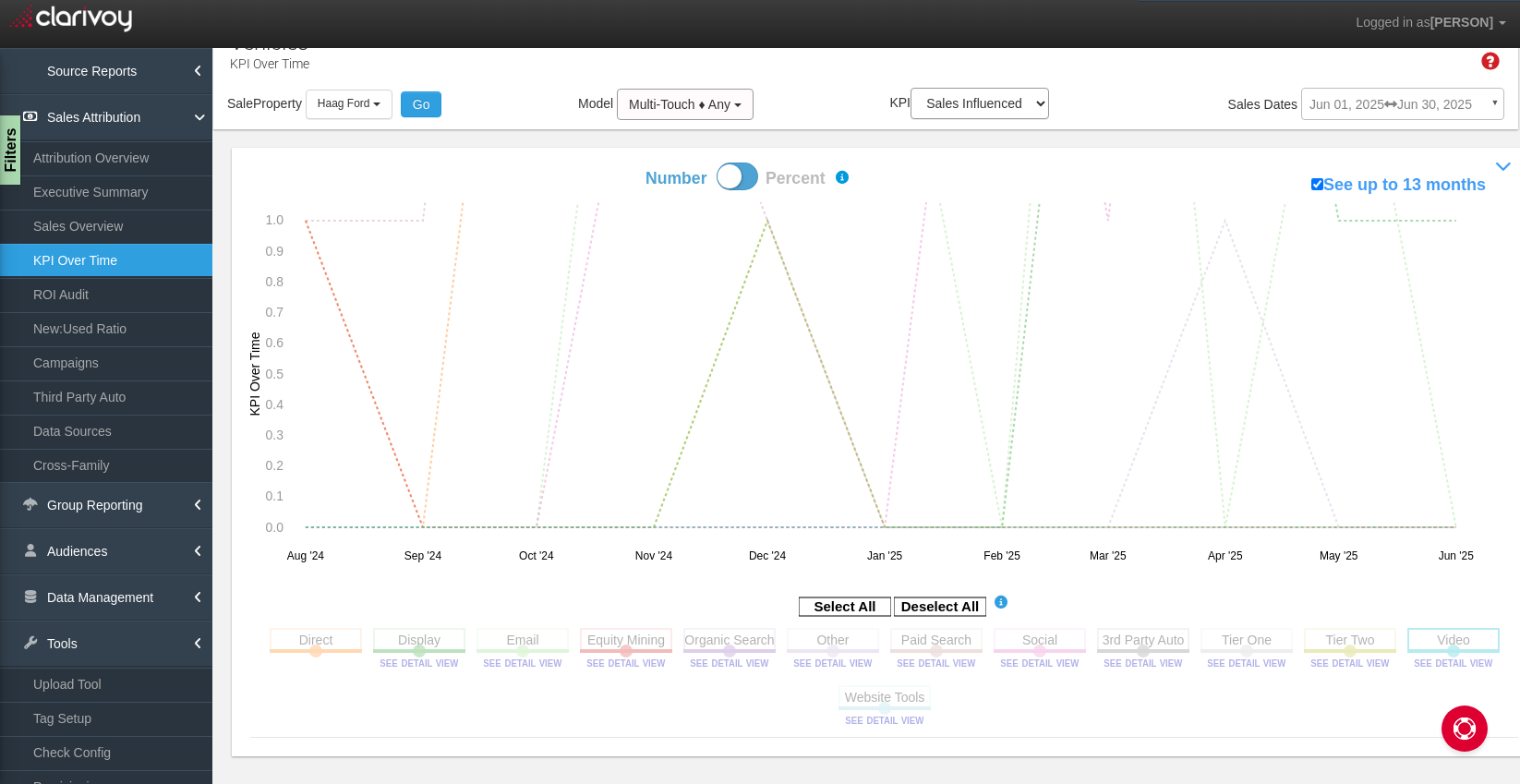 click at bounding box center [1454, 639] 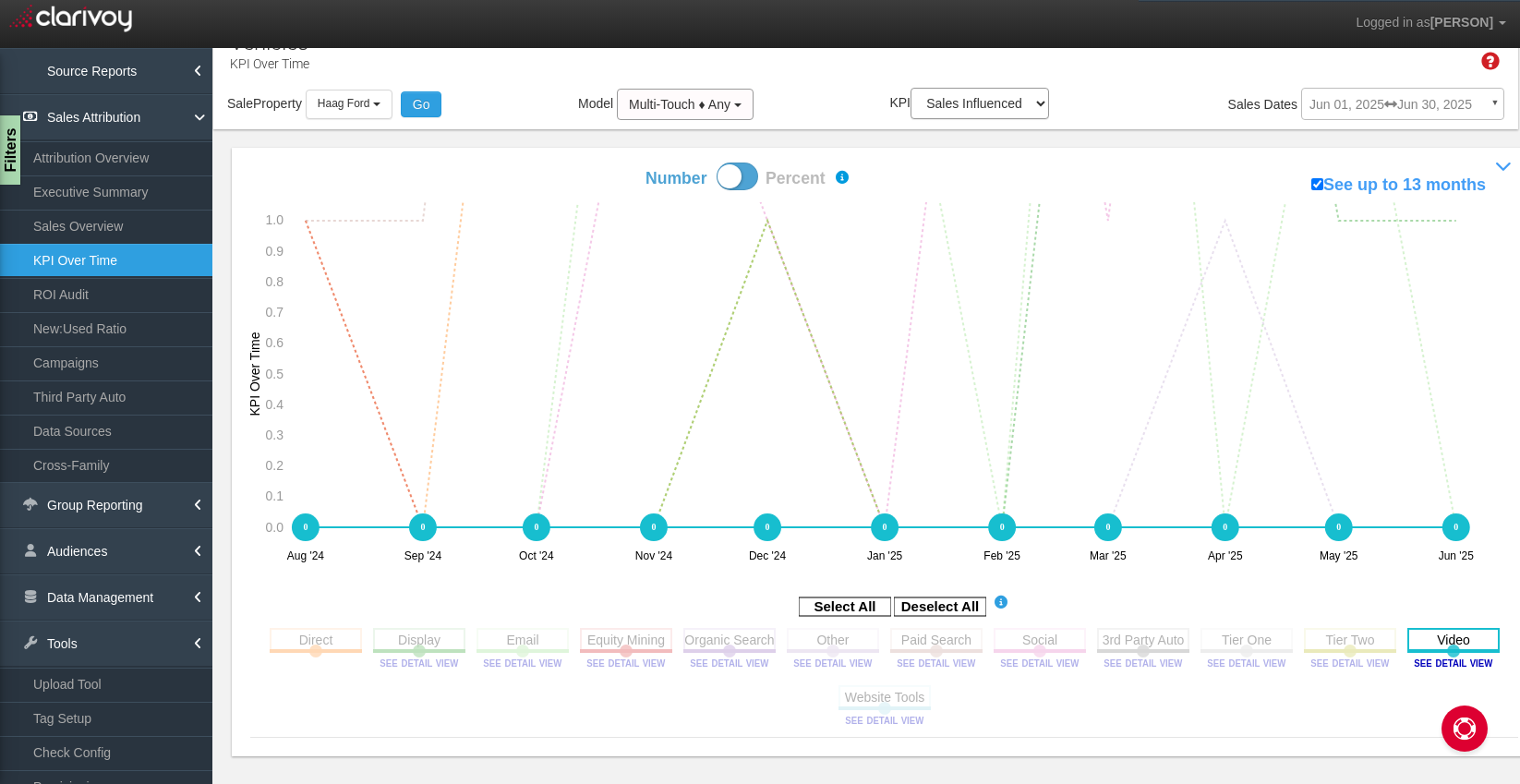 click at bounding box center (1454, 639) 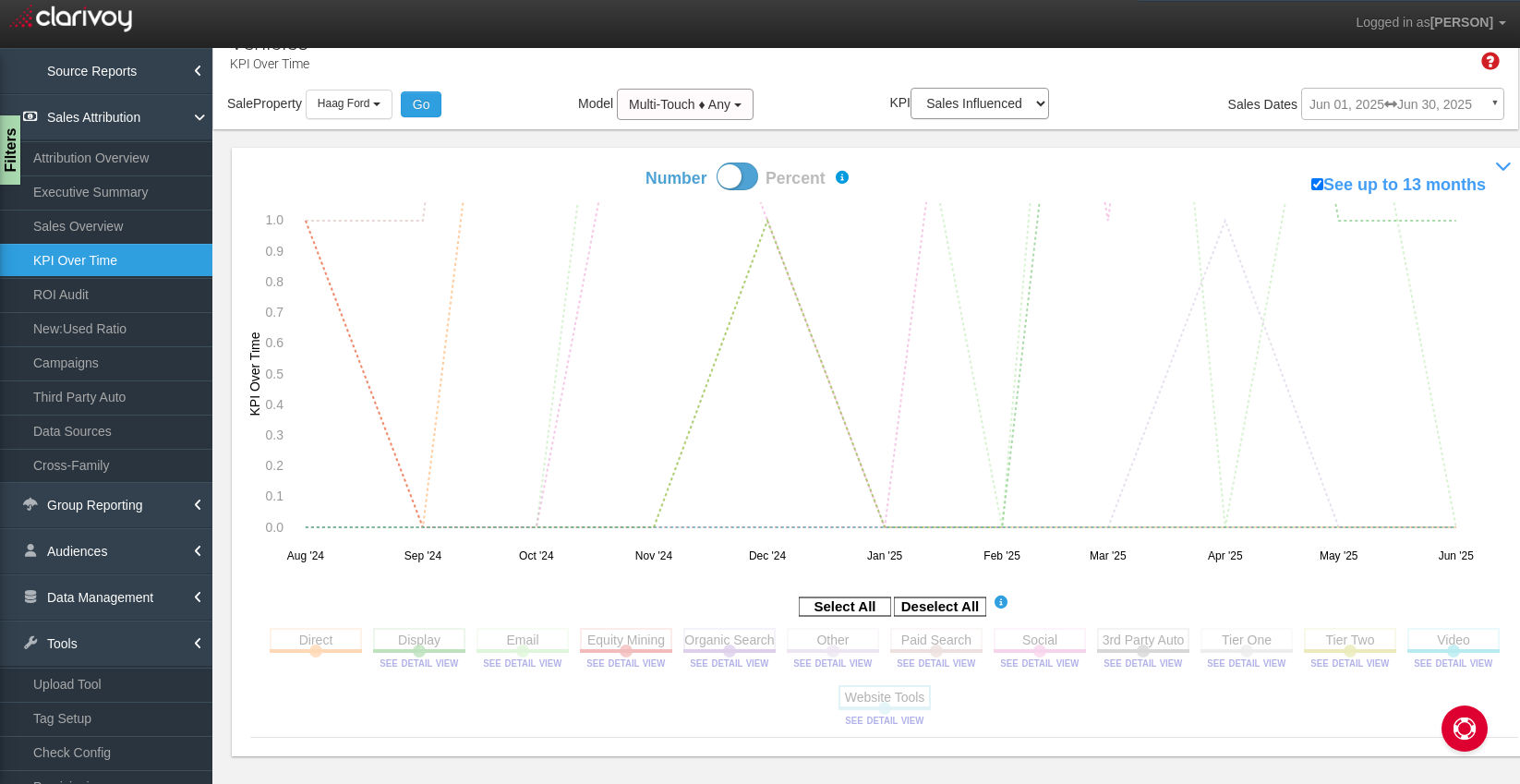click at bounding box center (885, 696) 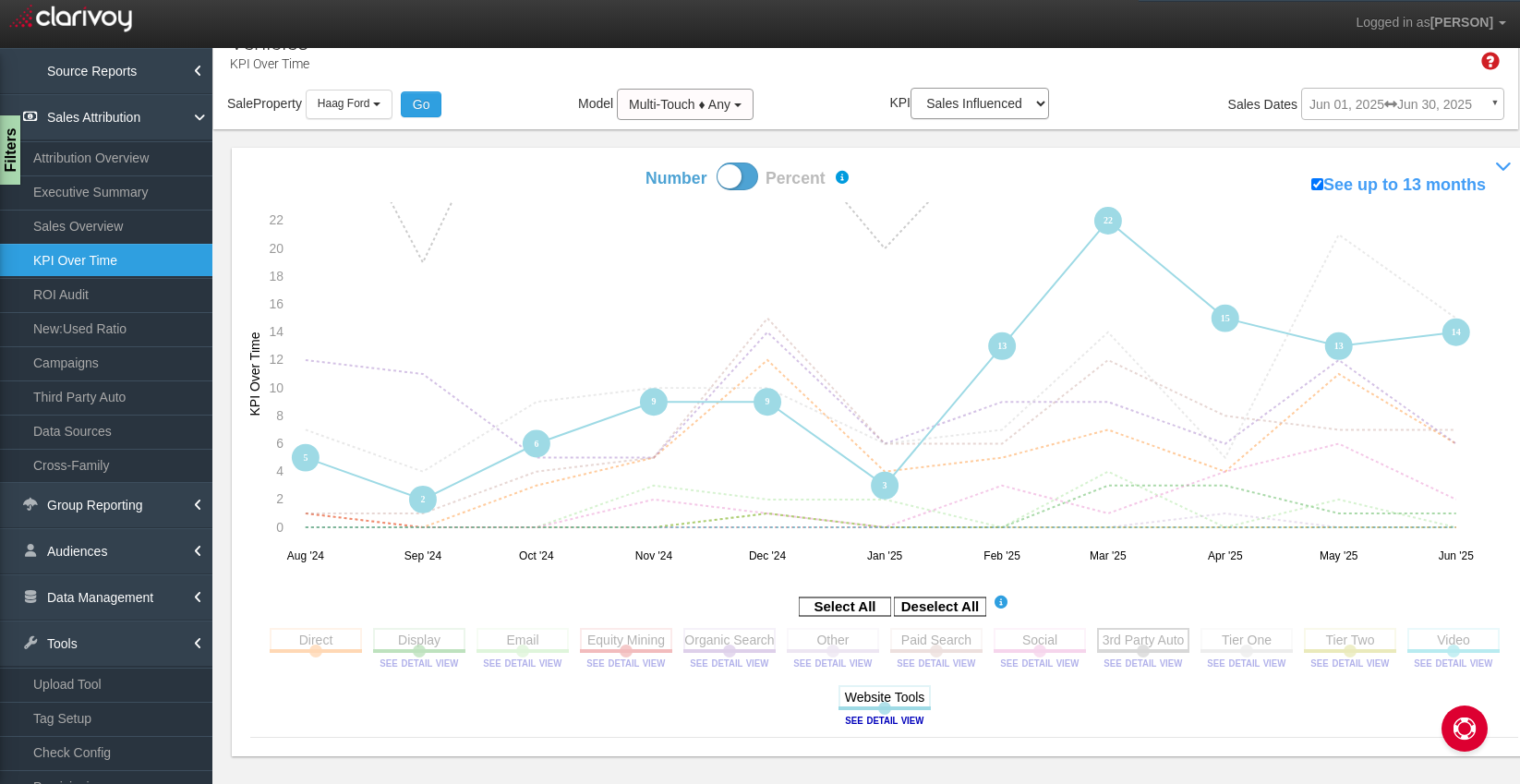 click at bounding box center [1143, 639] 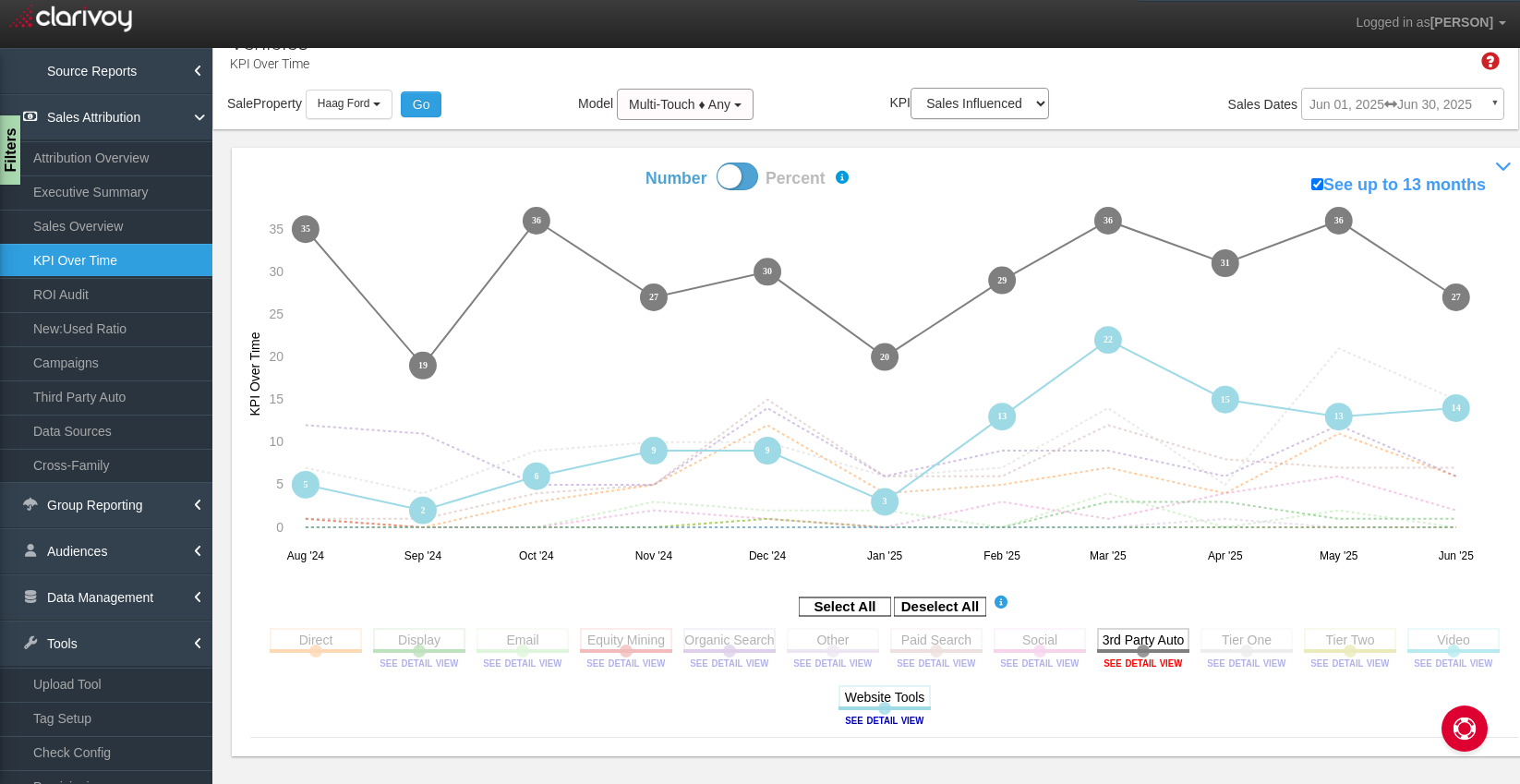 click at bounding box center (1143, 663) 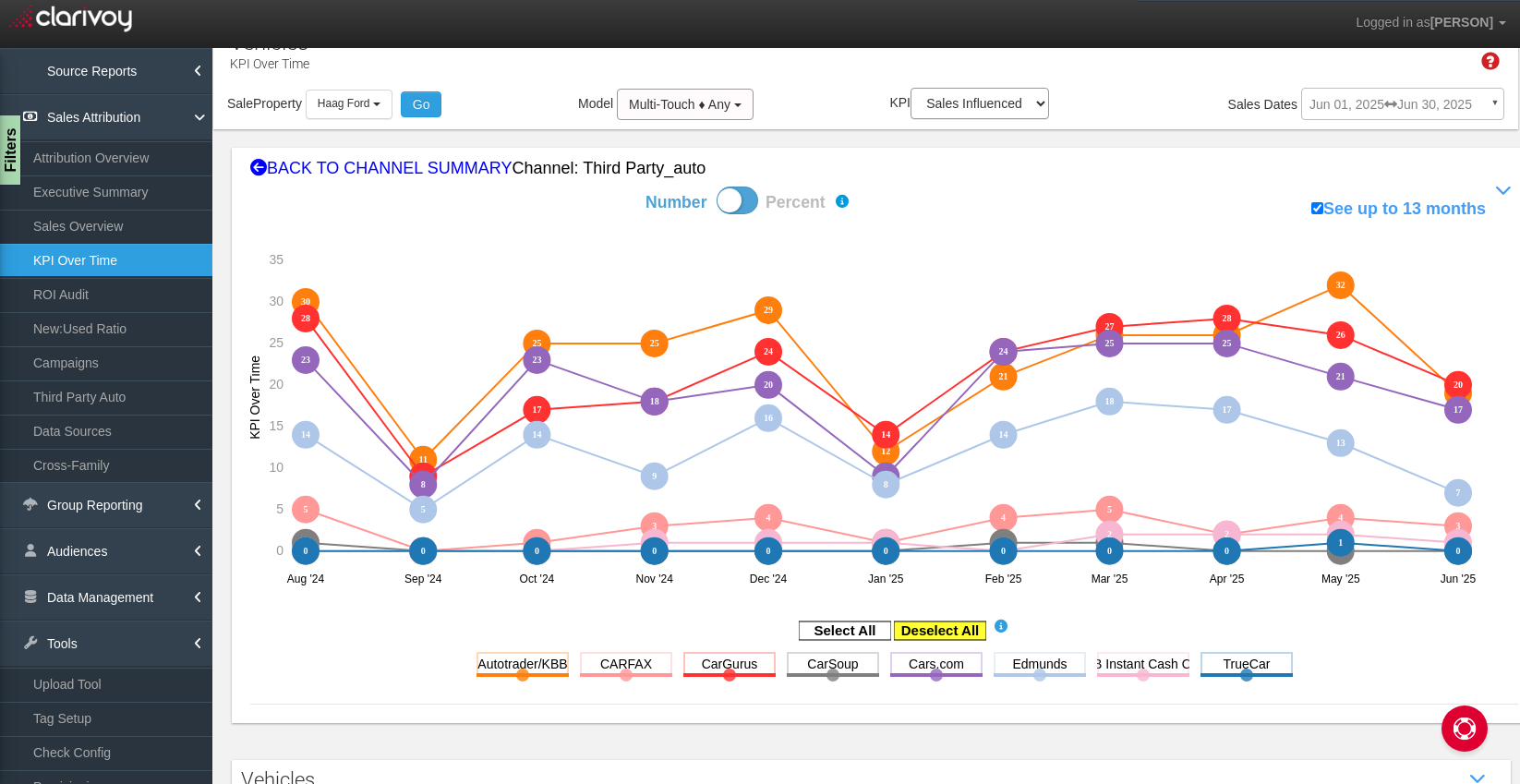 click at bounding box center [940, 631] 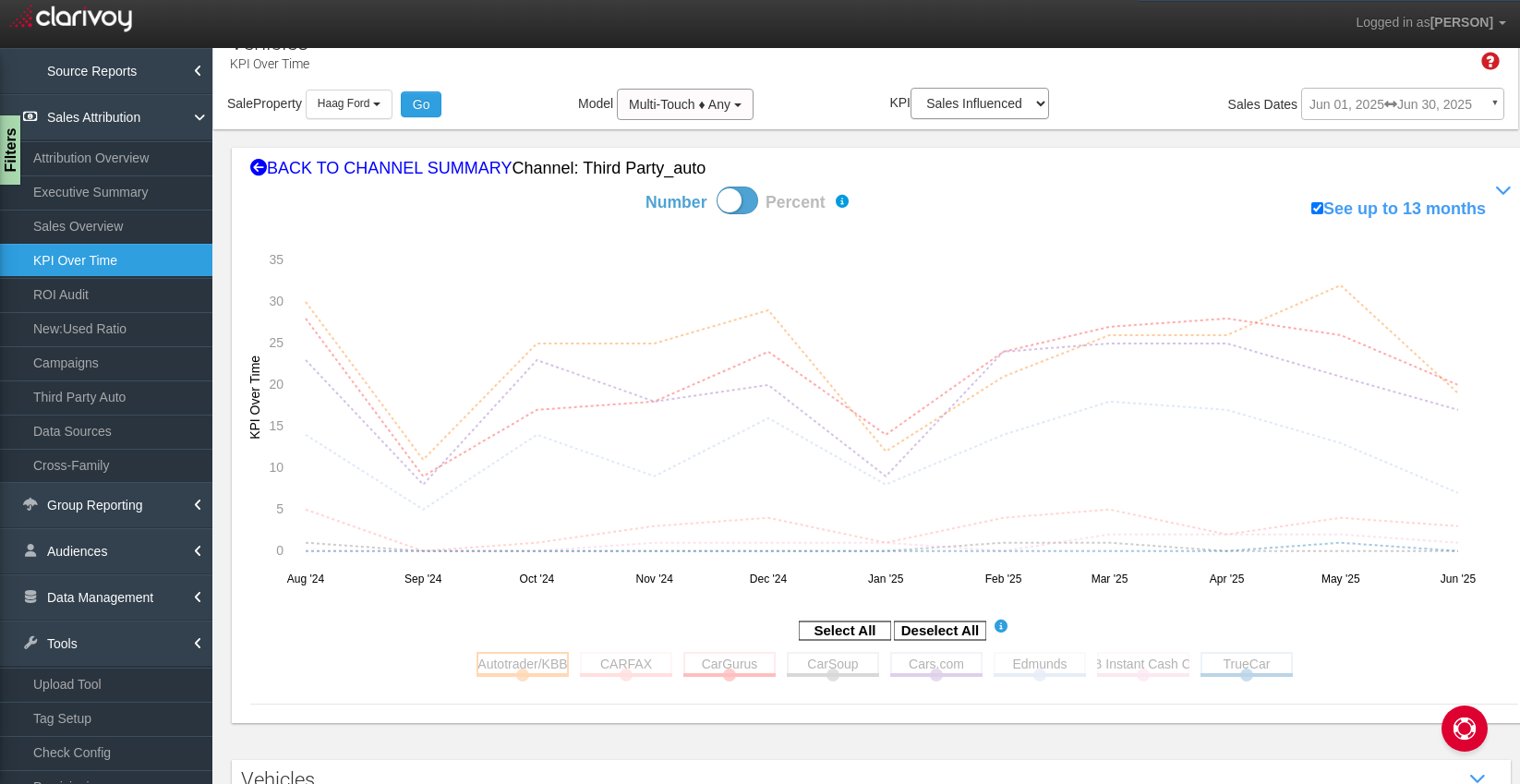 click at bounding box center [523, 663] 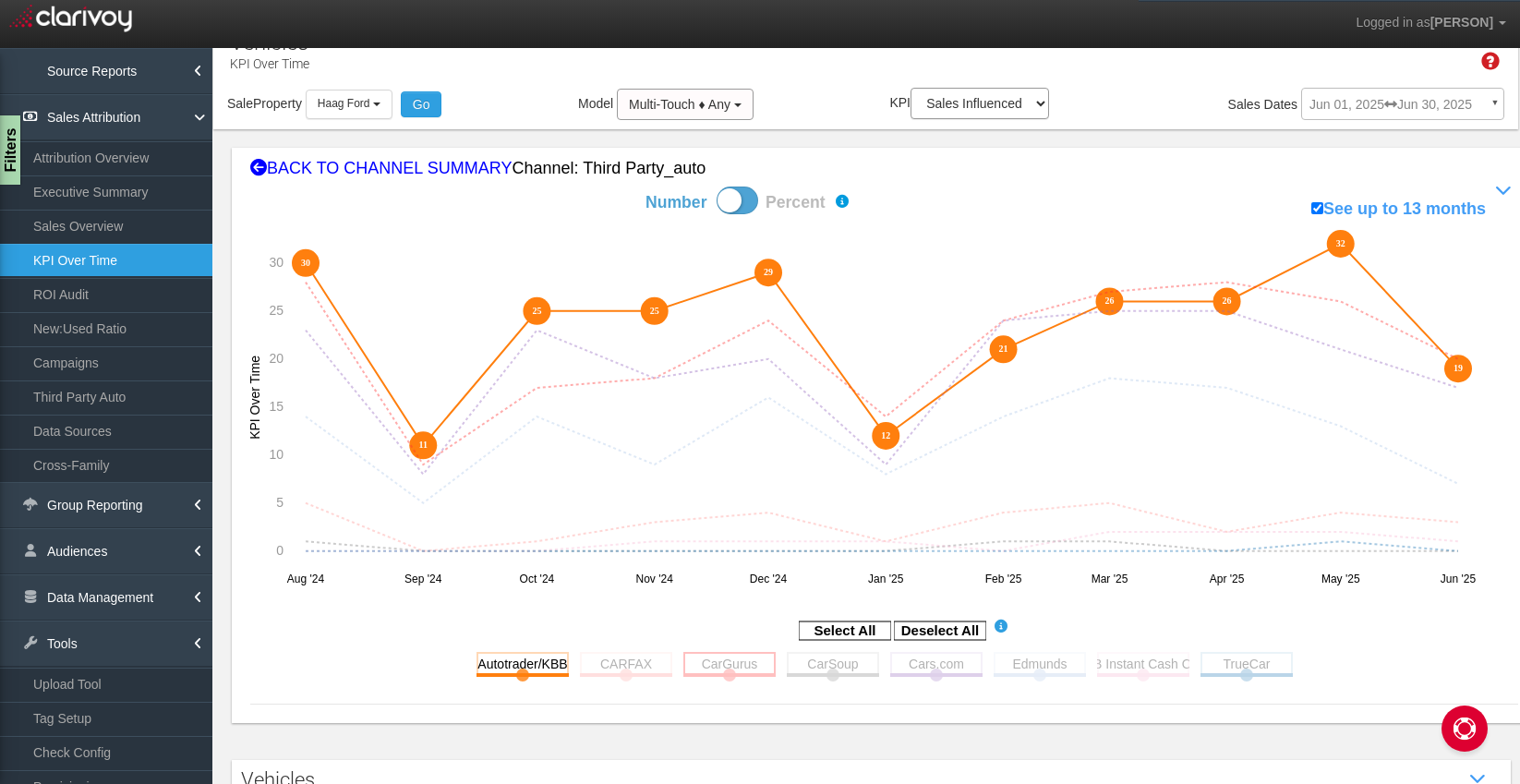 click at bounding box center (730, 663) 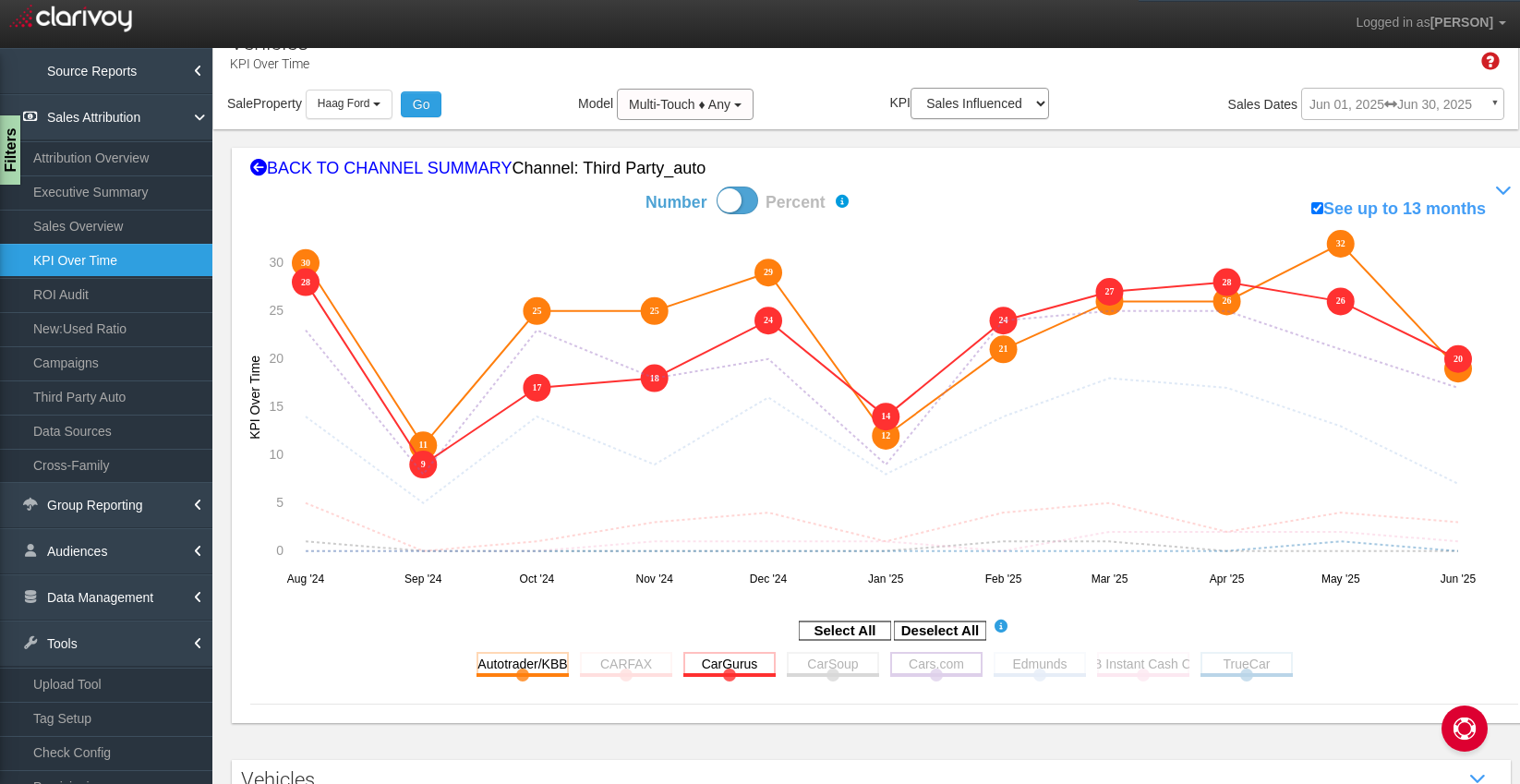 click at bounding box center (936, 663) 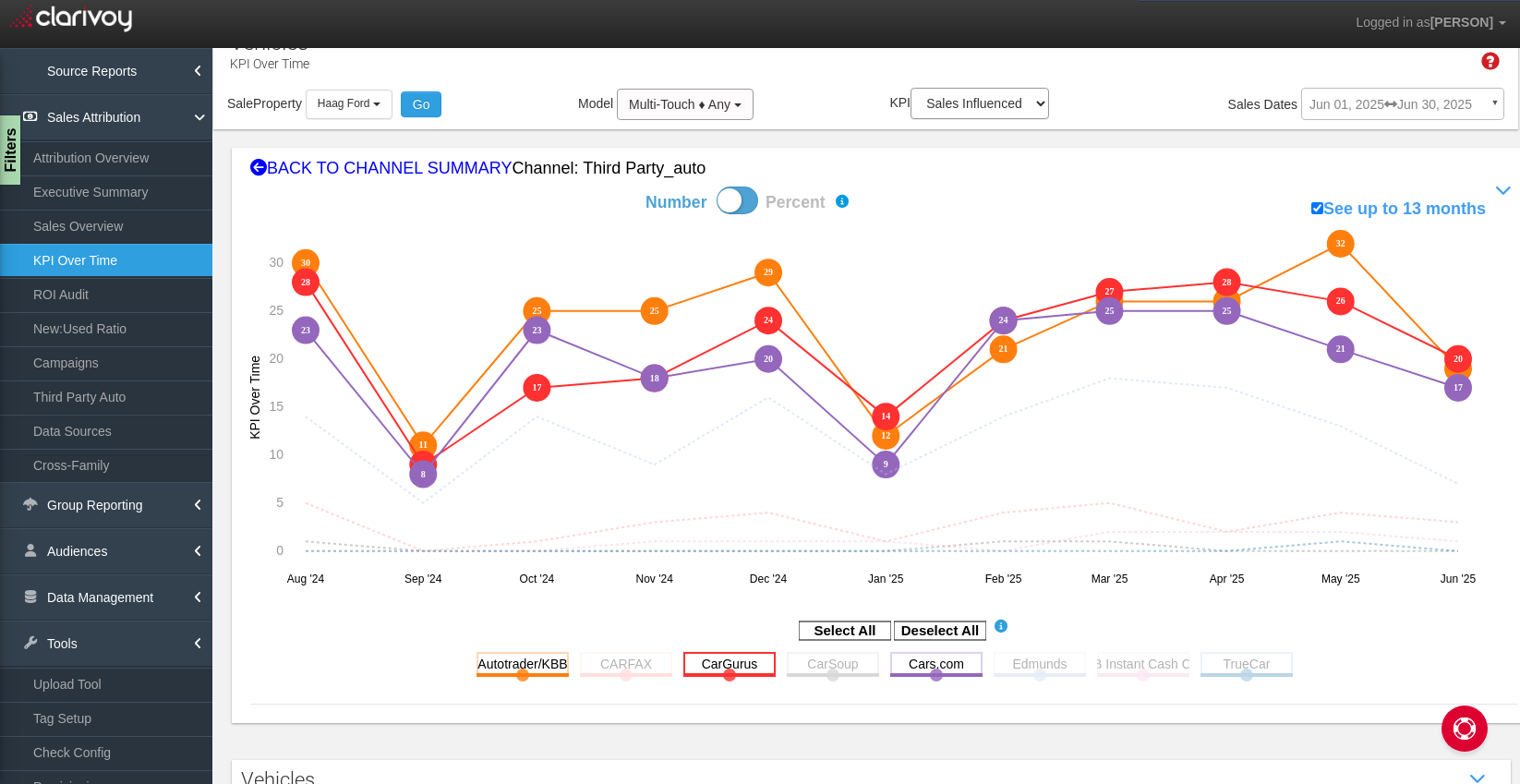 click at bounding box center (730, 663) 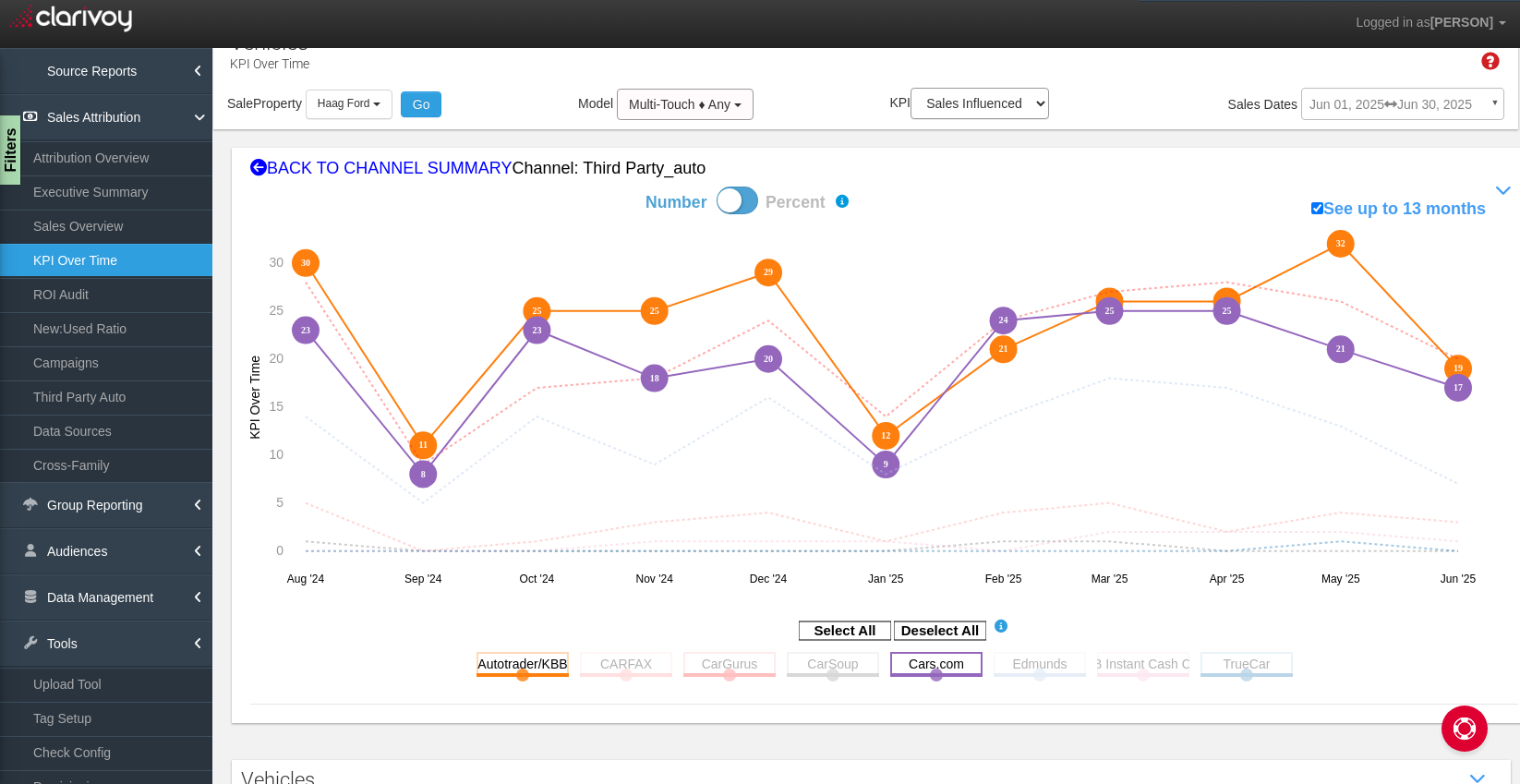 click at bounding box center (936, 663) 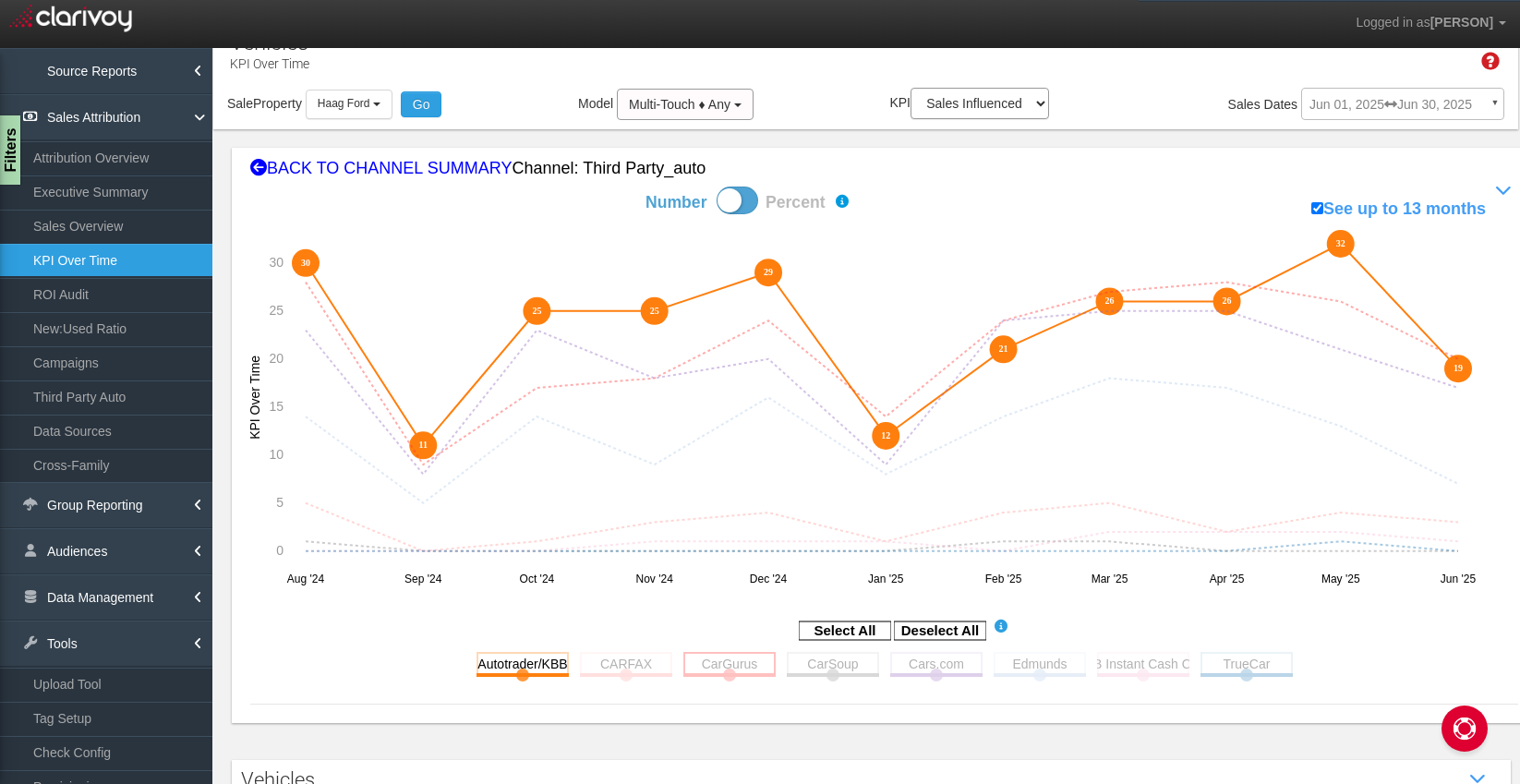 click at bounding box center (730, 663) 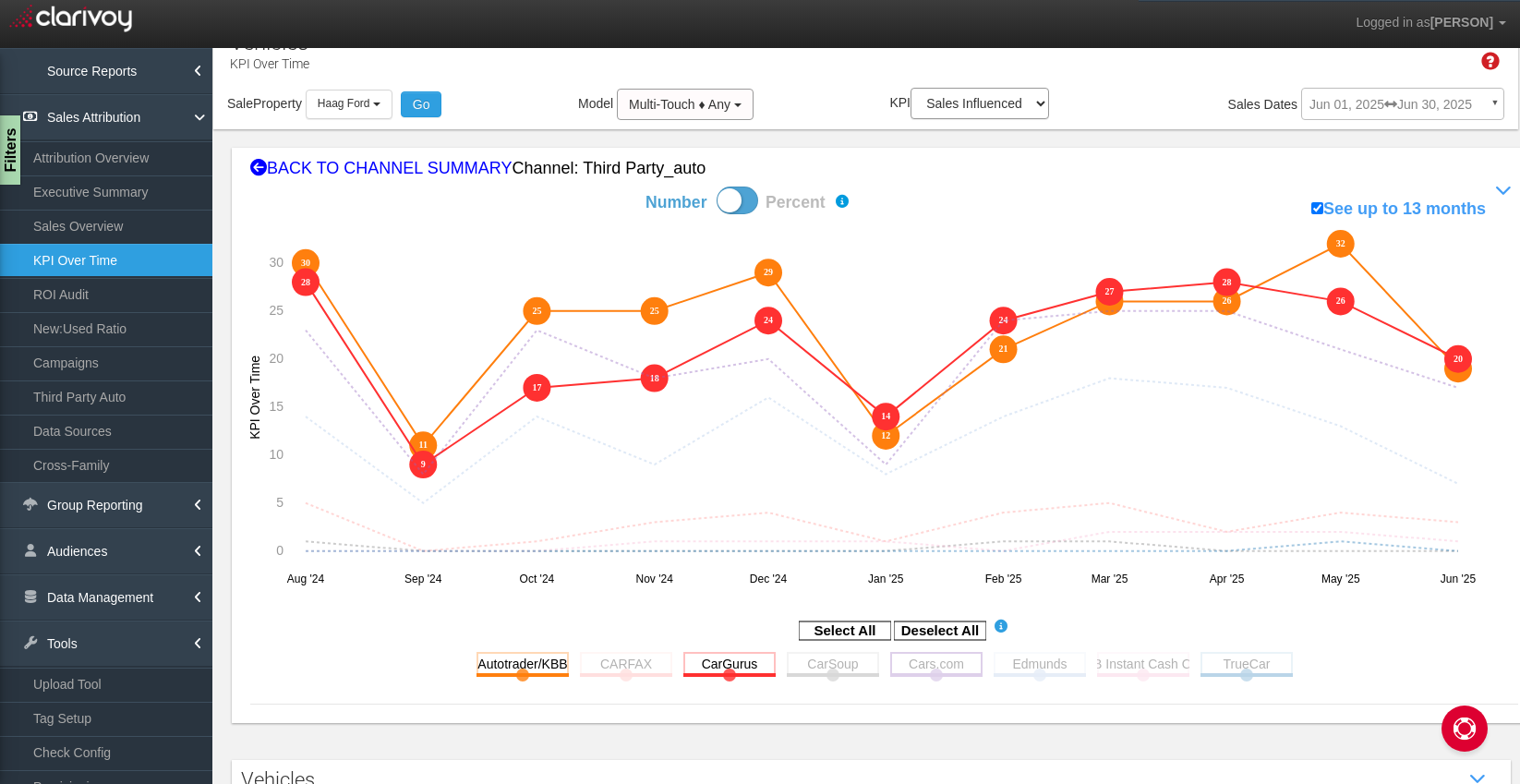 click at bounding box center (936, 663) 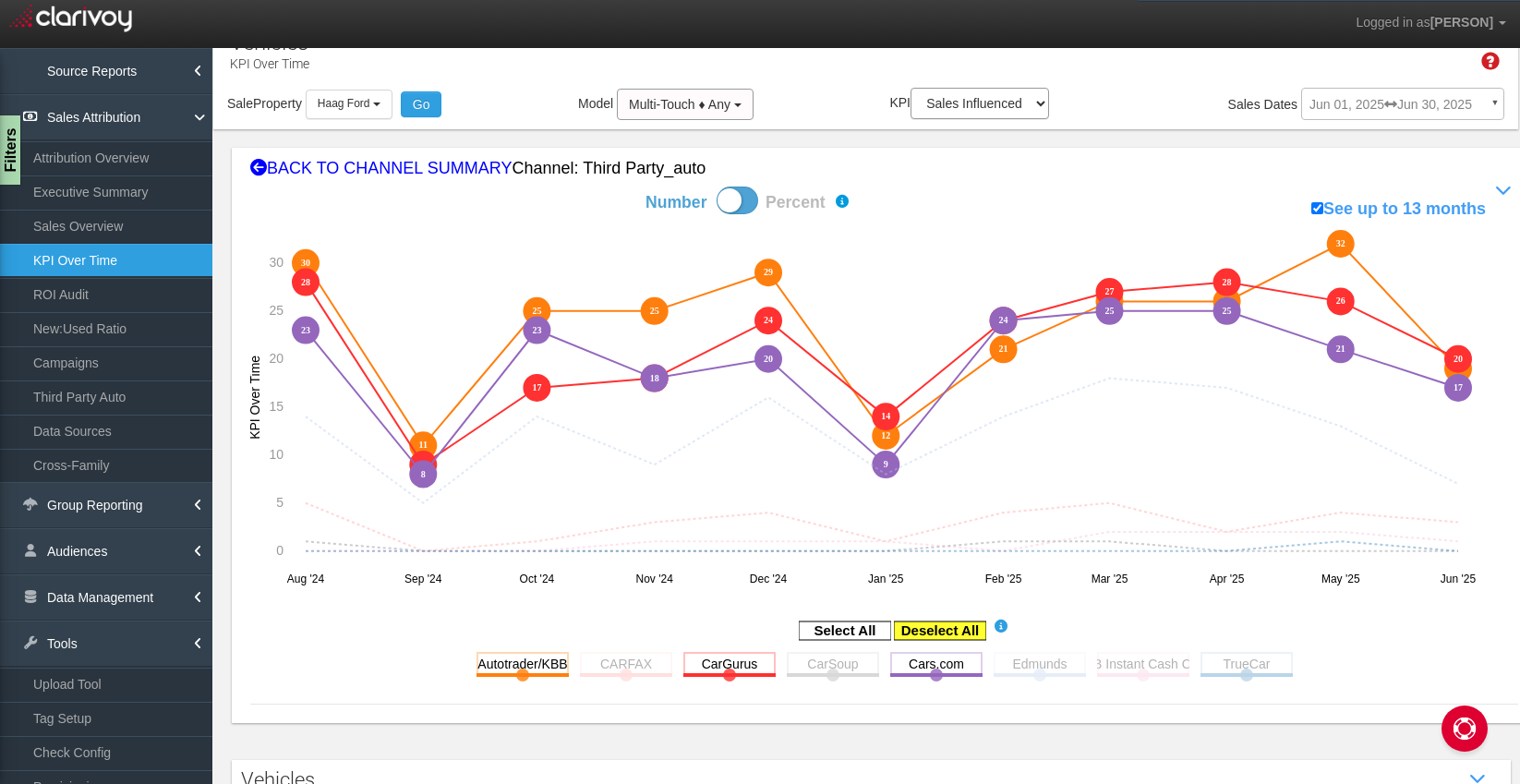 click at bounding box center [940, 631] 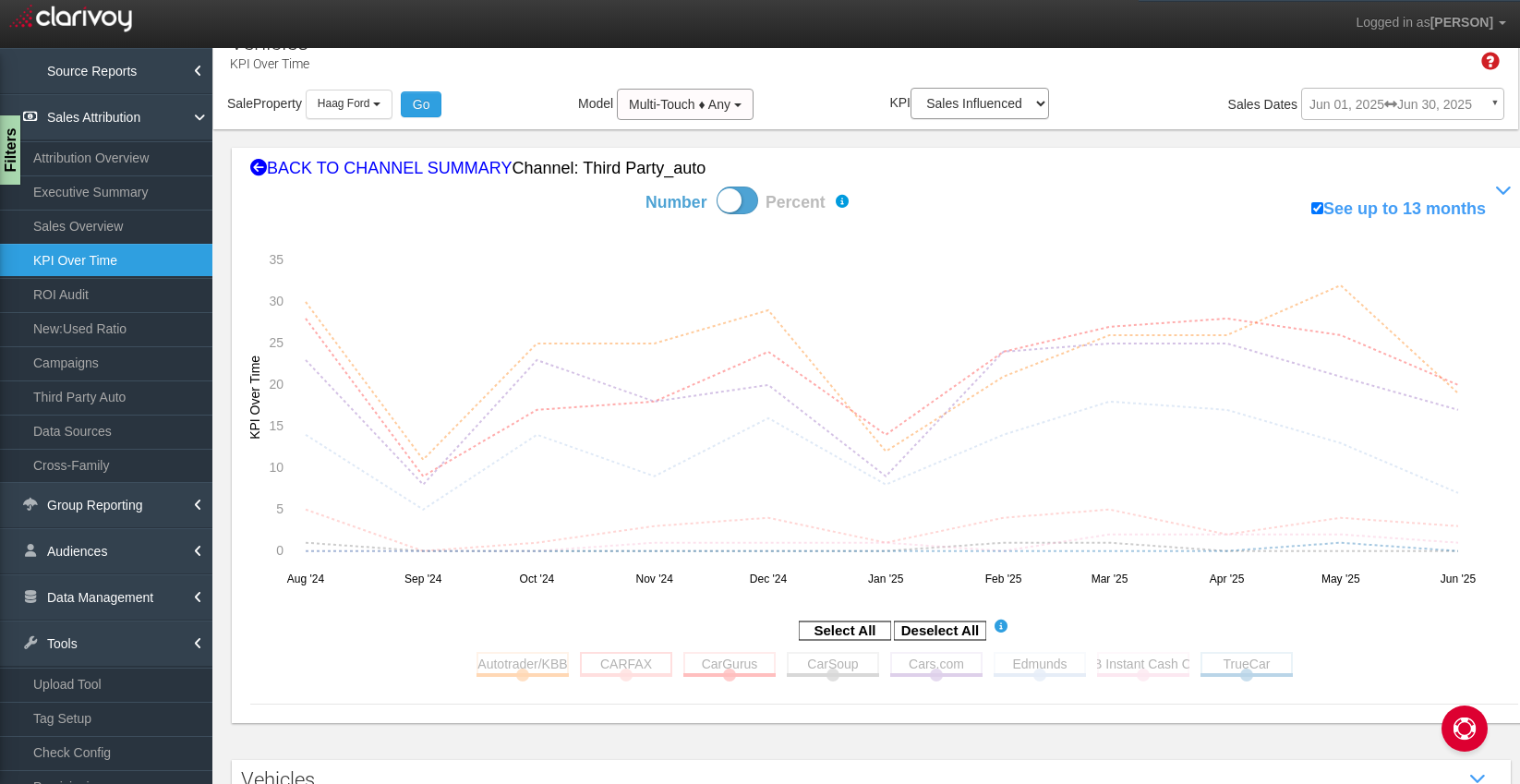 click at bounding box center [626, 663] 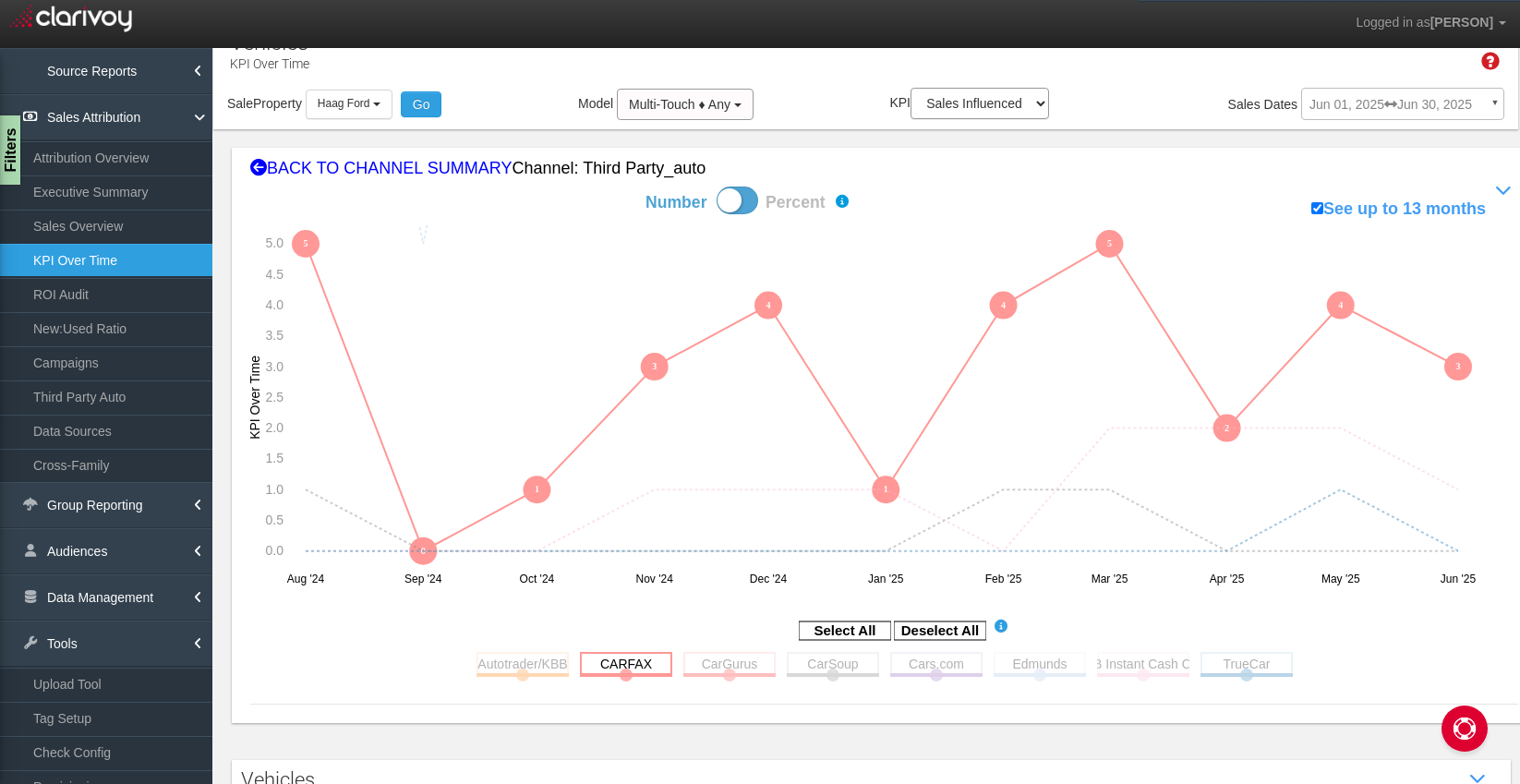 click at bounding box center [626, 663] 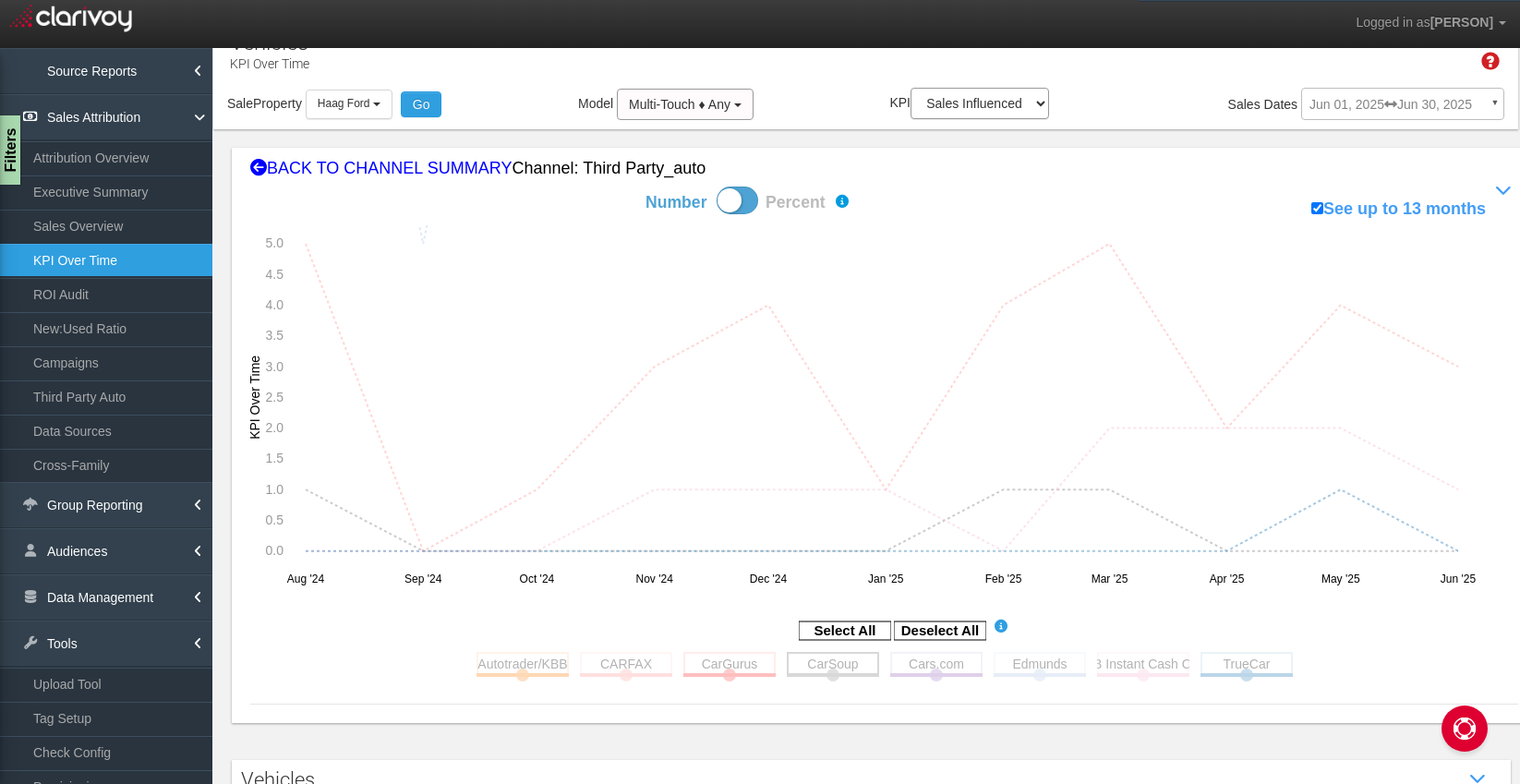 click at bounding box center (833, 663) 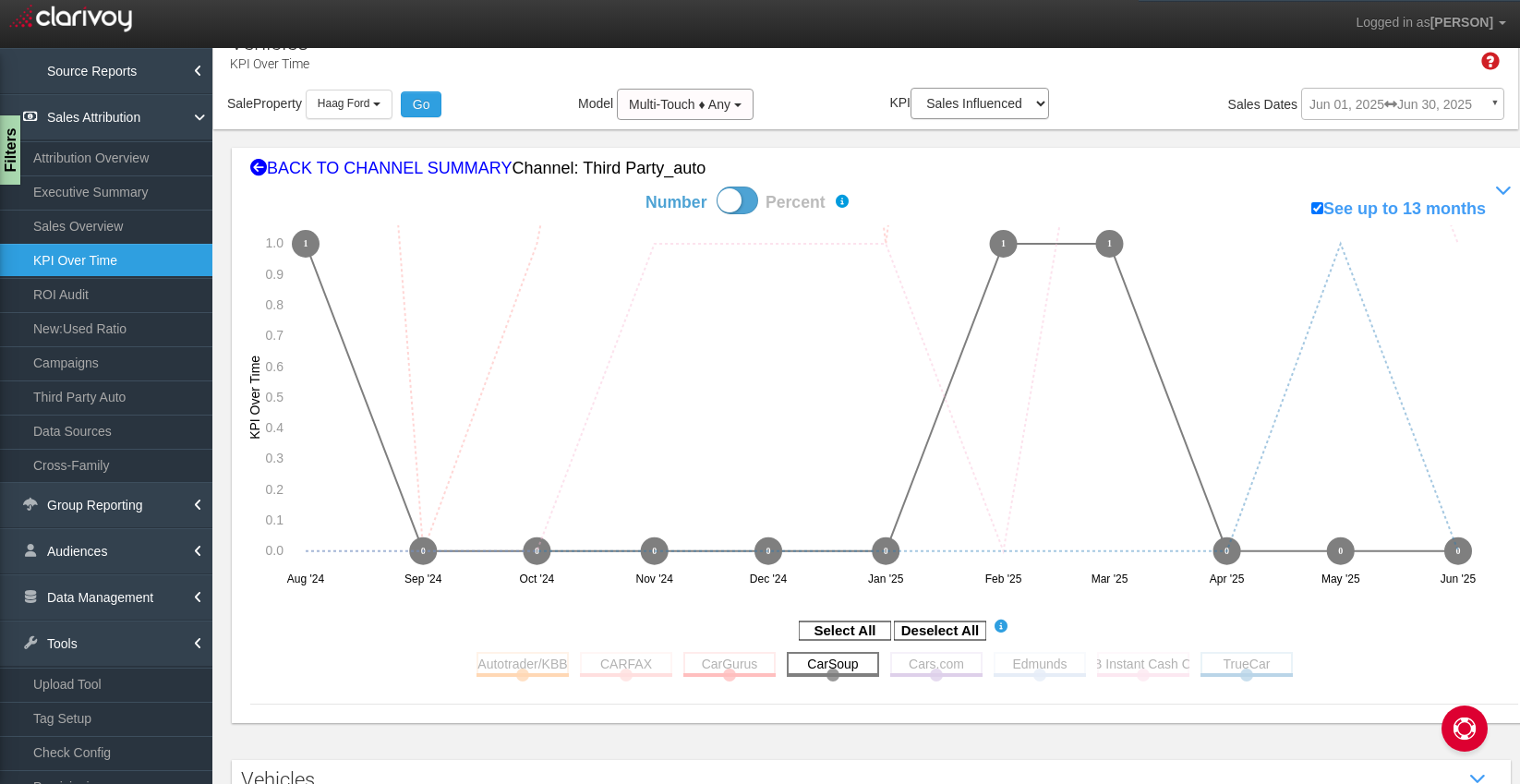 click at bounding box center (833, 663) 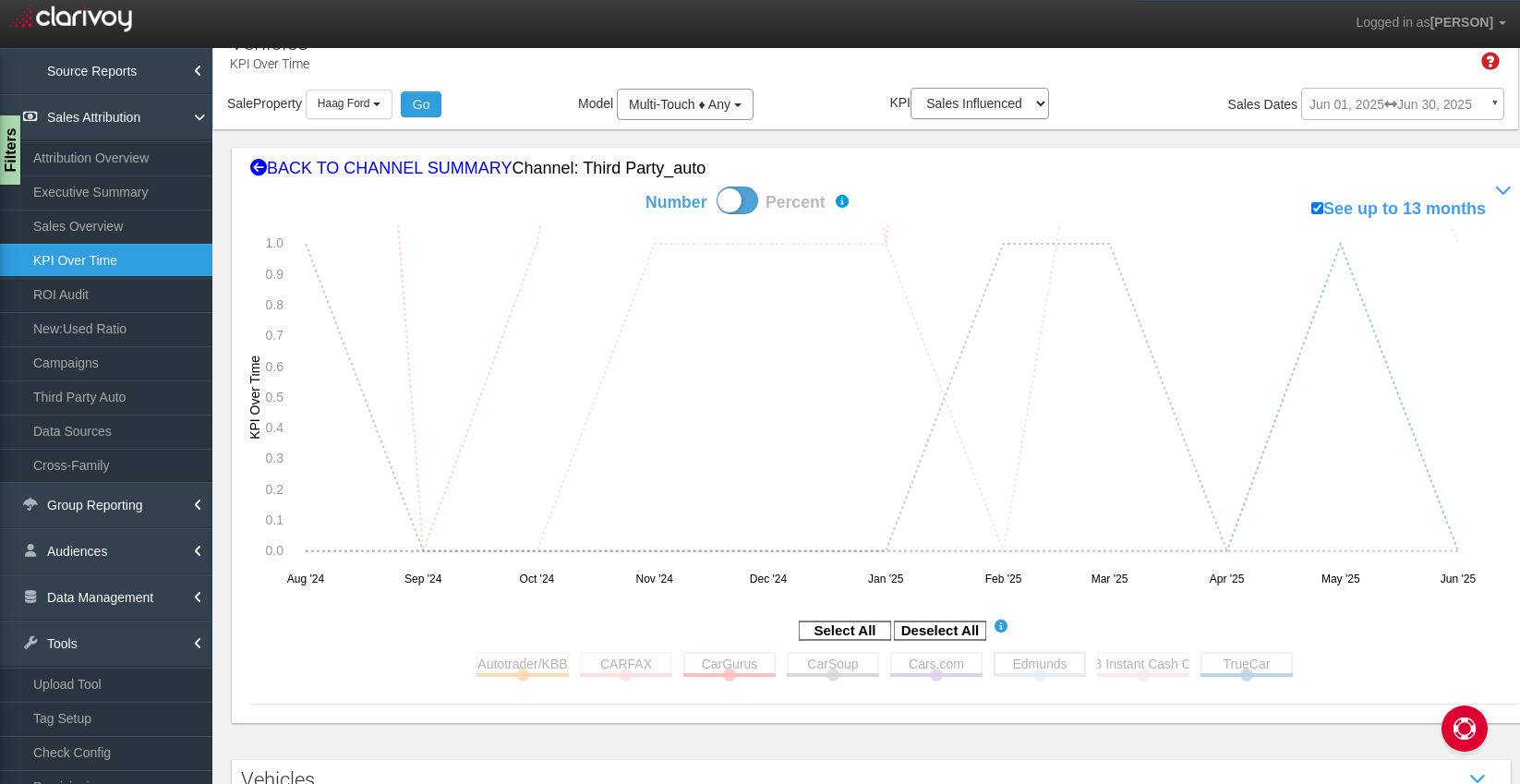 click at bounding box center (1040, 663) 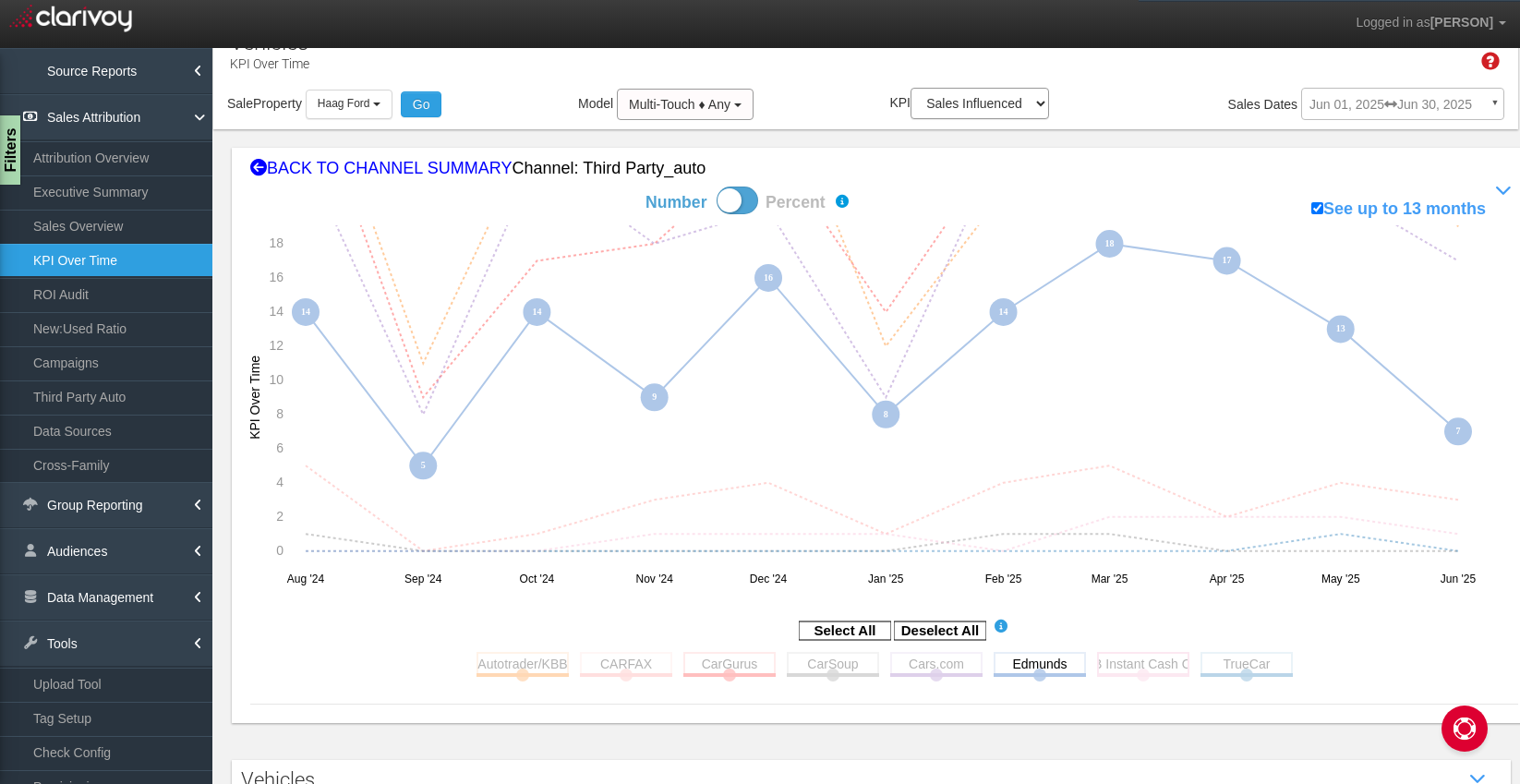 click at bounding box center (1143, 663) 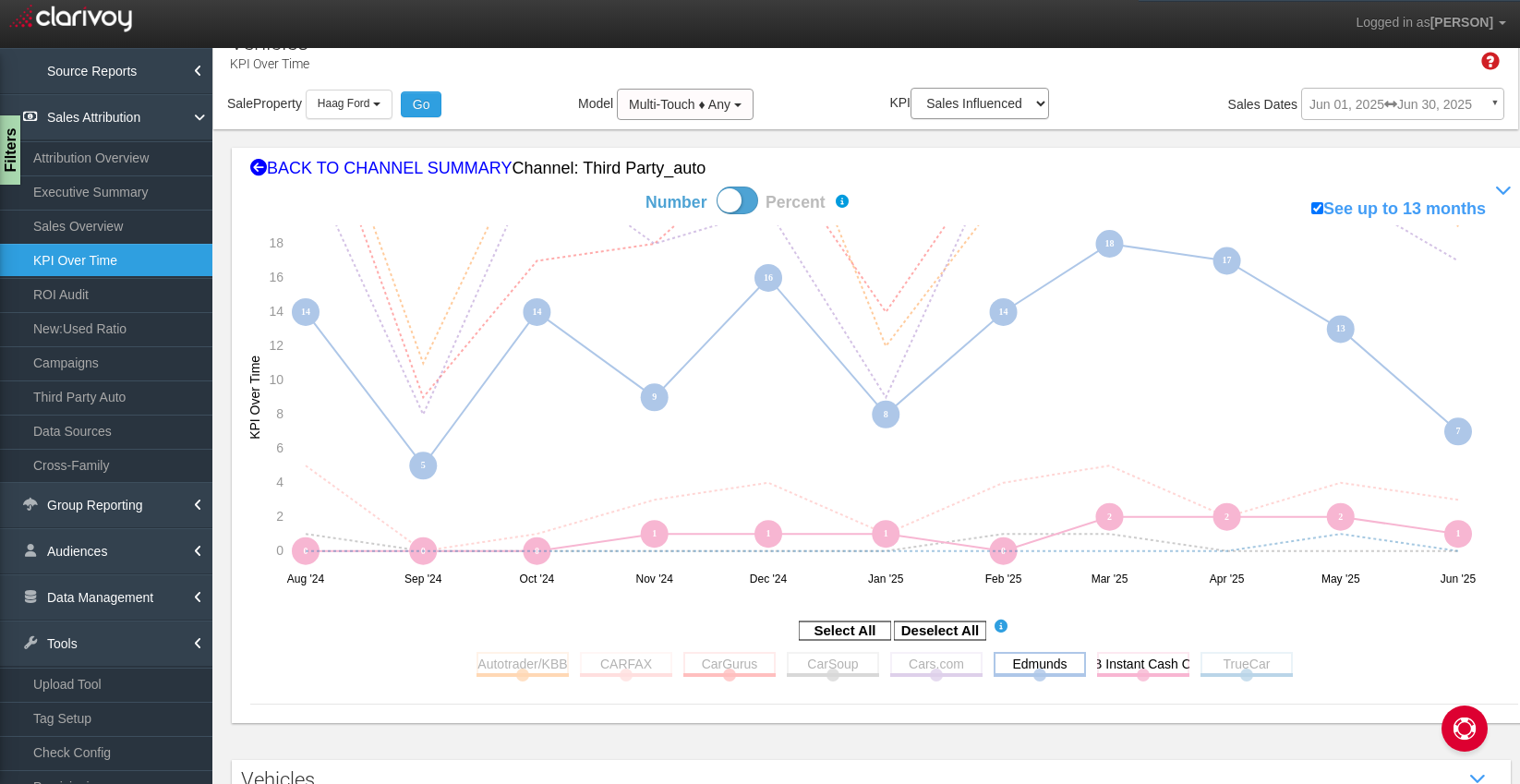 click at bounding box center (1040, 663) 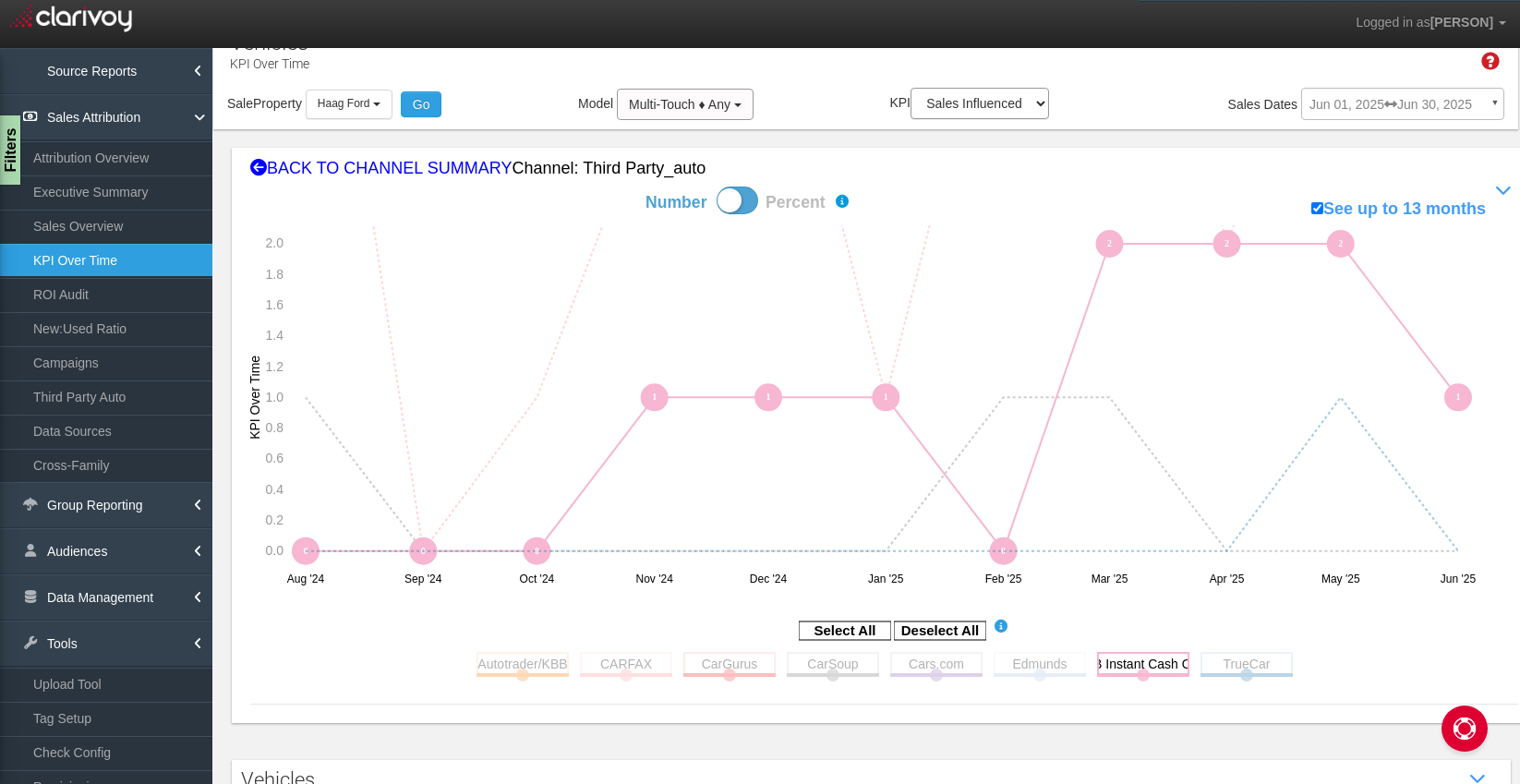 click at bounding box center (1143, 663) 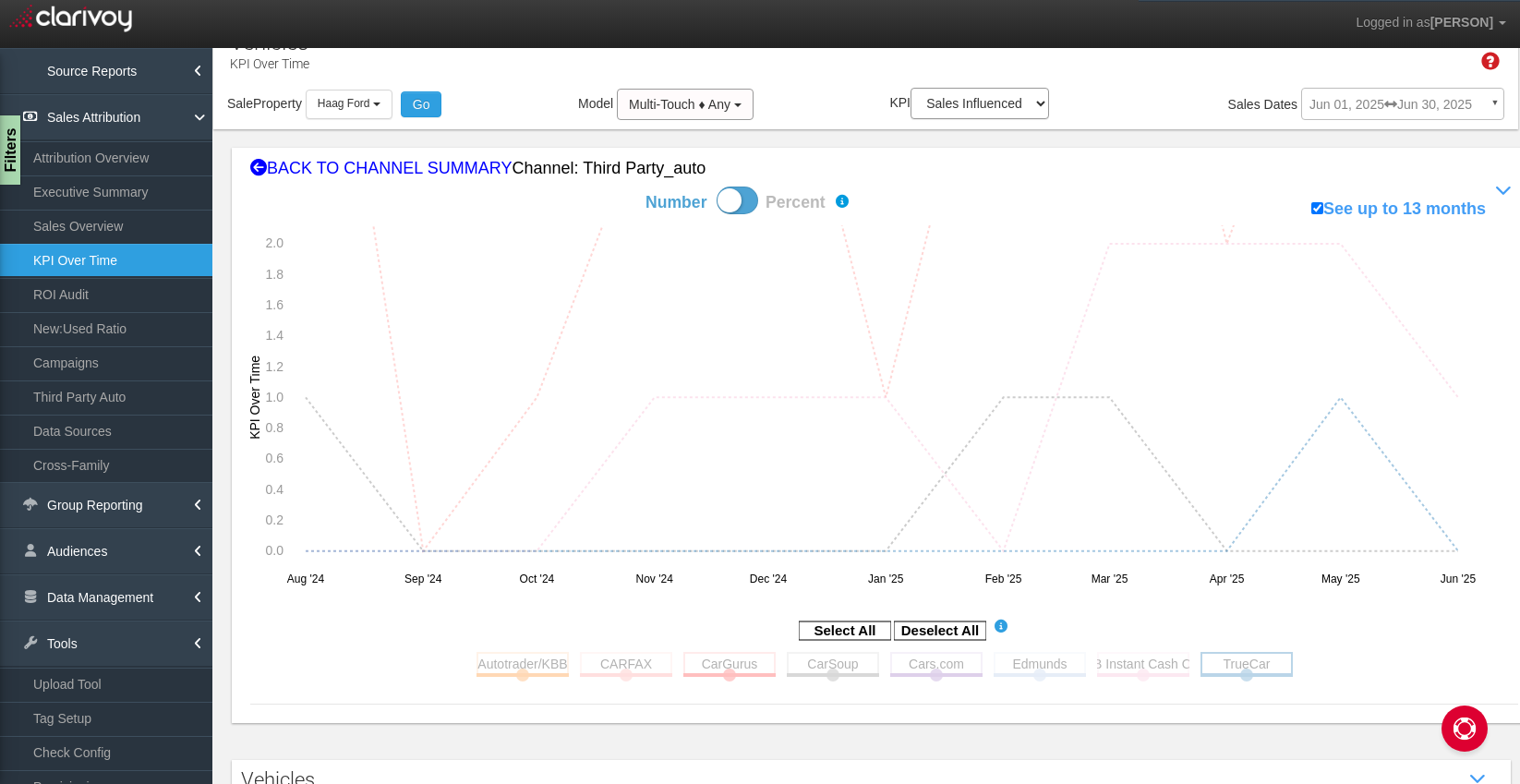 click at bounding box center (1247, 663) 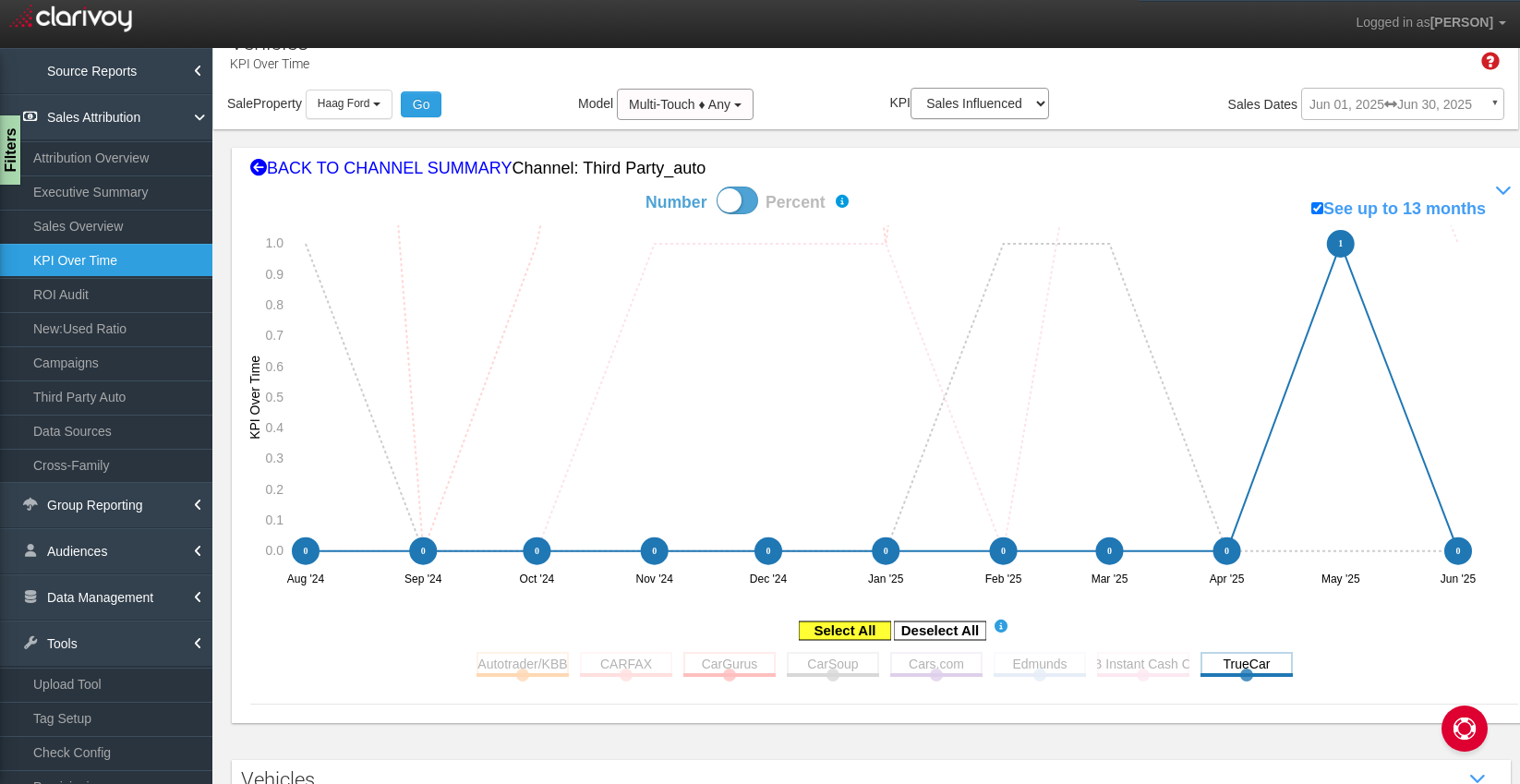 click at bounding box center (845, 631) 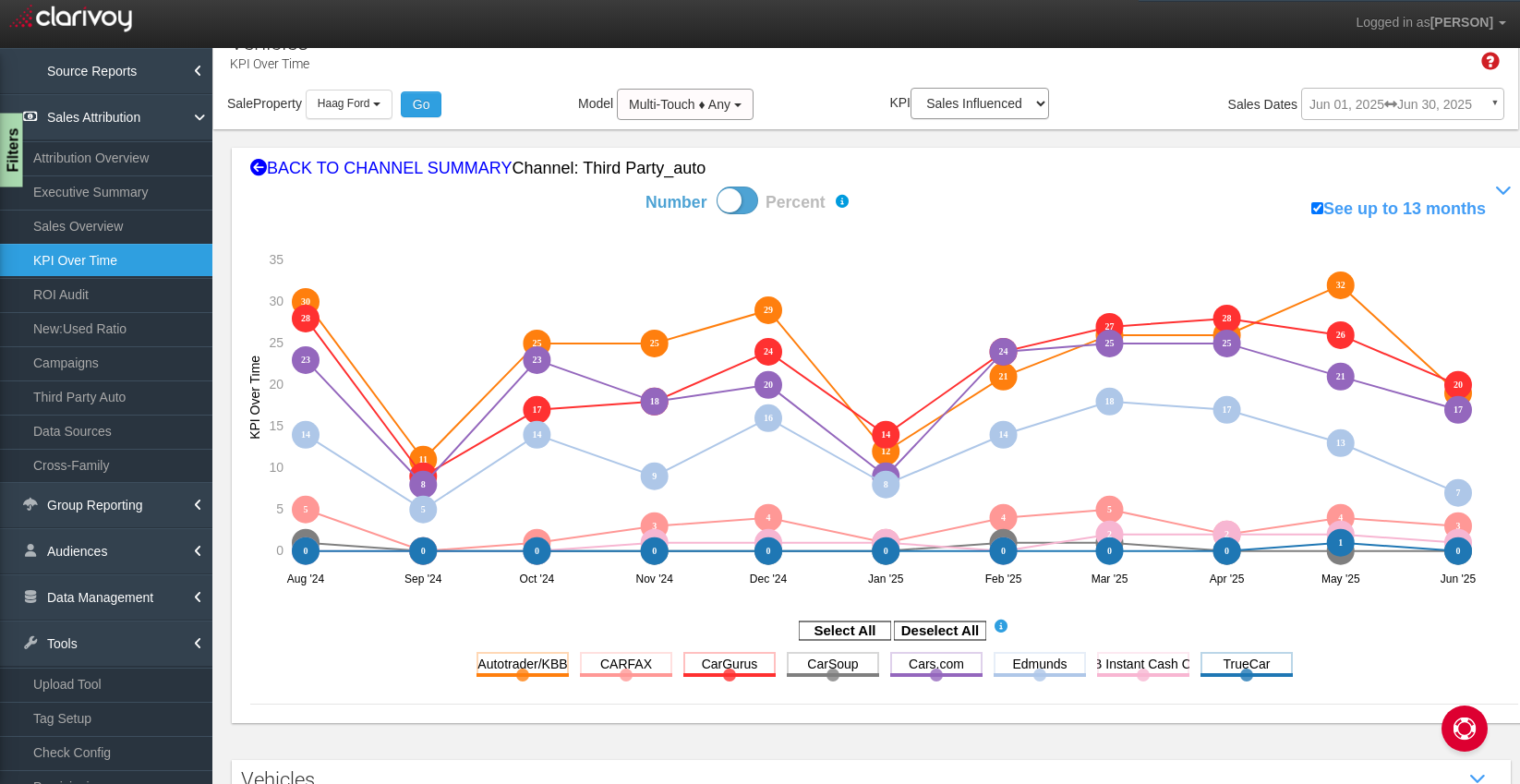 click on "Filters" at bounding box center (11, 151) 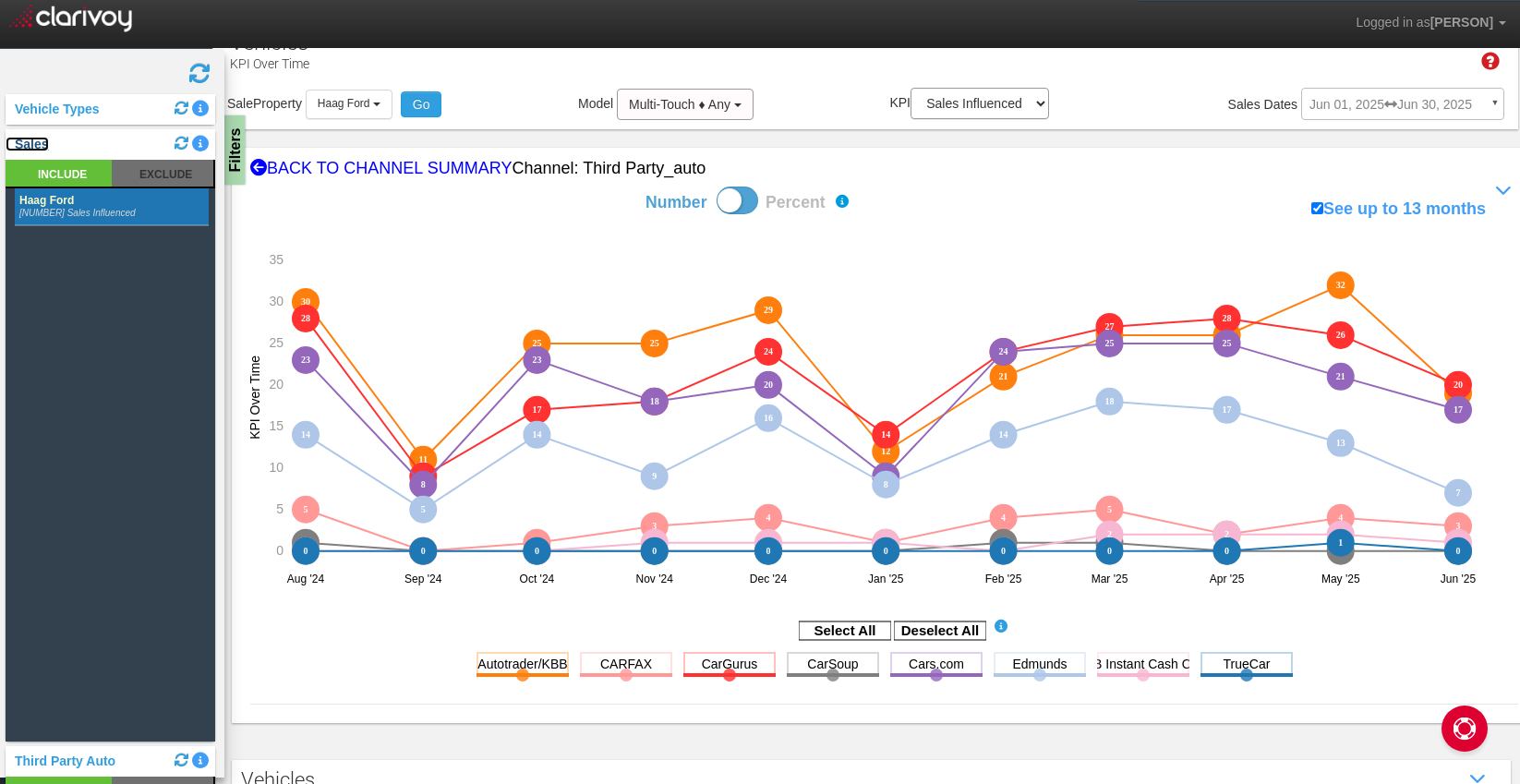 click on "Sales" at bounding box center [27, 144] 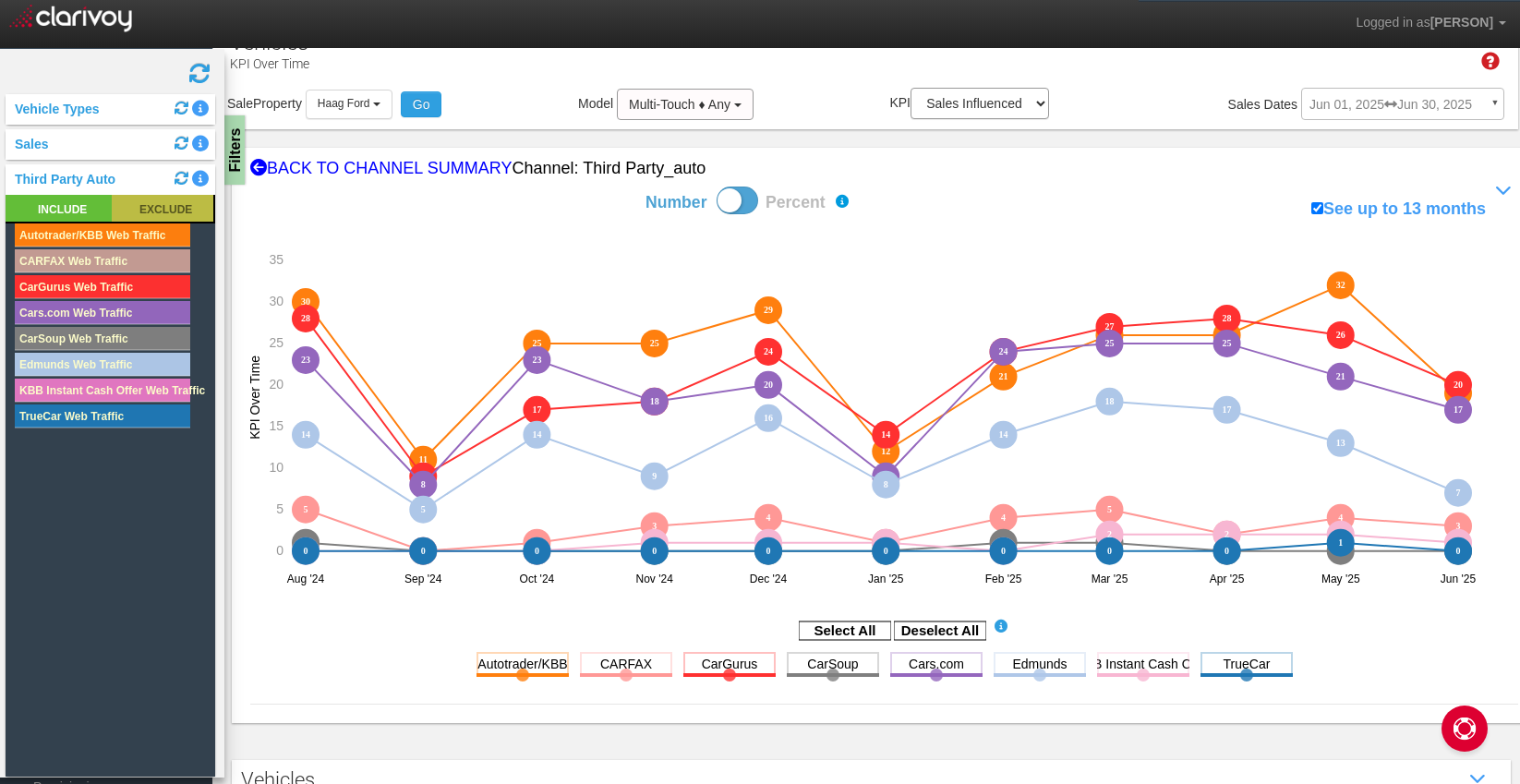 click at bounding box center [163, 208] 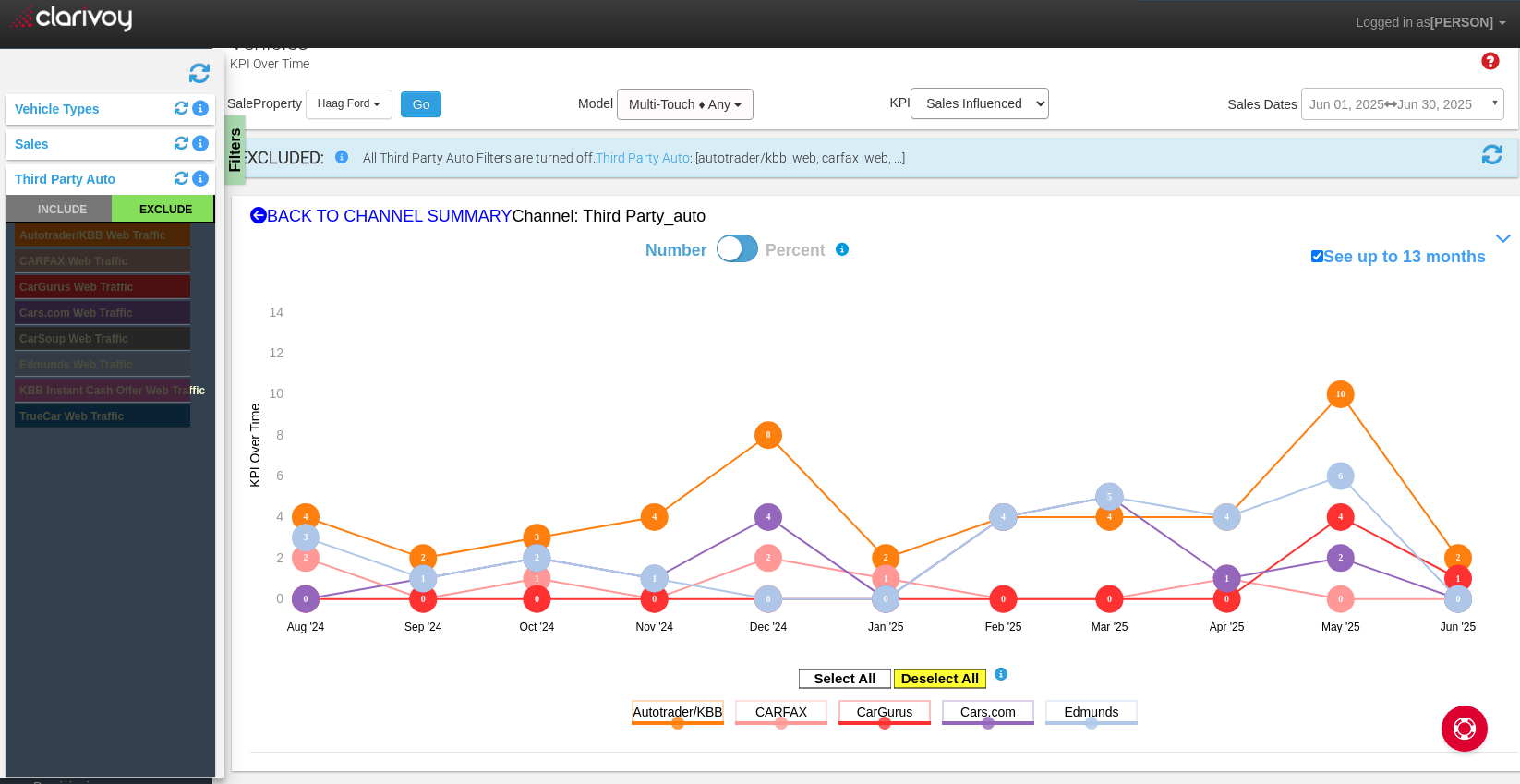 click at bounding box center (940, 679) 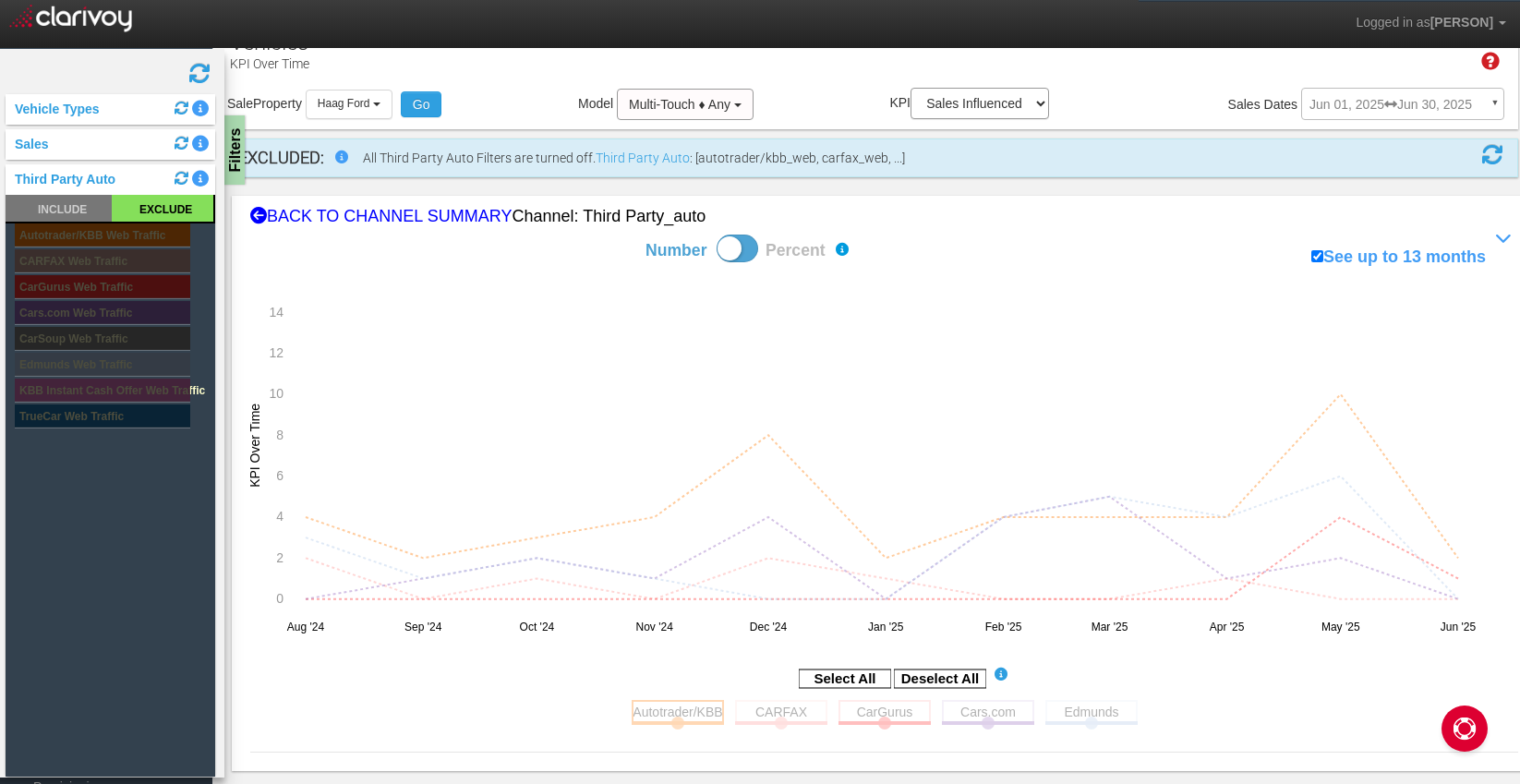 click at bounding box center [678, 711] 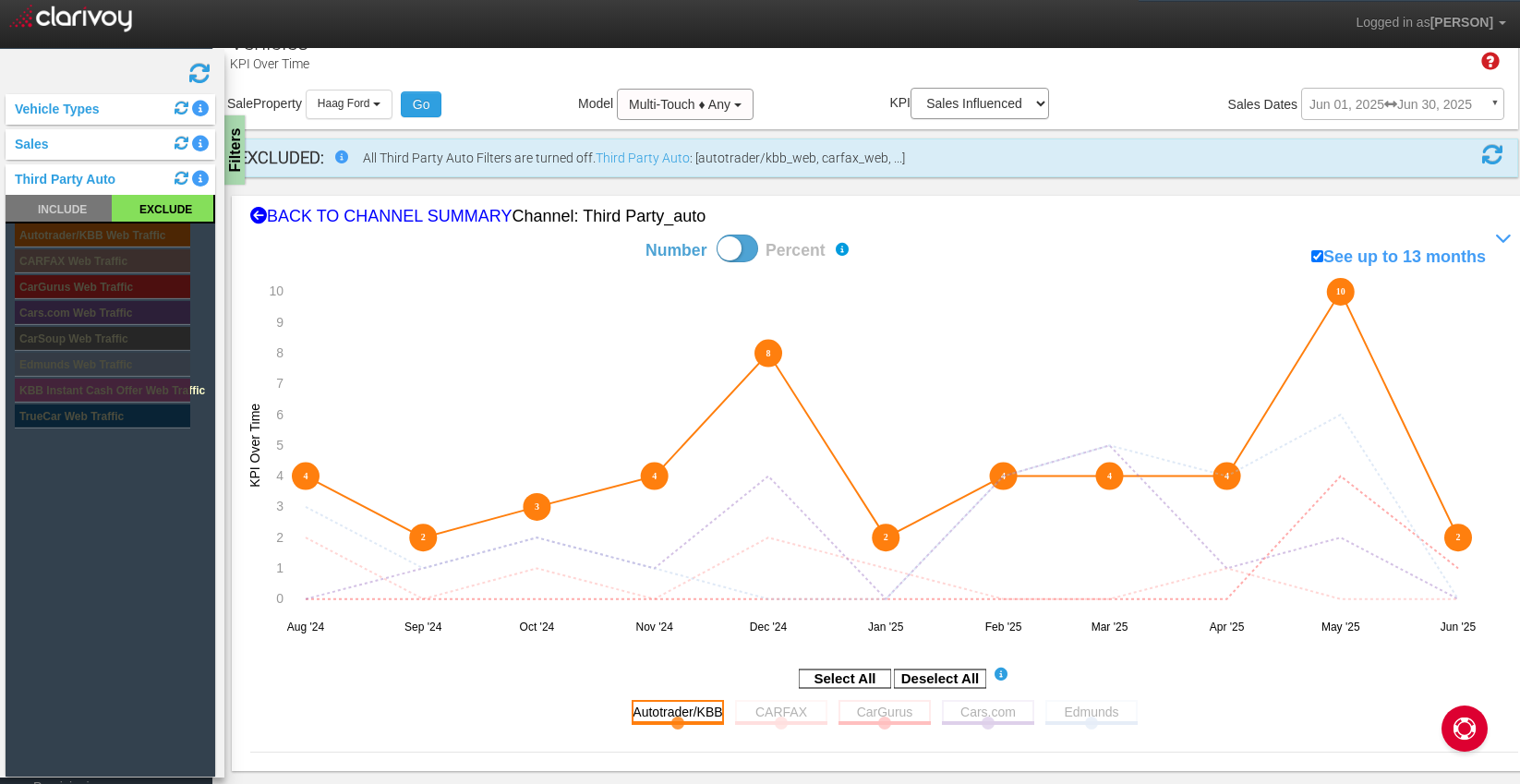 click at bounding box center [678, 711] 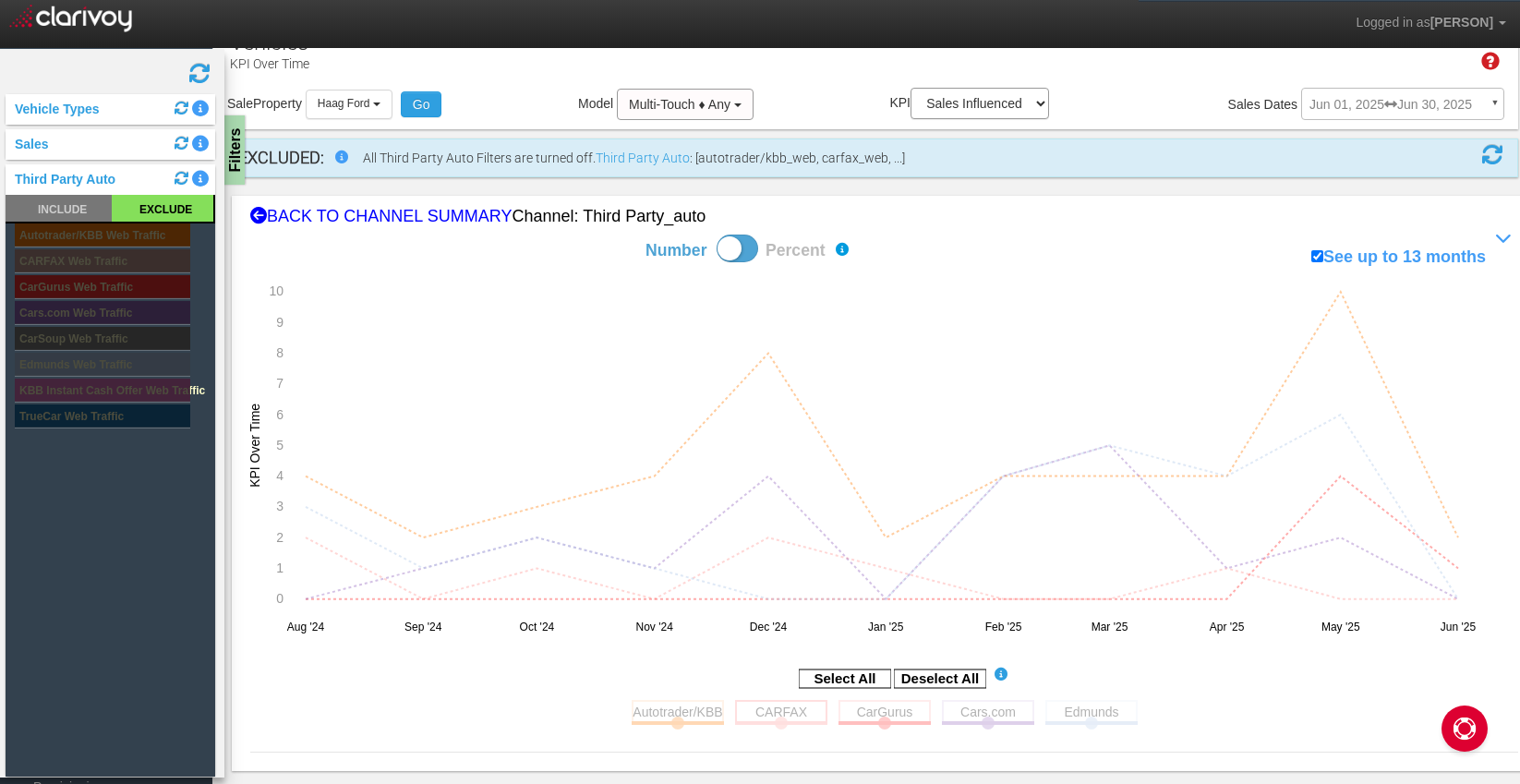 click at bounding box center (781, 711) 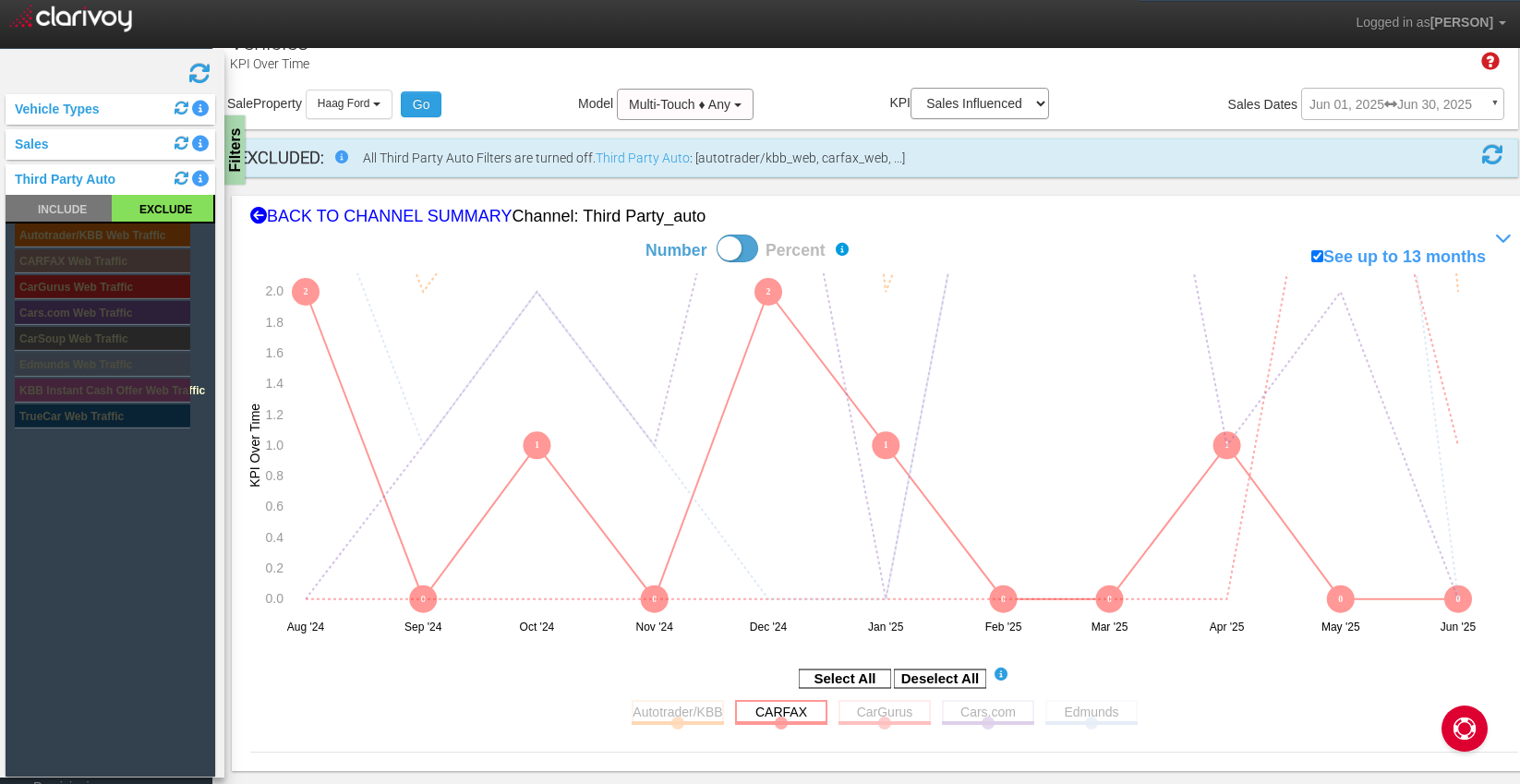click at bounding box center (781, 711) 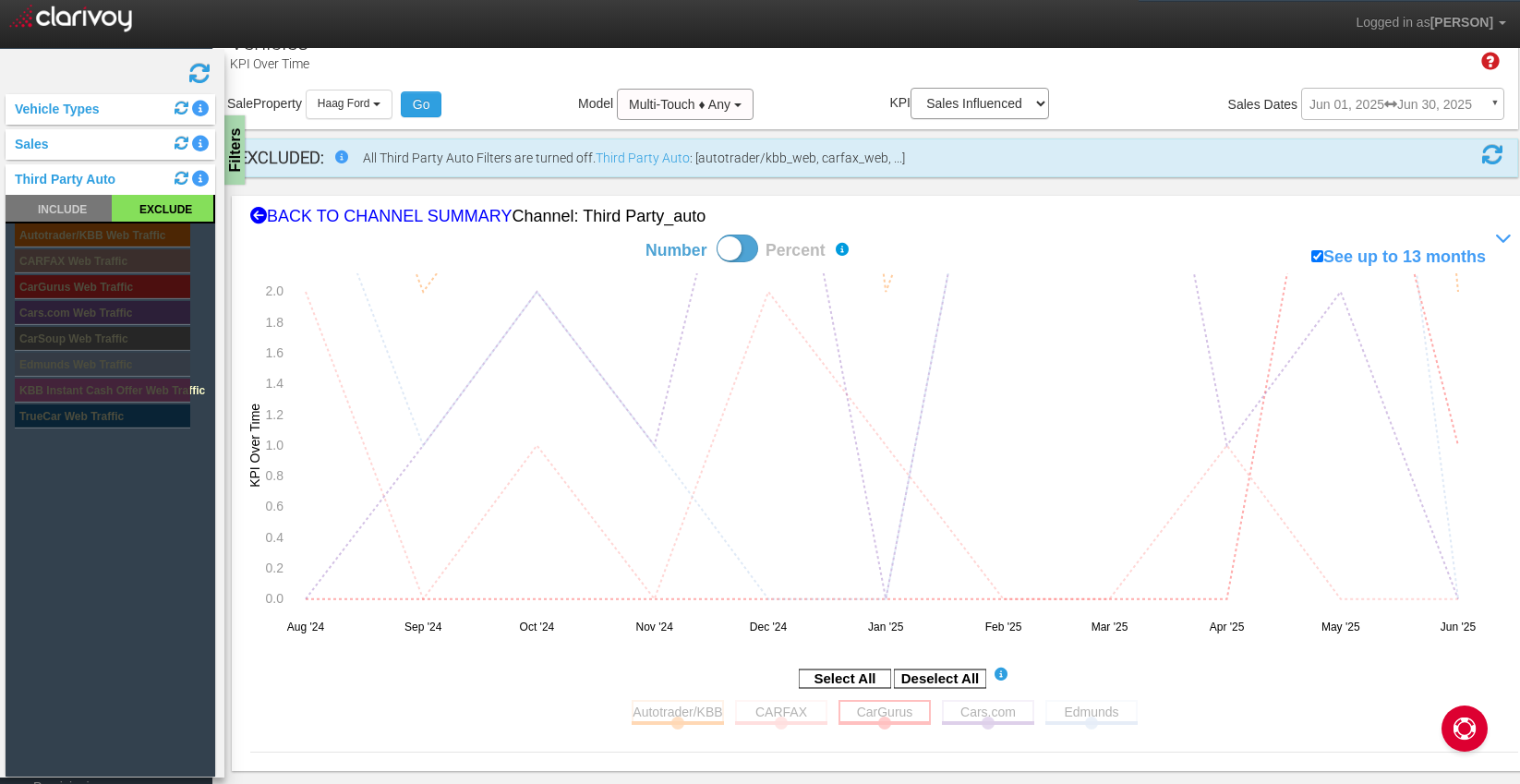 click at bounding box center (885, 711) 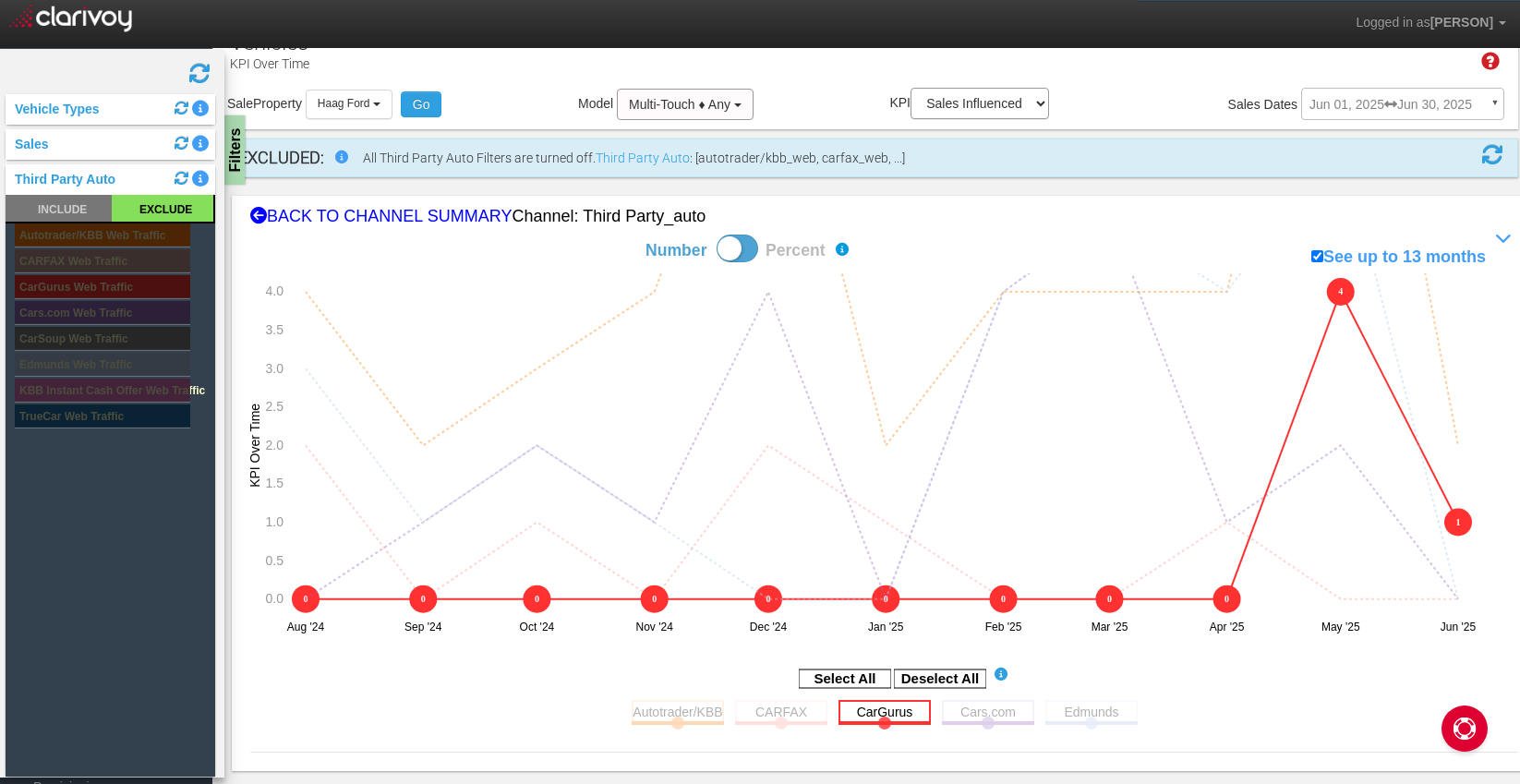 click at bounding box center (885, 711) 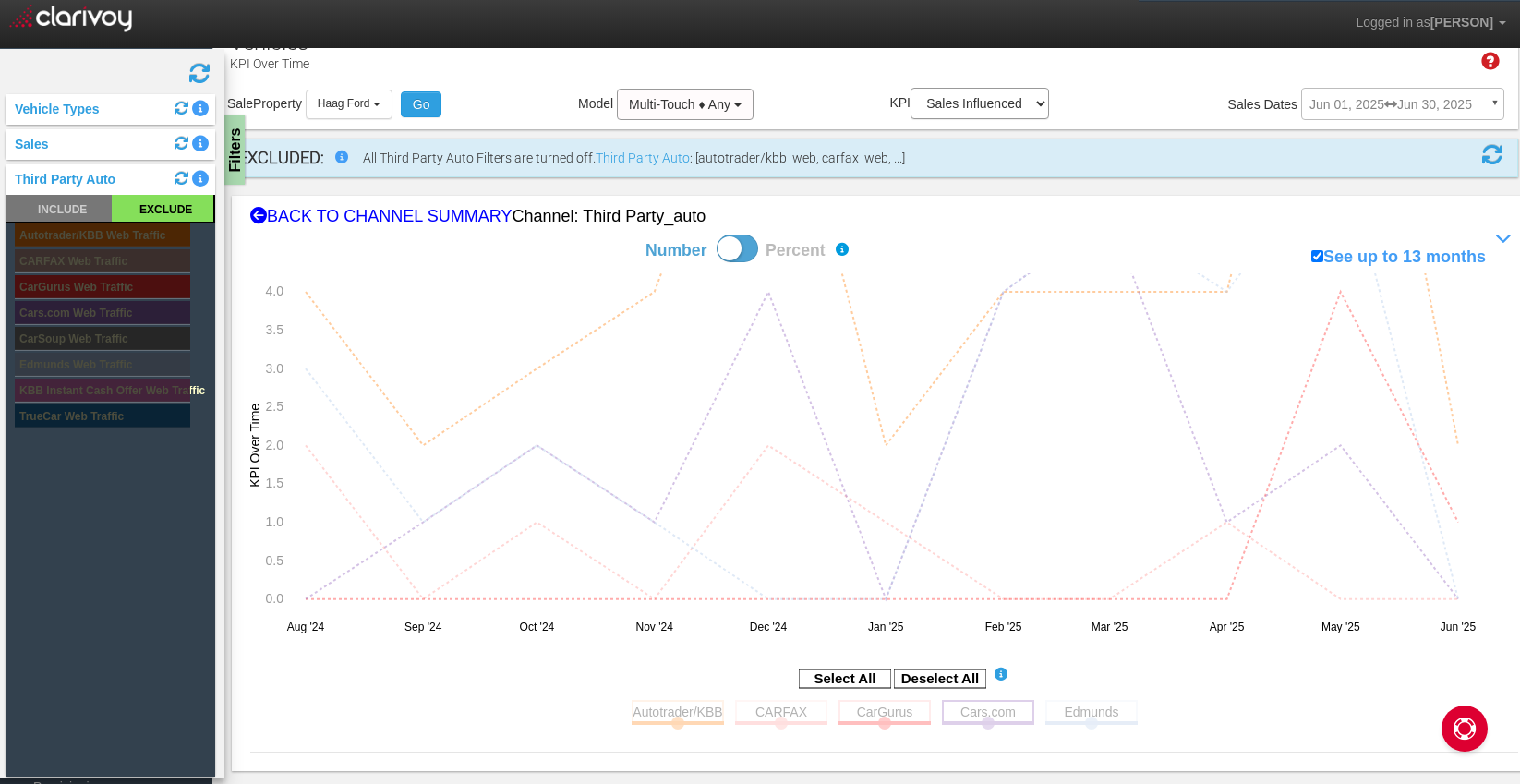 click at bounding box center (988, 711) 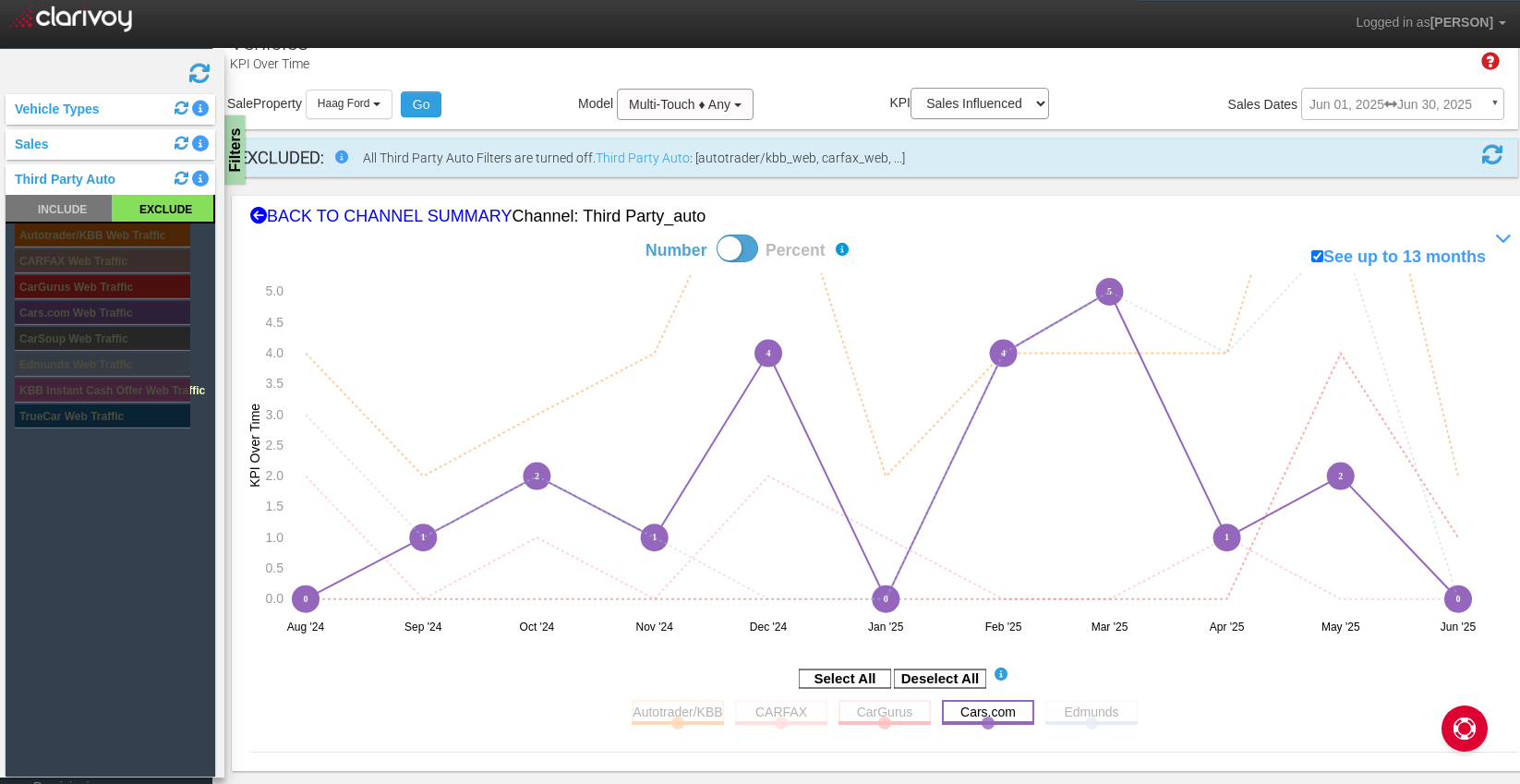 click at bounding box center (988, 711) 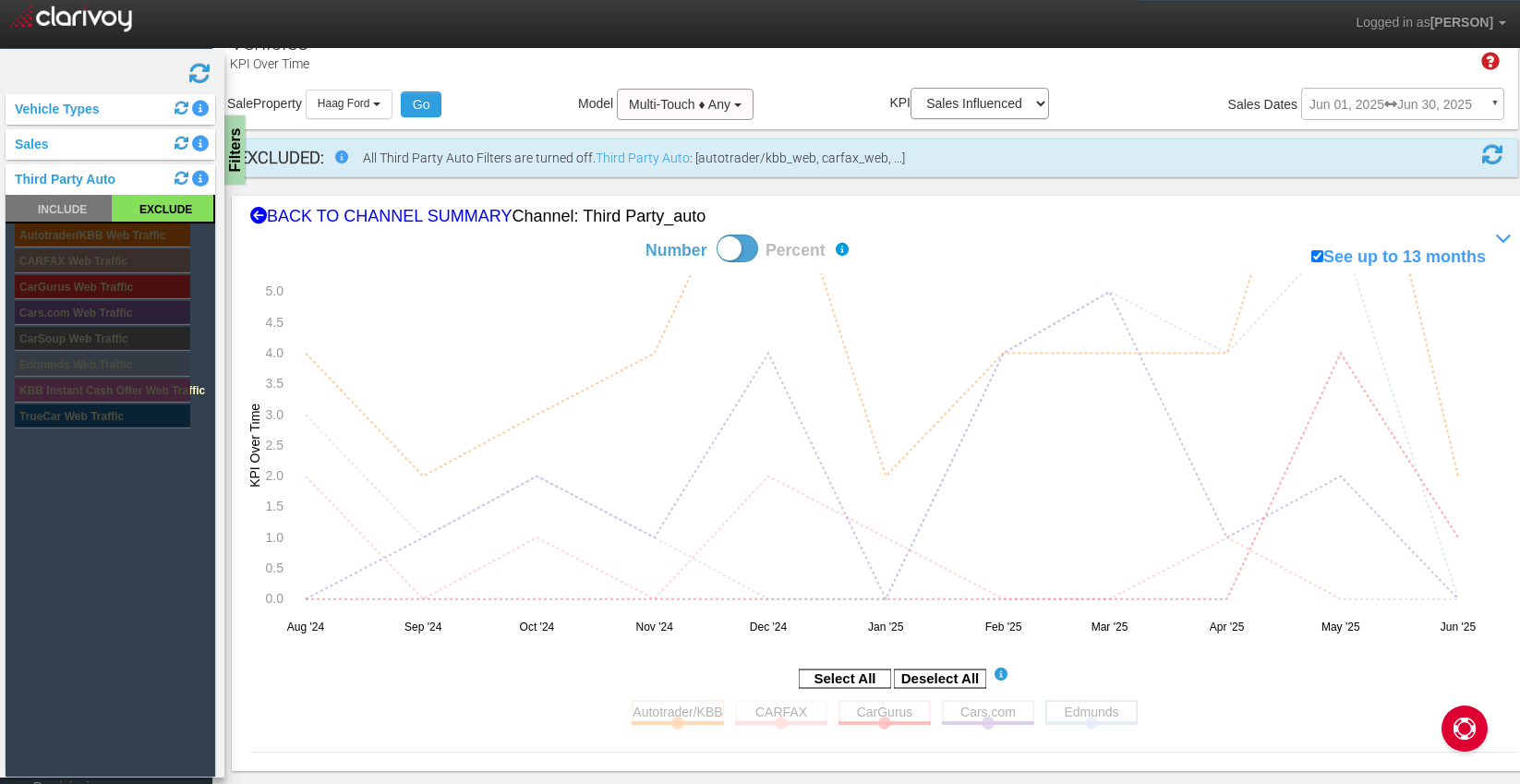 click at bounding box center (1092, 711) 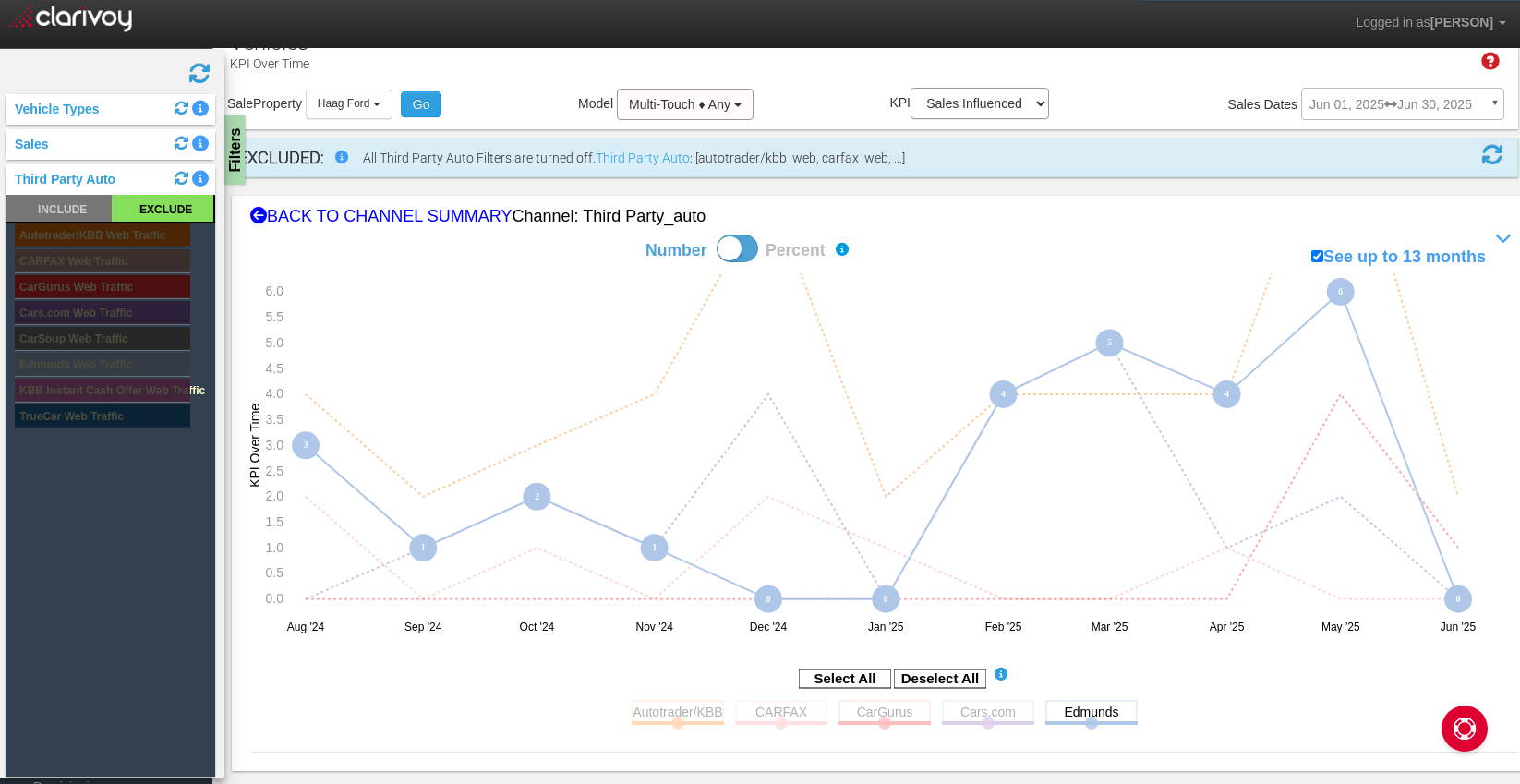 click at bounding box center [199, 73] 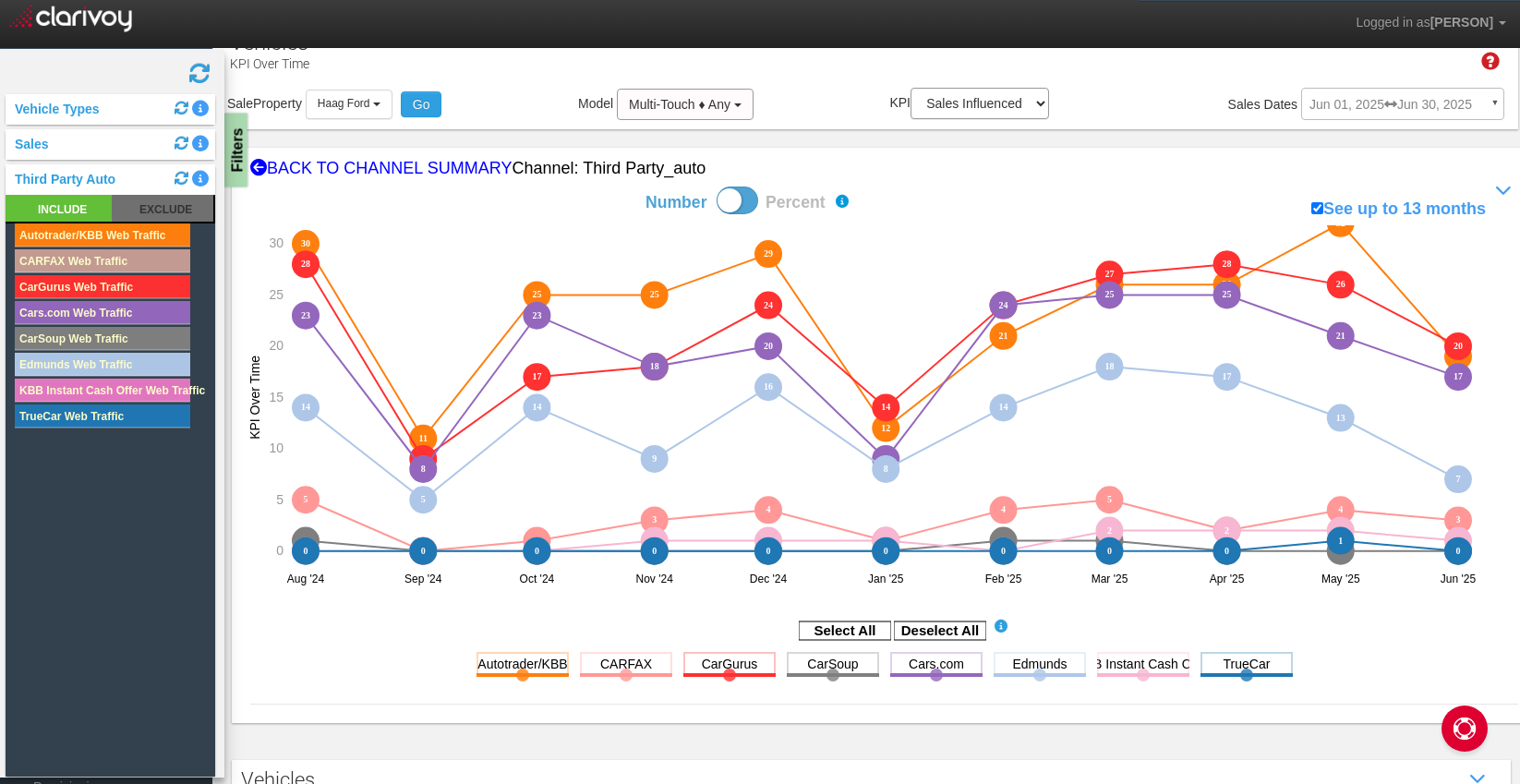 click on "Filters" at bounding box center [235, 151] 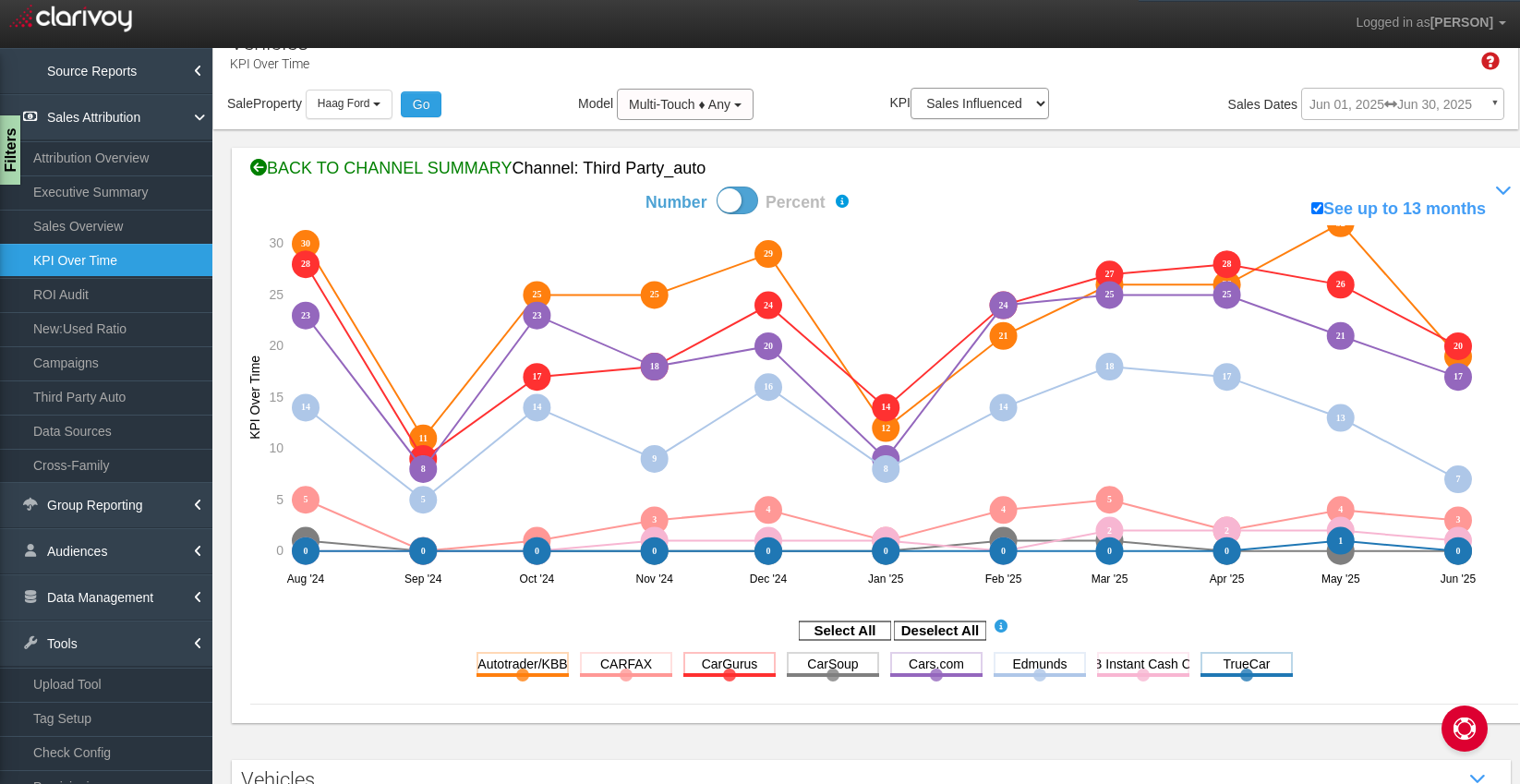 click on "BACK TO CHANNEL SUMMARY   Channel: third party_auto" at bounding box center (884, 169) 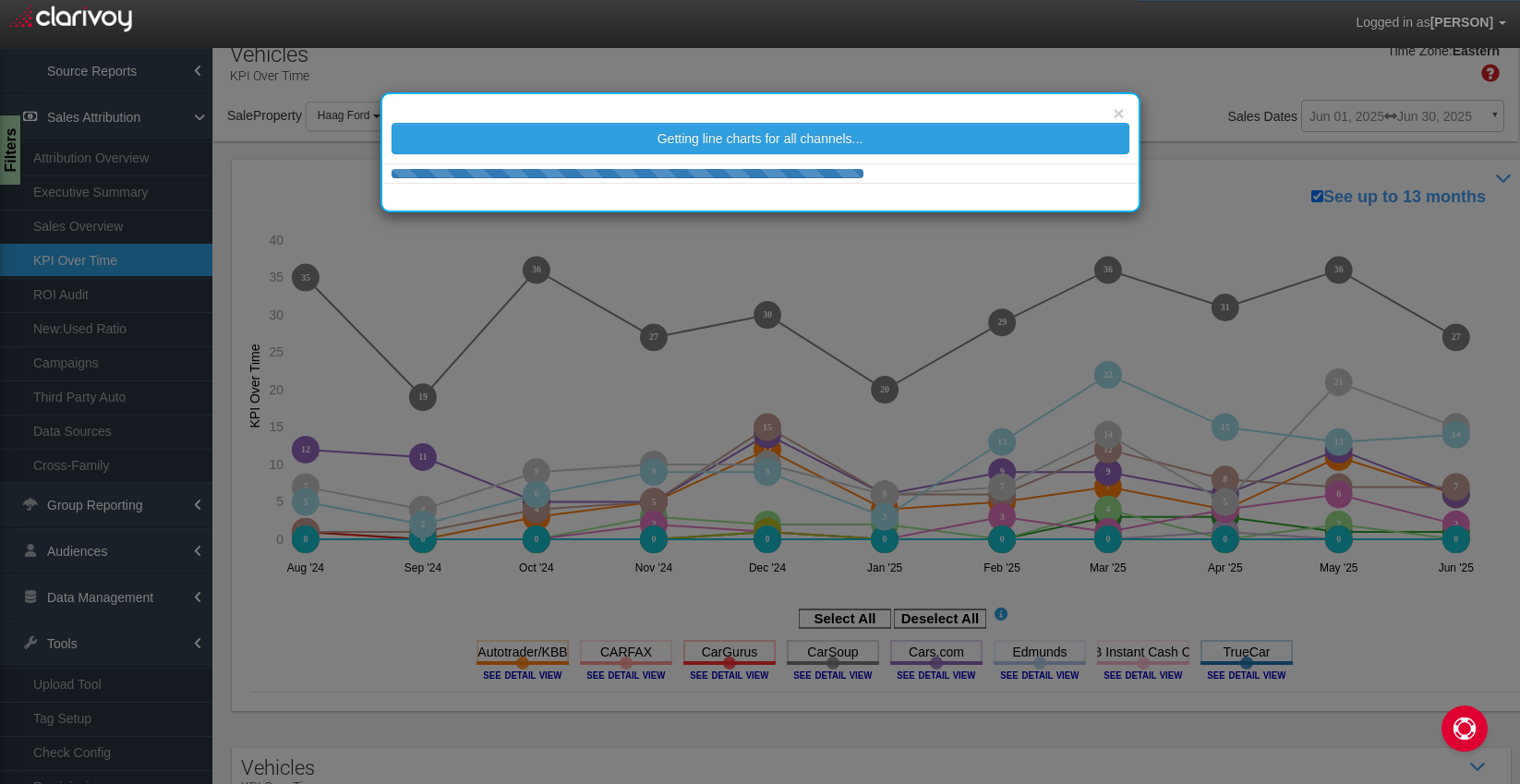 scroll, scrollTop: 31, scrollLeft: 0, axis: vertical 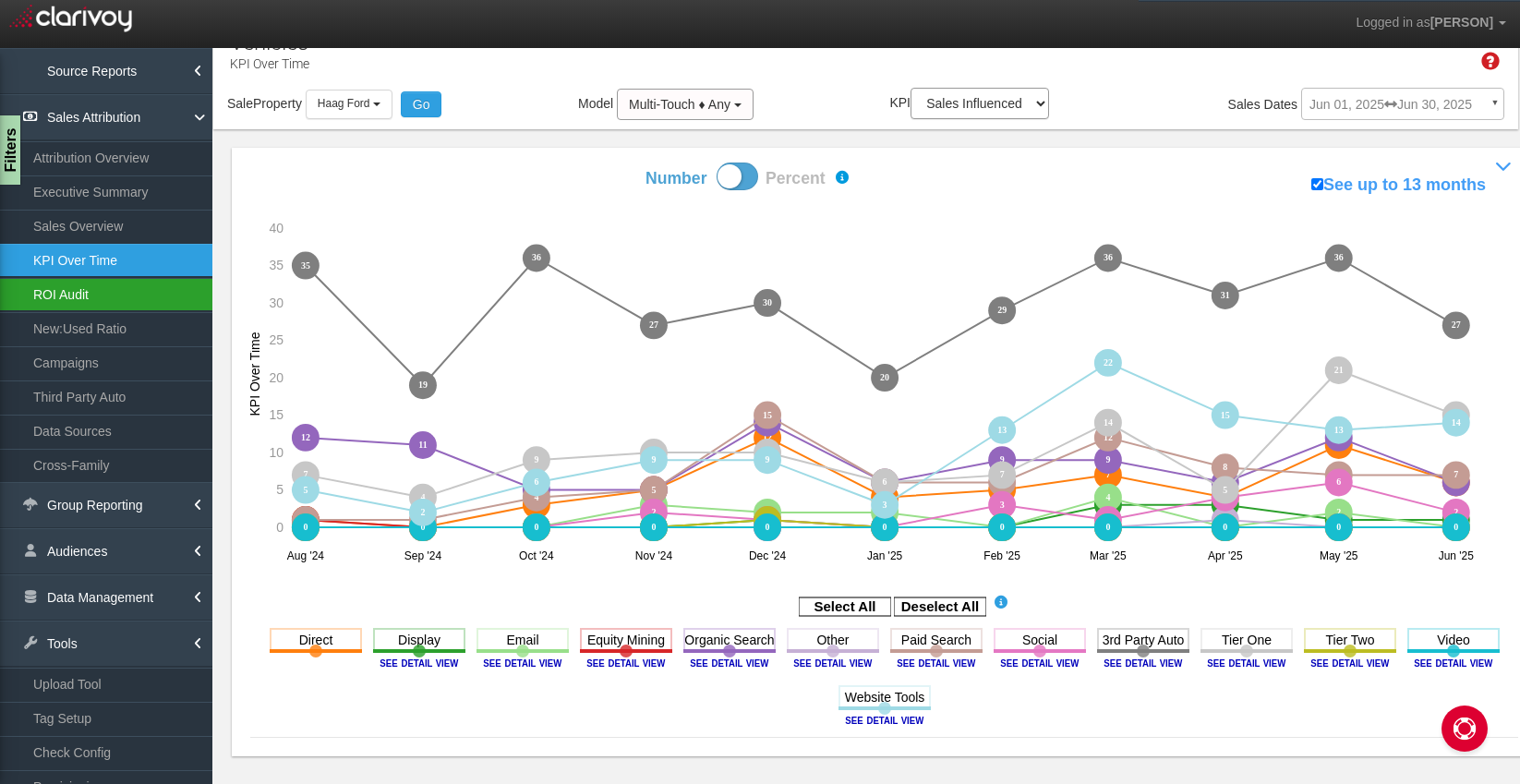 click on "ROI Audit" at bounding box center [106, 295] 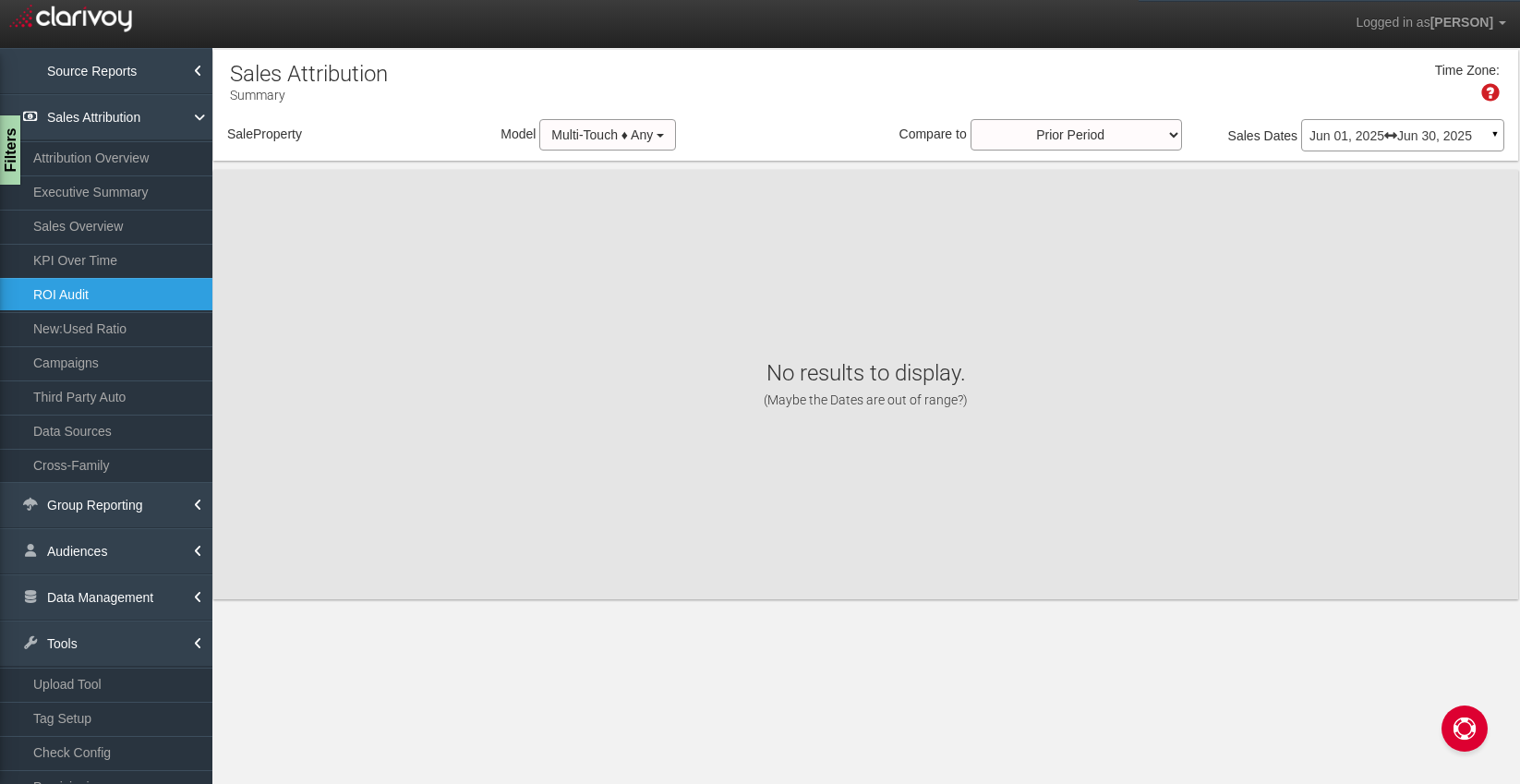 scroll, scrollTop: 0, scrollLeft: 0, axis: both 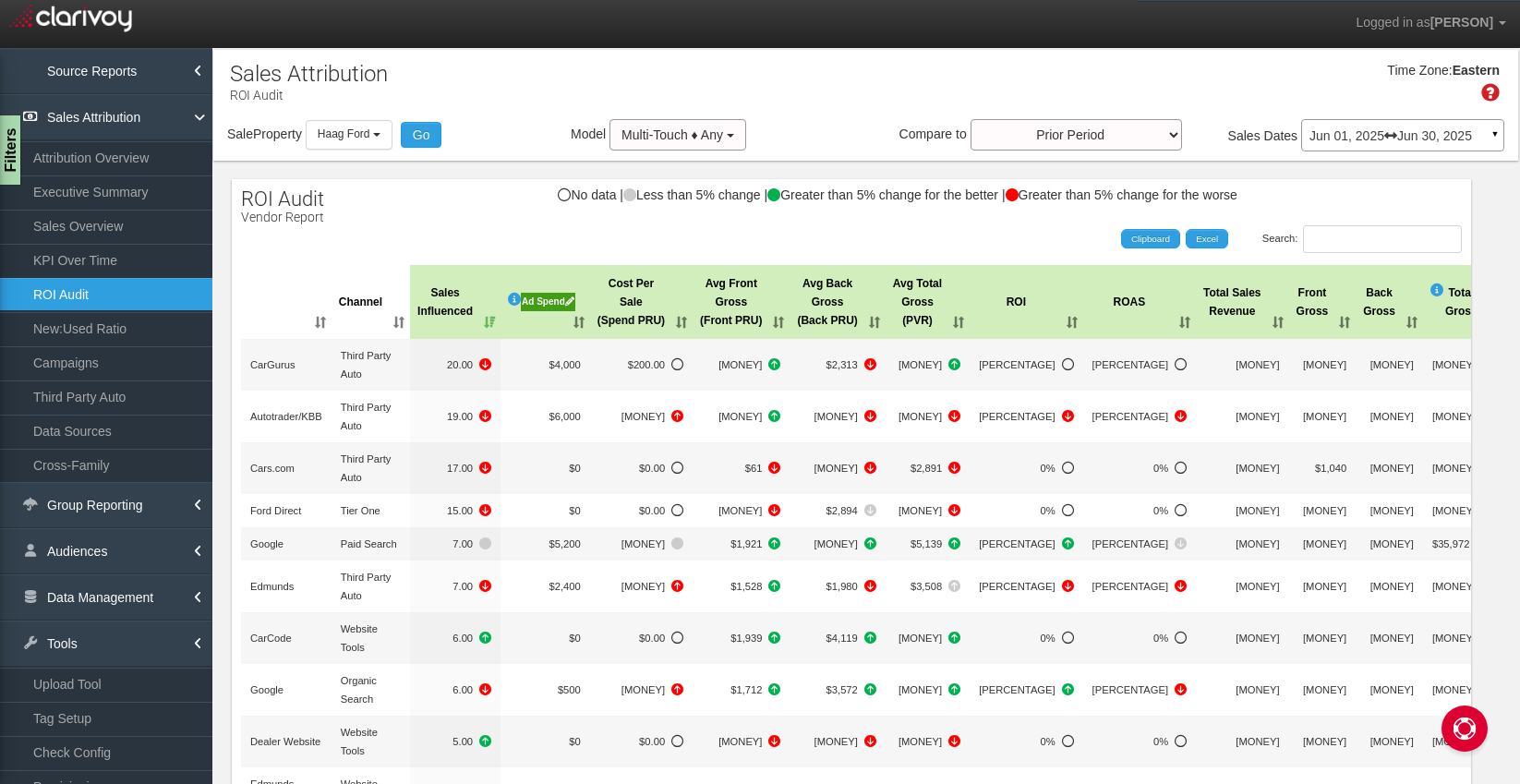 click on "Ad Spend" at bounding box center [548, 302] 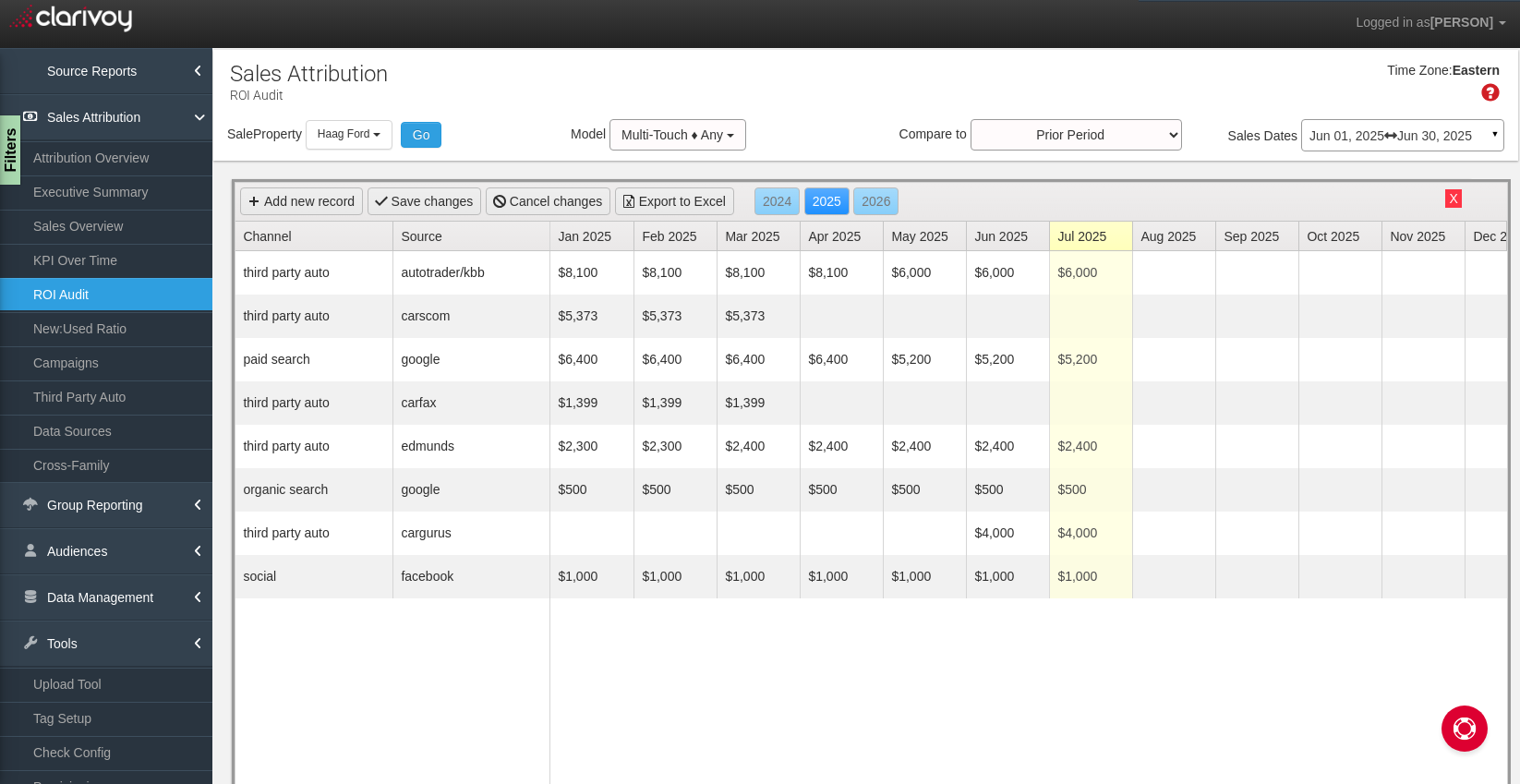 click on "X" at bounding box center [1453, 199] 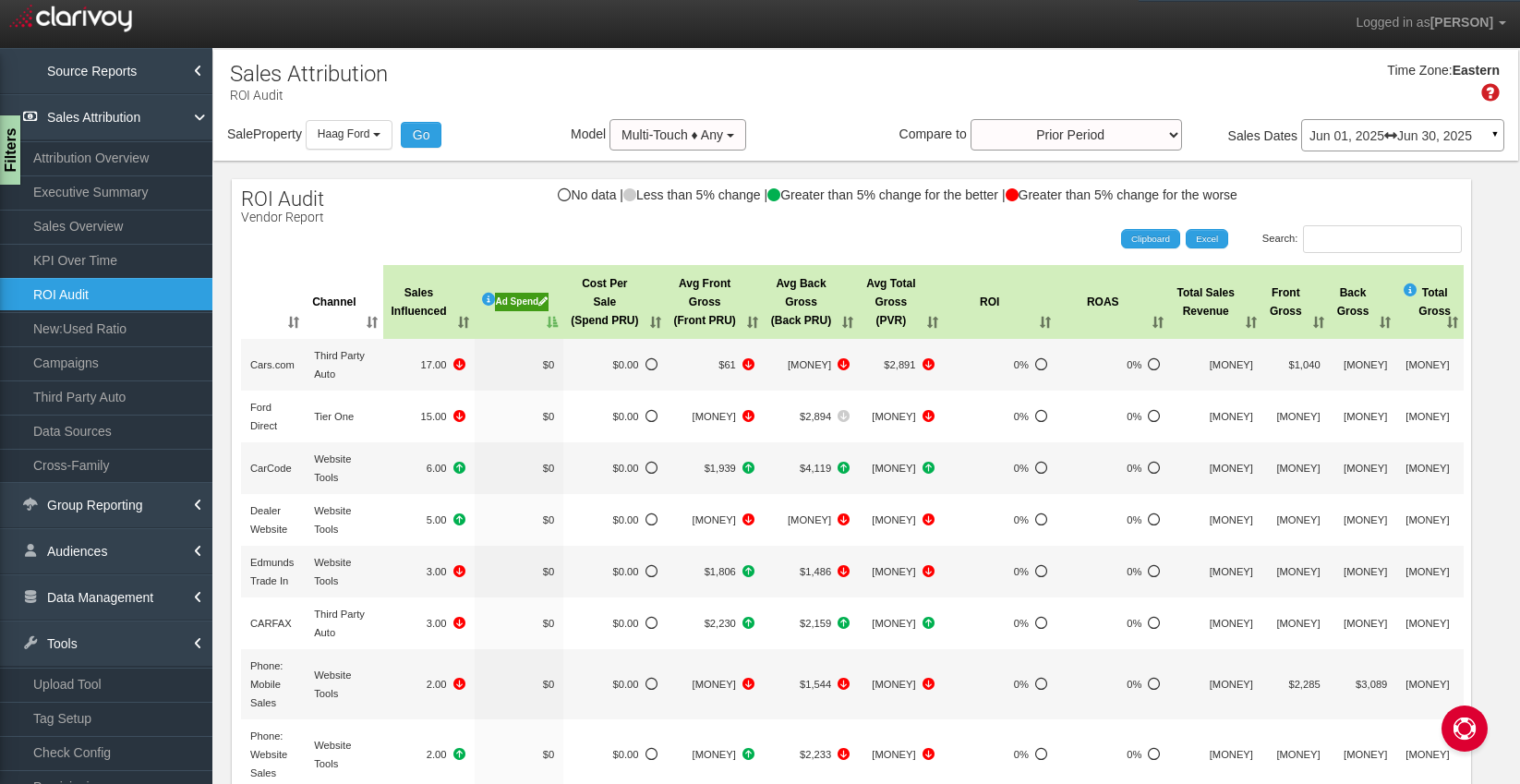 click on "Jun 01, 2025   Jun 30, 2025" at bounding box center (1403, 136) 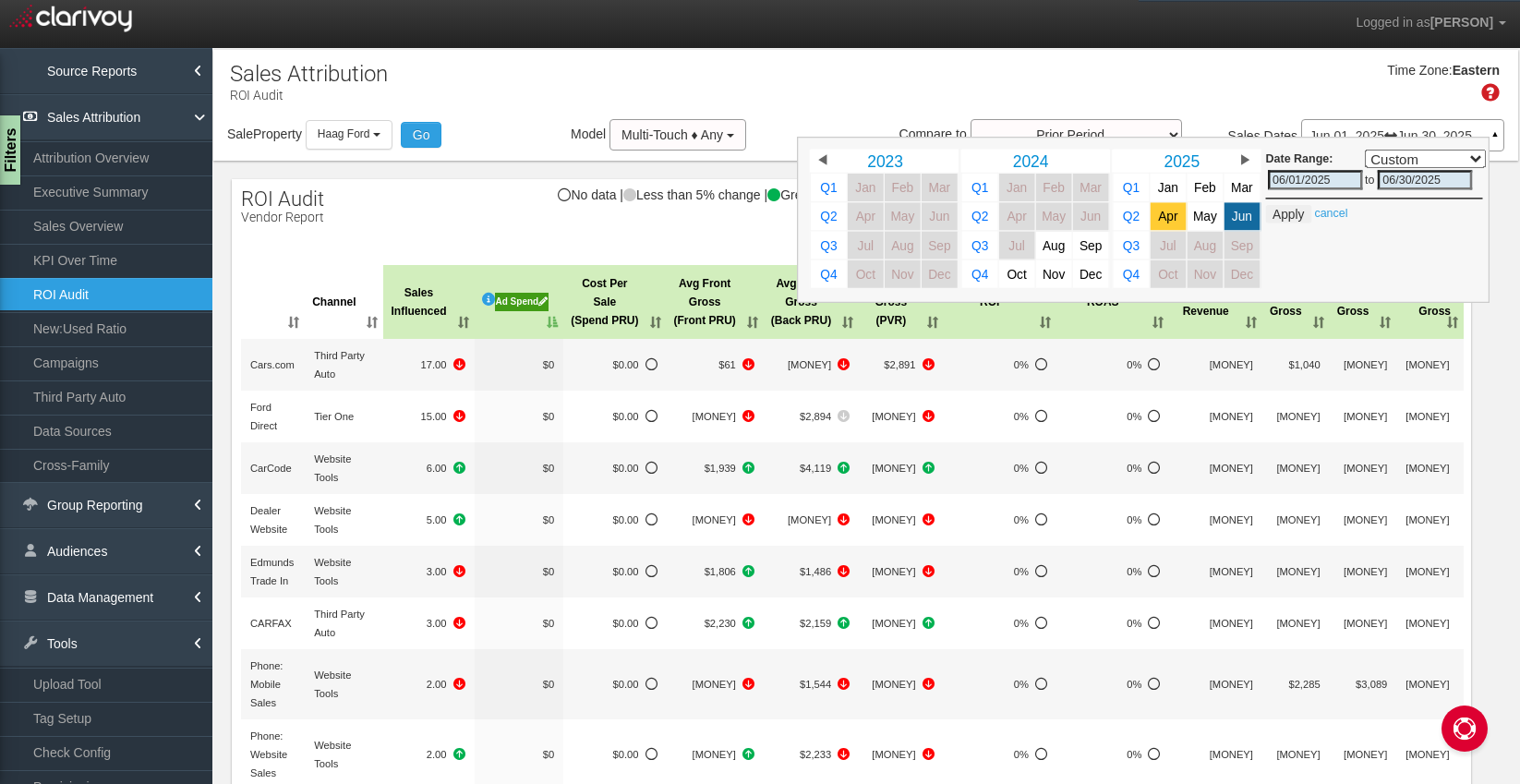 click on "Apr" at bounding box center (1167, 216) 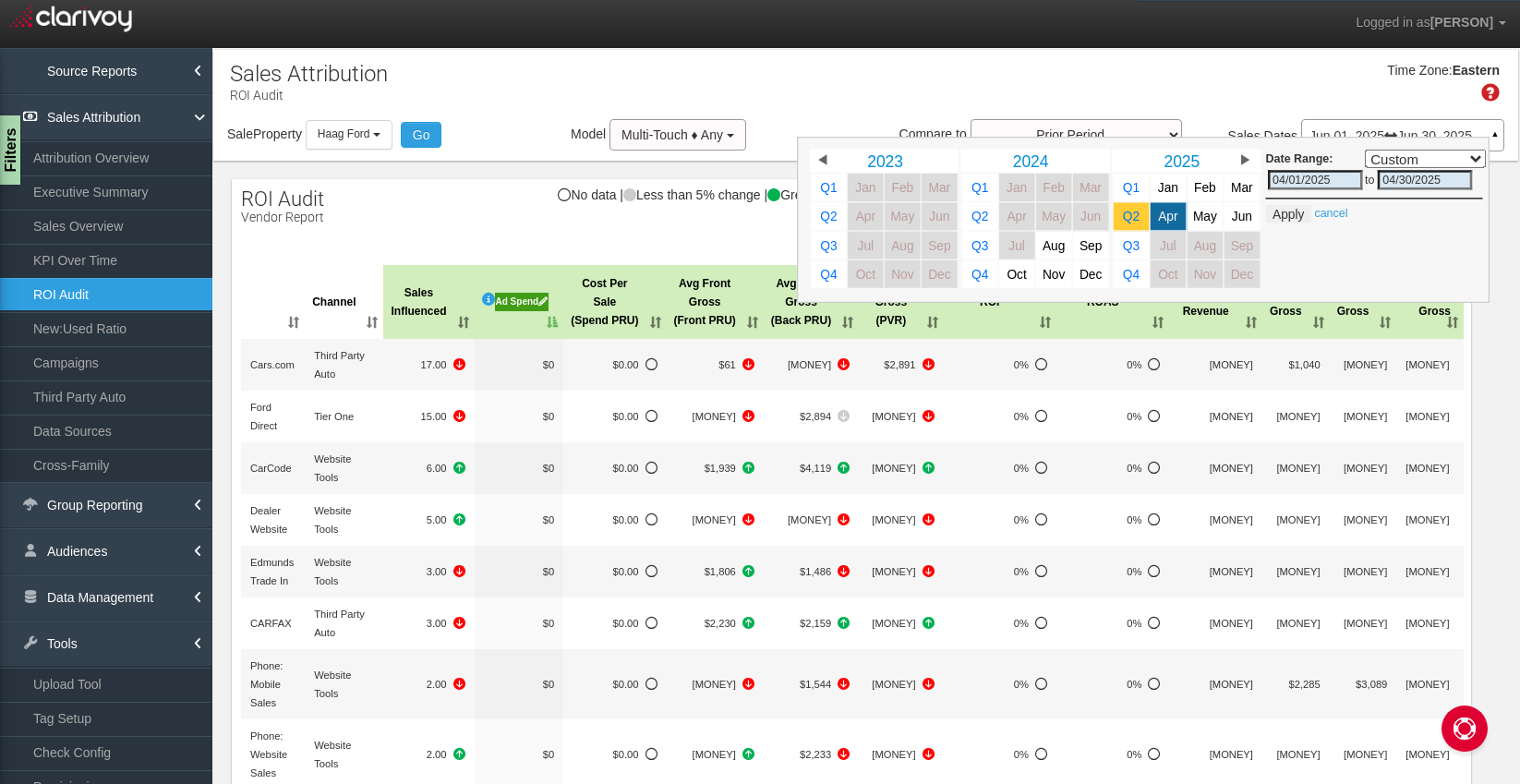 click on "Q2" at bounding box center [1131, 187] 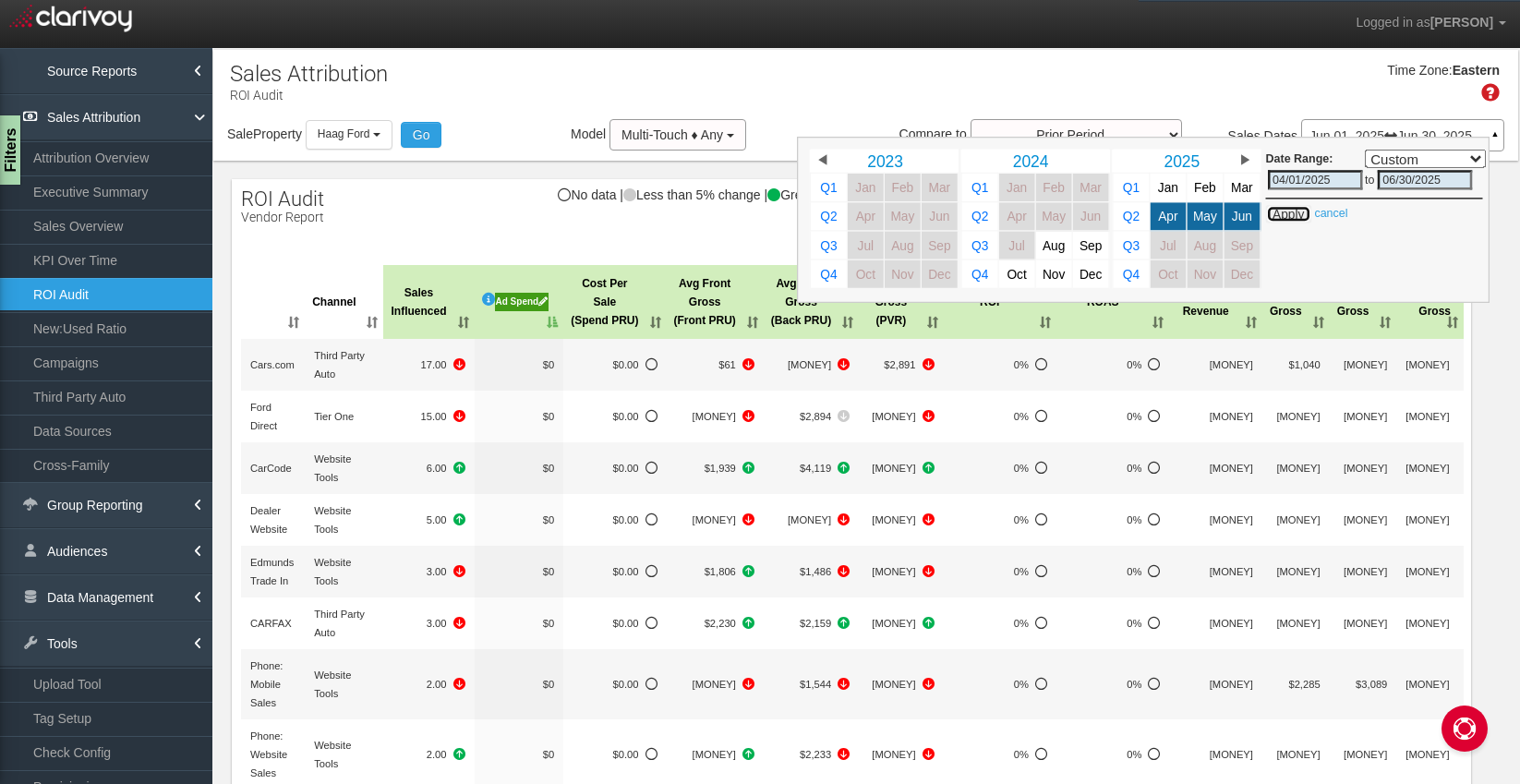 click on "Apply" at bounding box center [1288, 214] 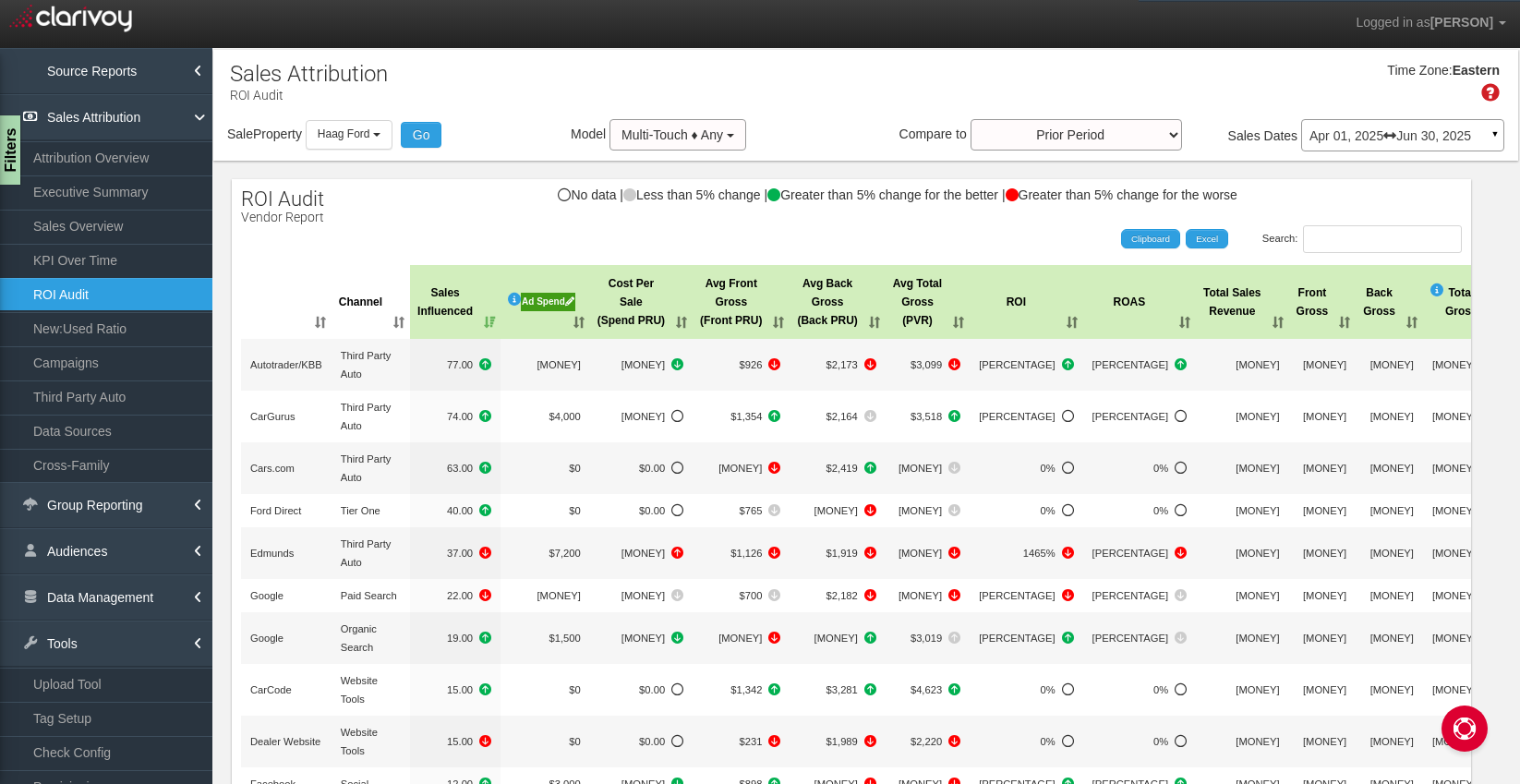 click on "Ad Spend" at bounding box center (545, 302) 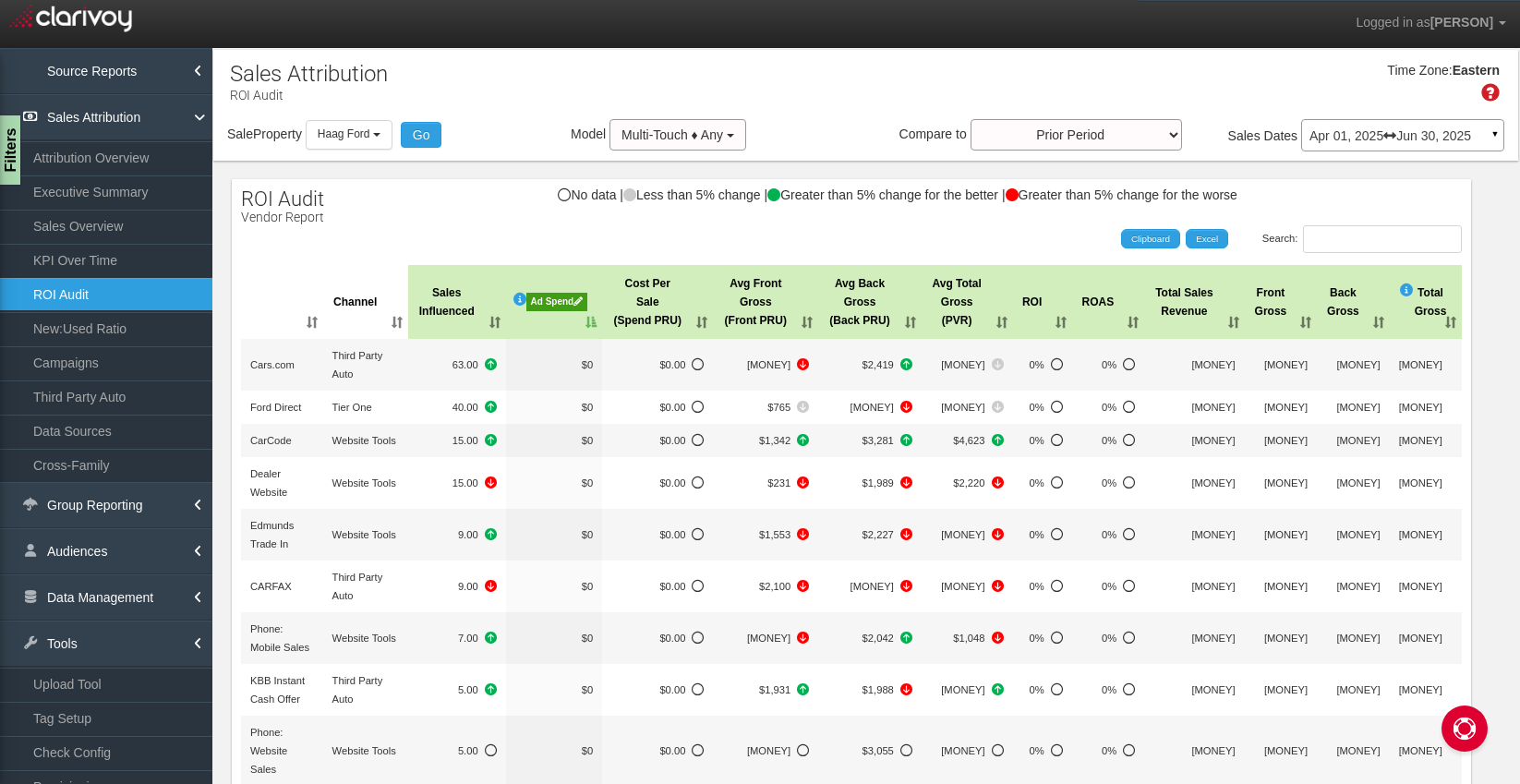 click on "Ad Spend" at bounding box center (554, 302) 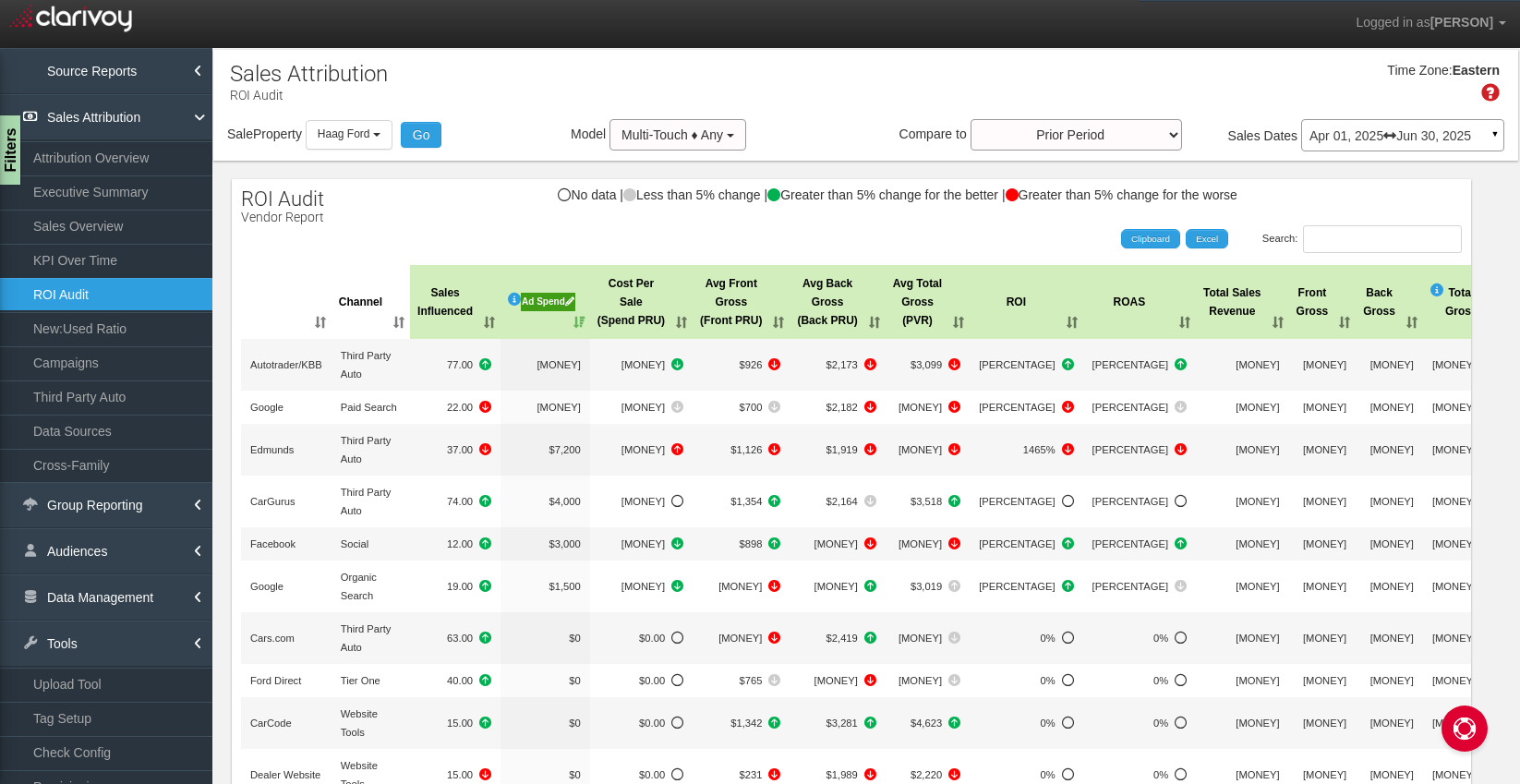 click on "Ad Spend" at bounding box center (548, 302) 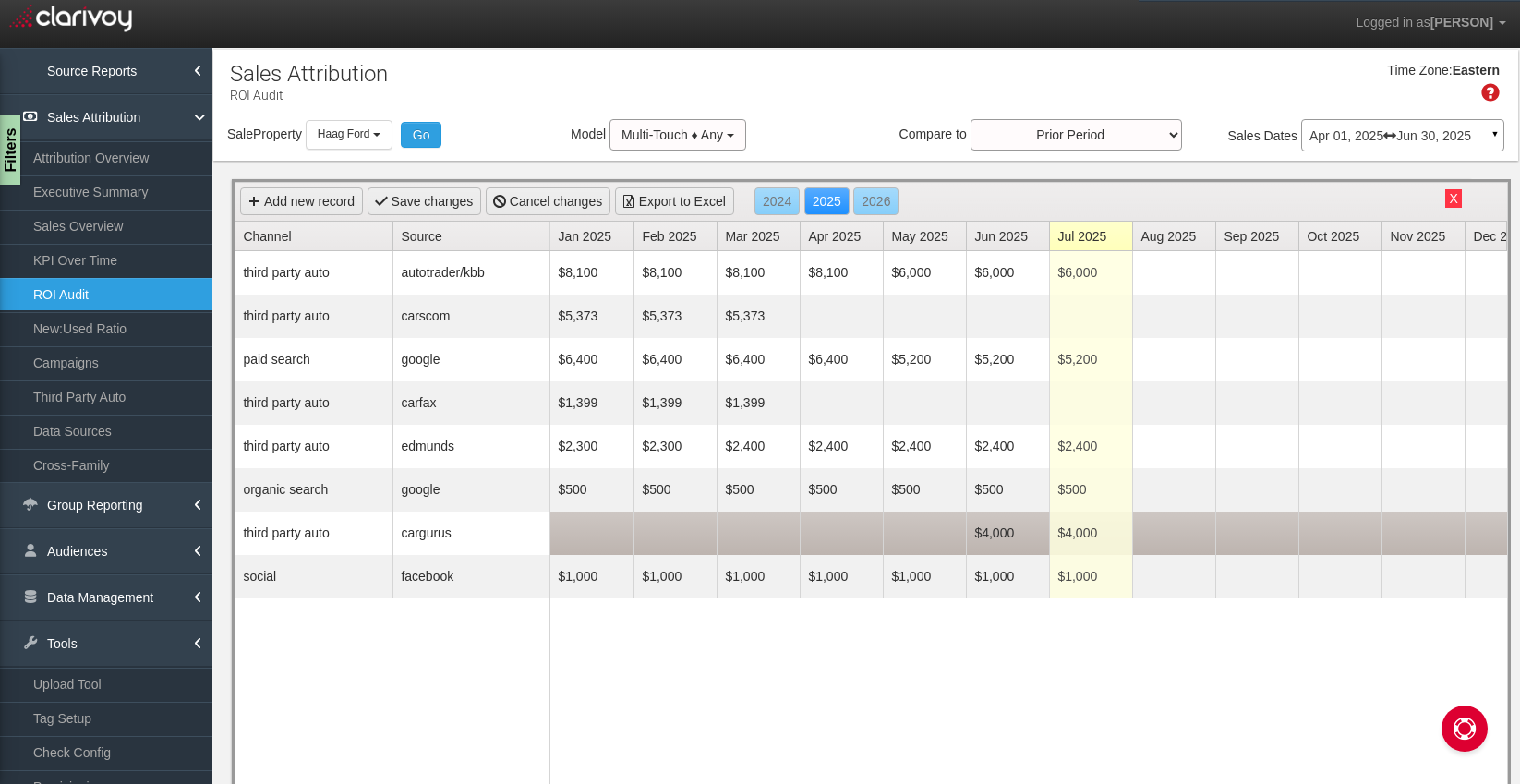 click on "$4,000" at bounding box center (1007, 272) 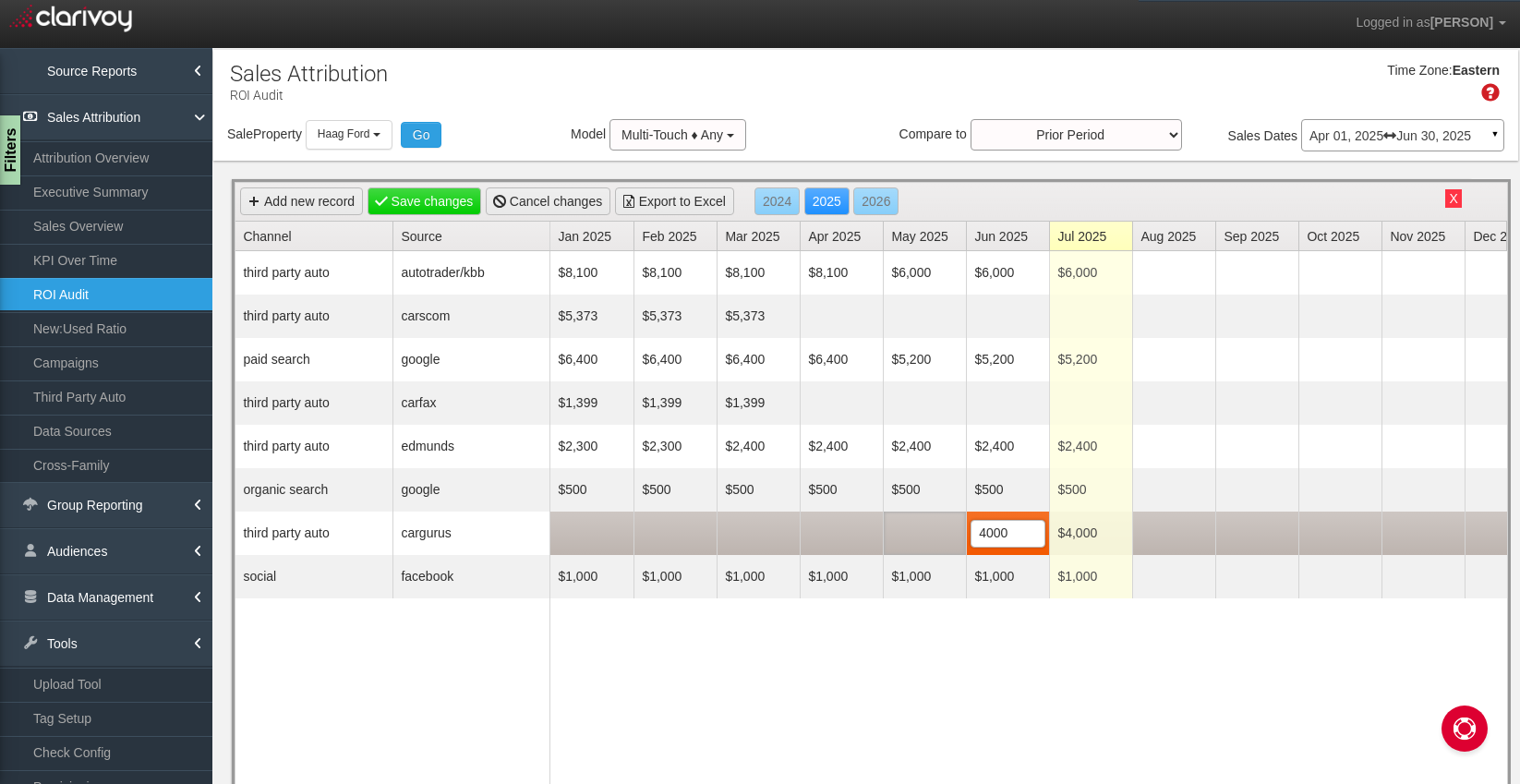 click at bounding box center (924, 533) 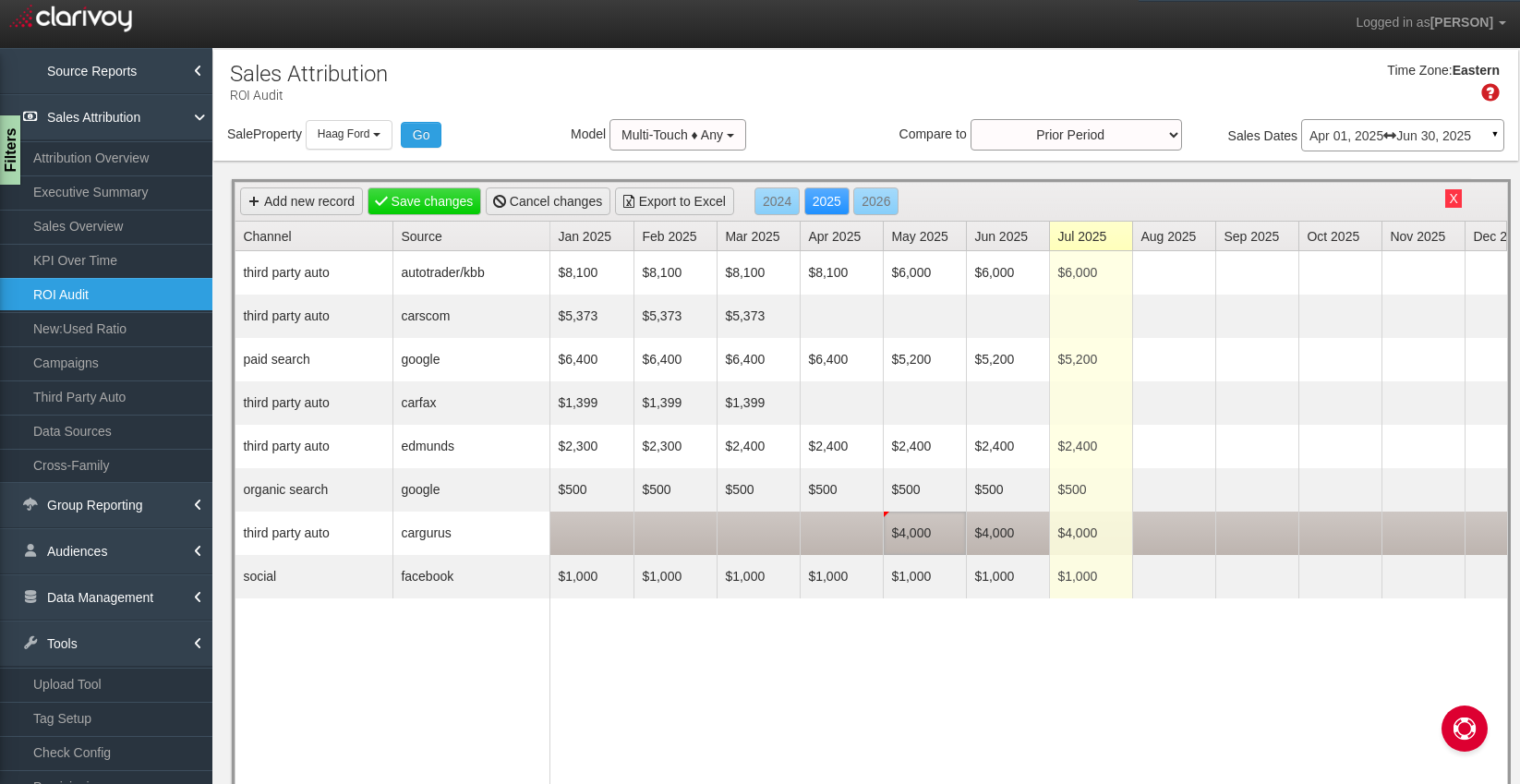 click on "$4,000" at bounding box center (924, 533) 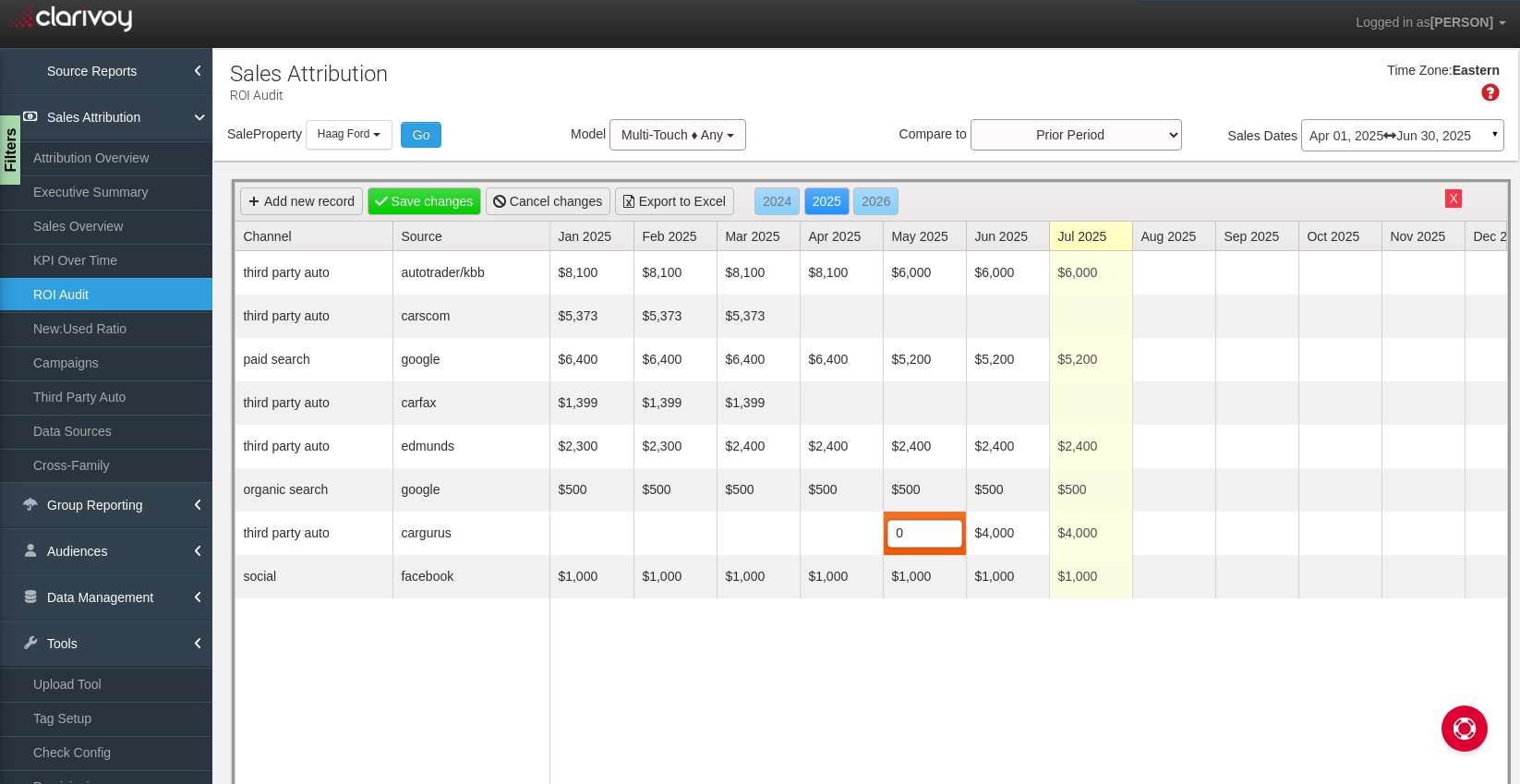 click on "$8,100 $8,100 $8,100 $8,100 $6,000 $6,000 $6,000 Delete $5,373 $5,373 $5,373 Delete $6,400 $6,400 $6,400 $6,400 $5,200 $5,200 $5,200 Delete $1,399 $1,399 $1,399 Delete $2,300 $2,300 $2,400 $2,400 $2,400 $2,400 $2,400 Delete $500 $500 $500 $500 $500 $500 $500 Delete $0 0 $4,000 $4,000 Delete $1,000 $1,000 $1,000 $1,000 $1,000 $1,000 $1,000 Delete" at bounding box center (1029, 522) 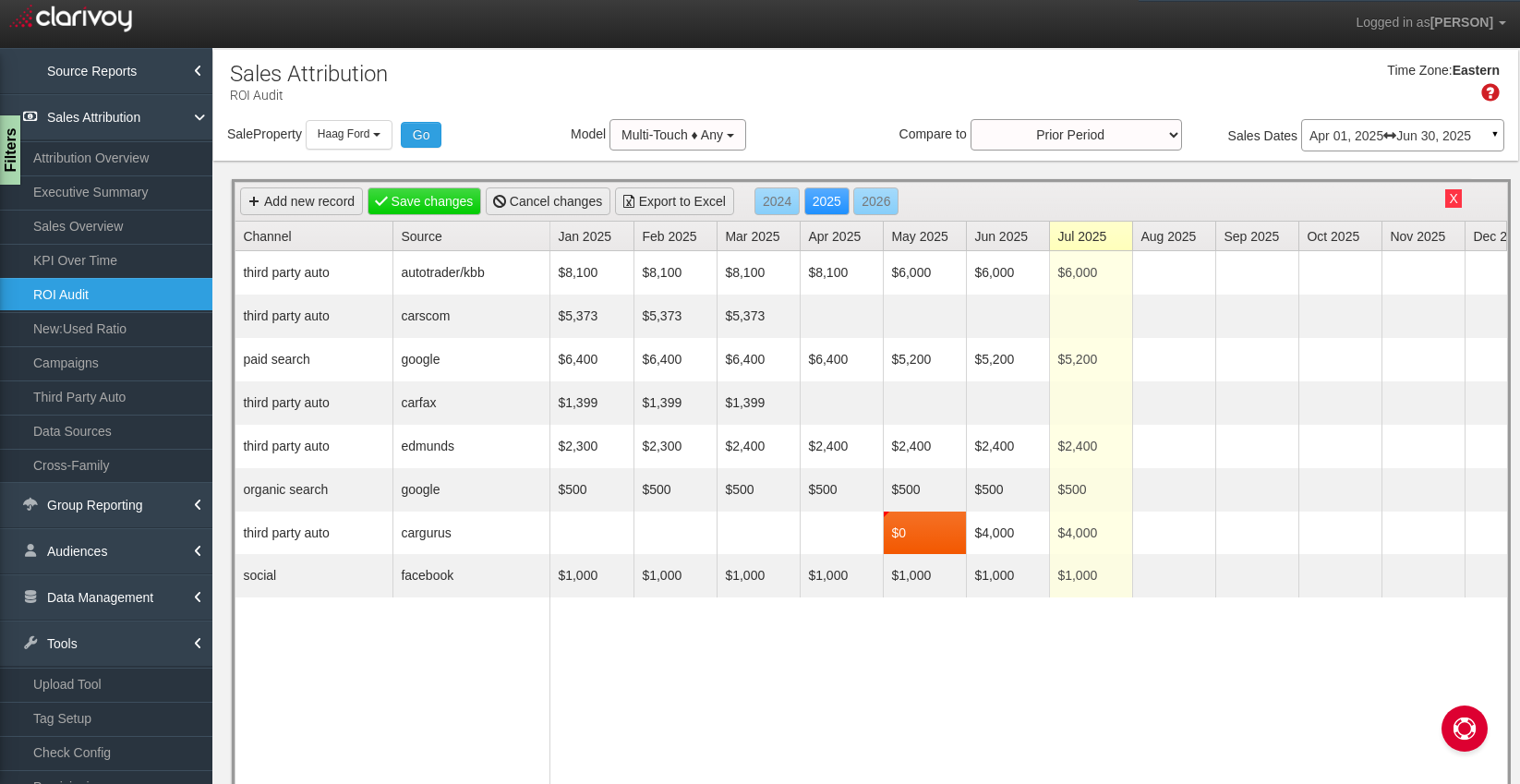 click on "X" at bounding box center (1453, 199) 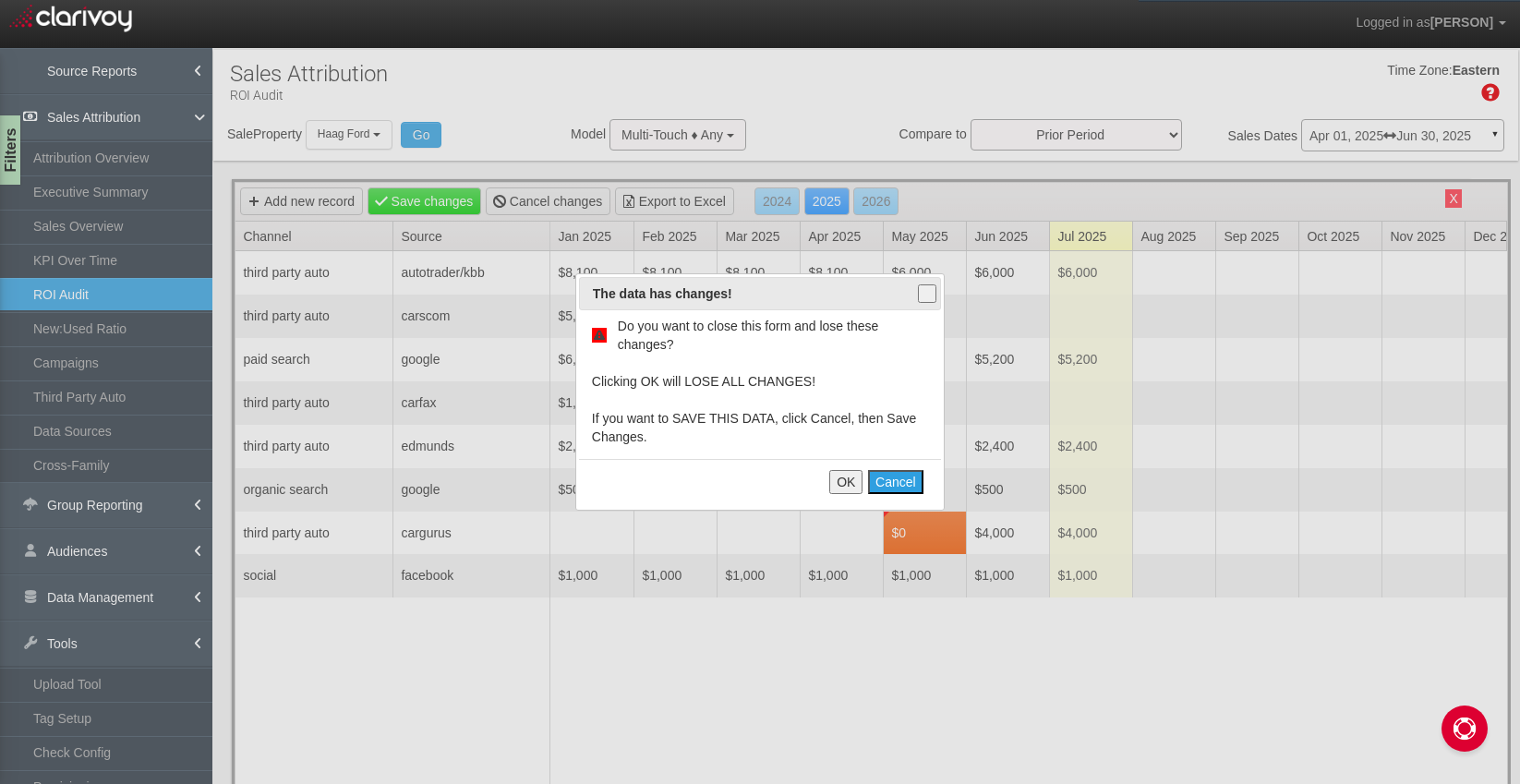click on "OK" at bounding box center [846, 482] 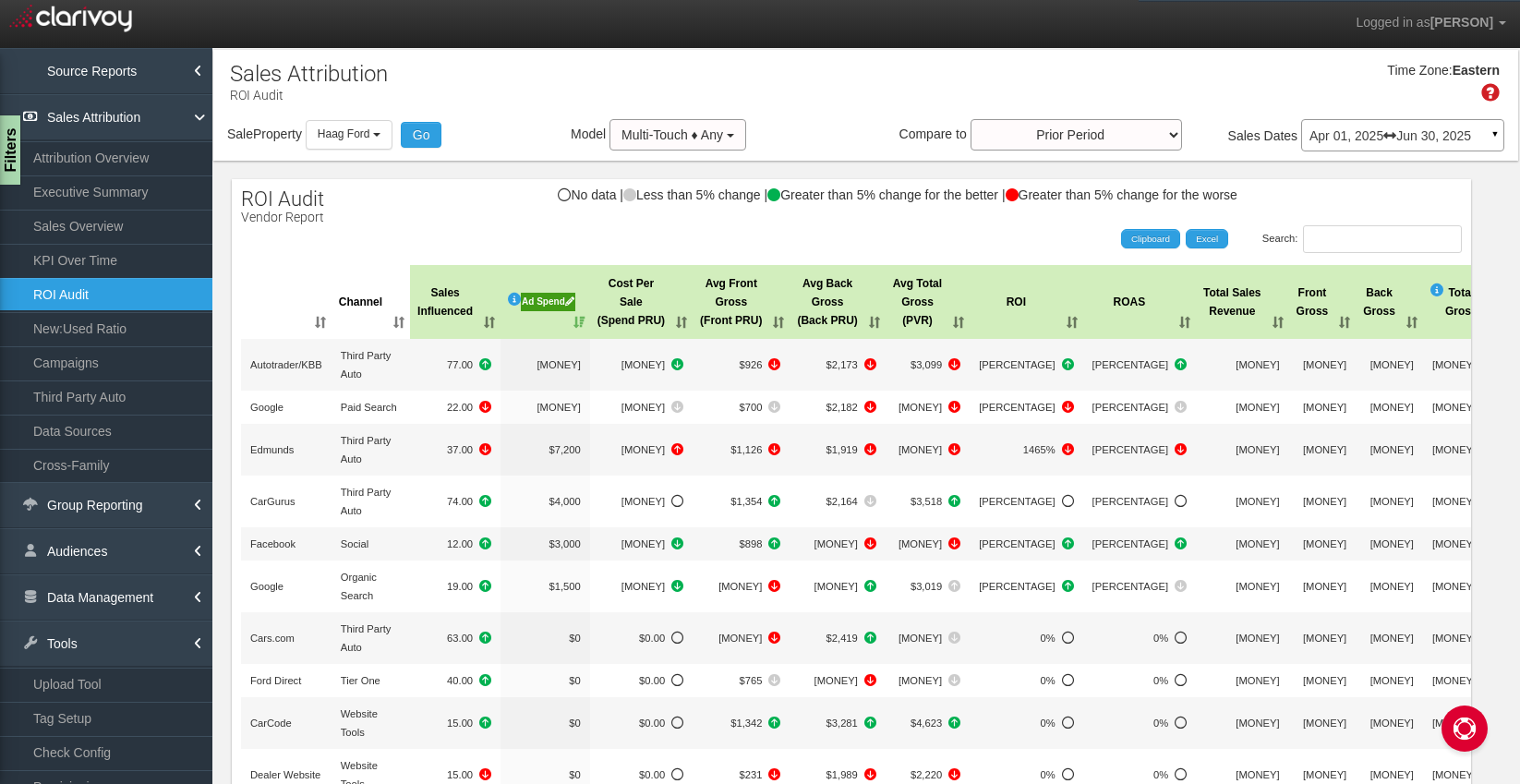 click on "Search:   Clipboard   Excel" at bounding box center [842, 239] 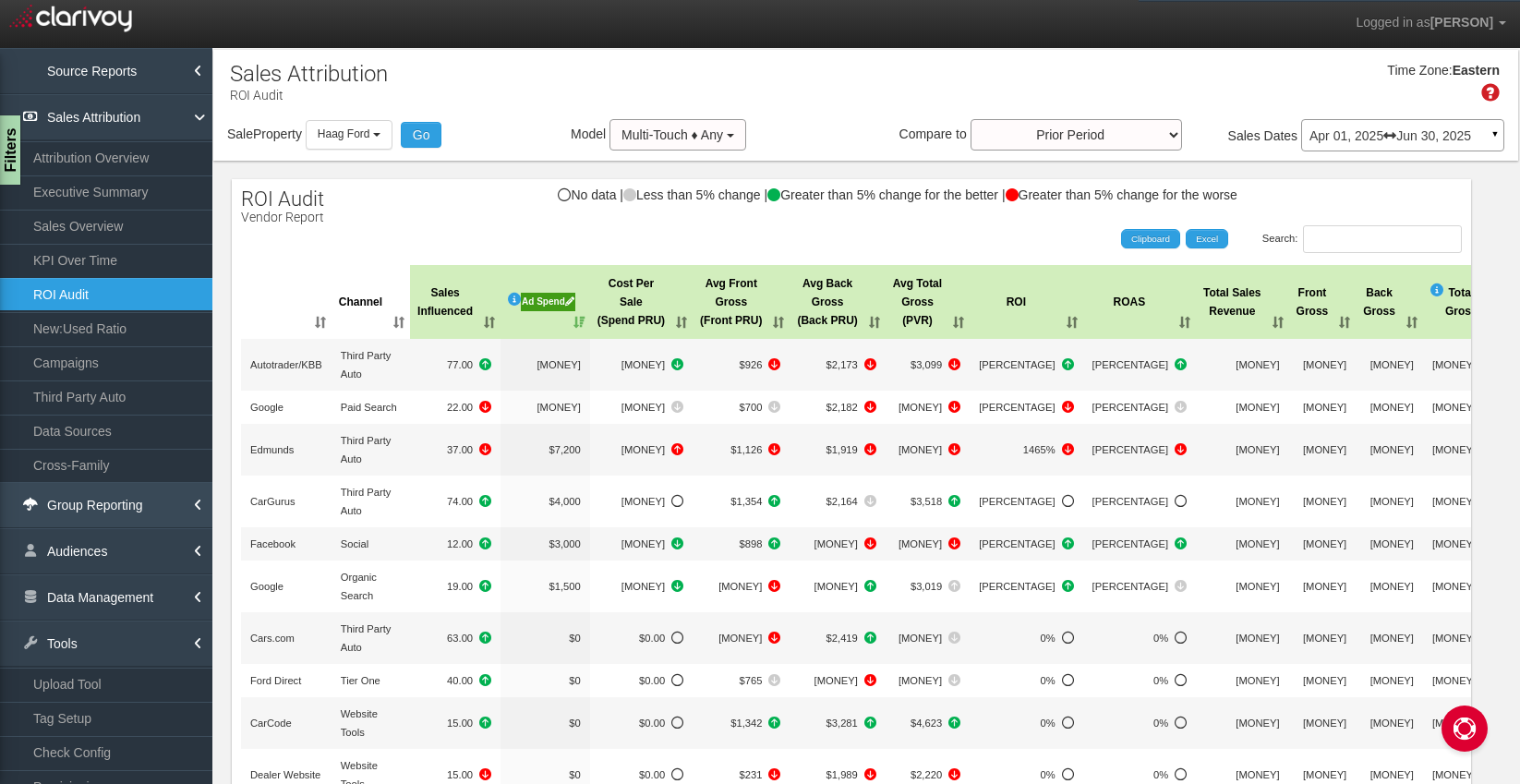 click on "Group Reporting" at bounding box center [106, 505] 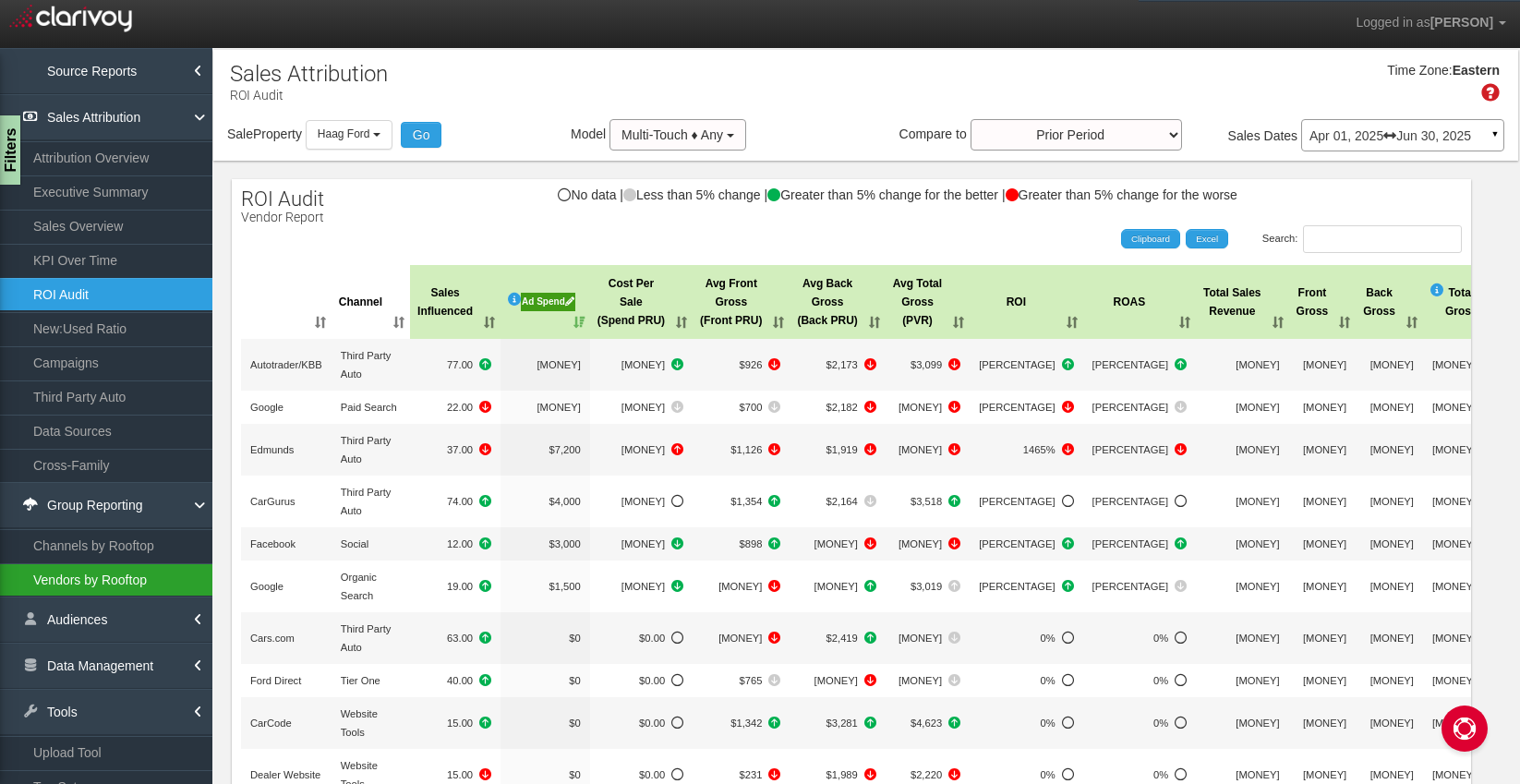click on "Vendors by Rooftop" at bounding box center [106, 580] 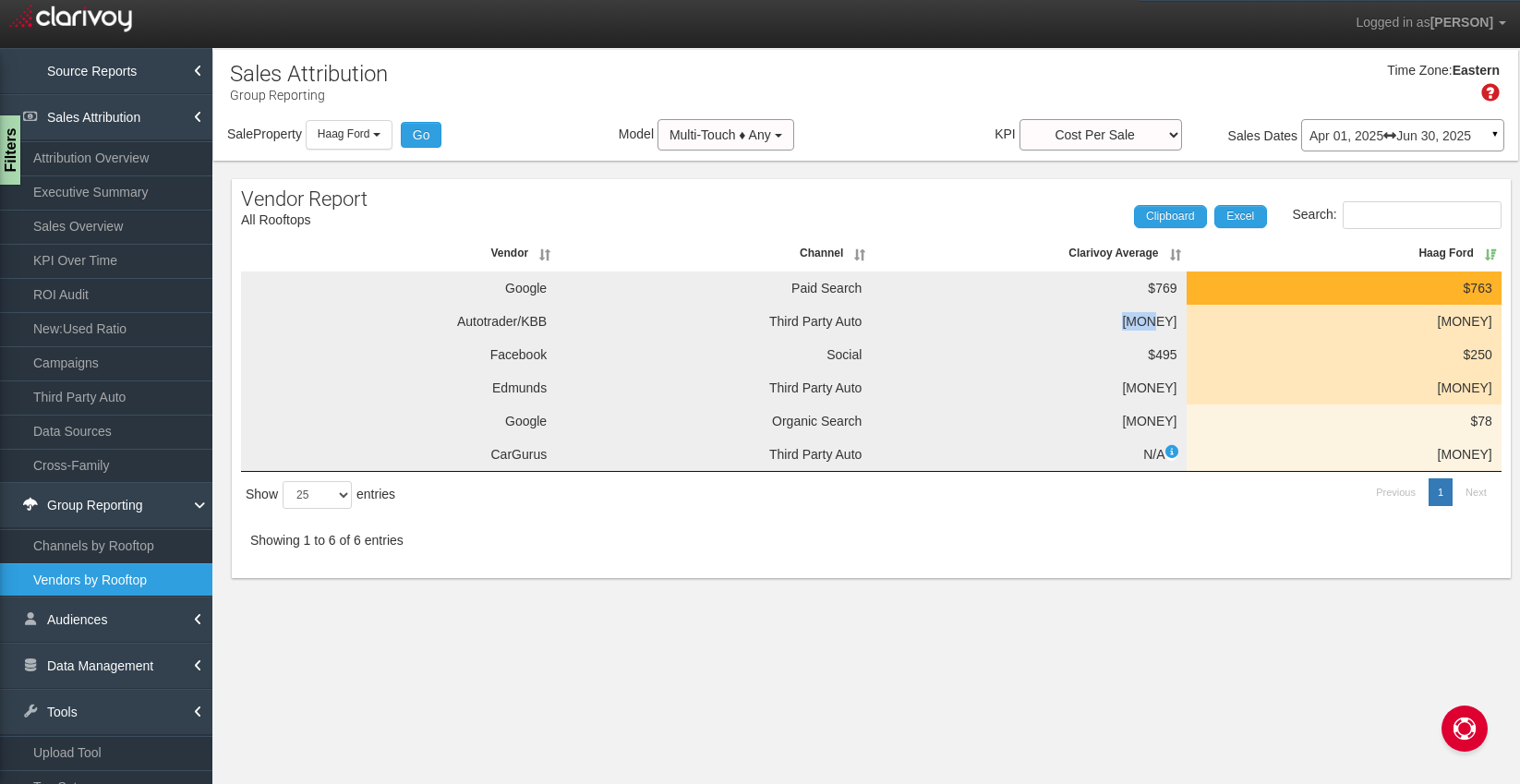 drag, startPoint x: 1145, startPoint y: 325, endPoint x: 1178, endPoint y: 323, distance: 33.06055 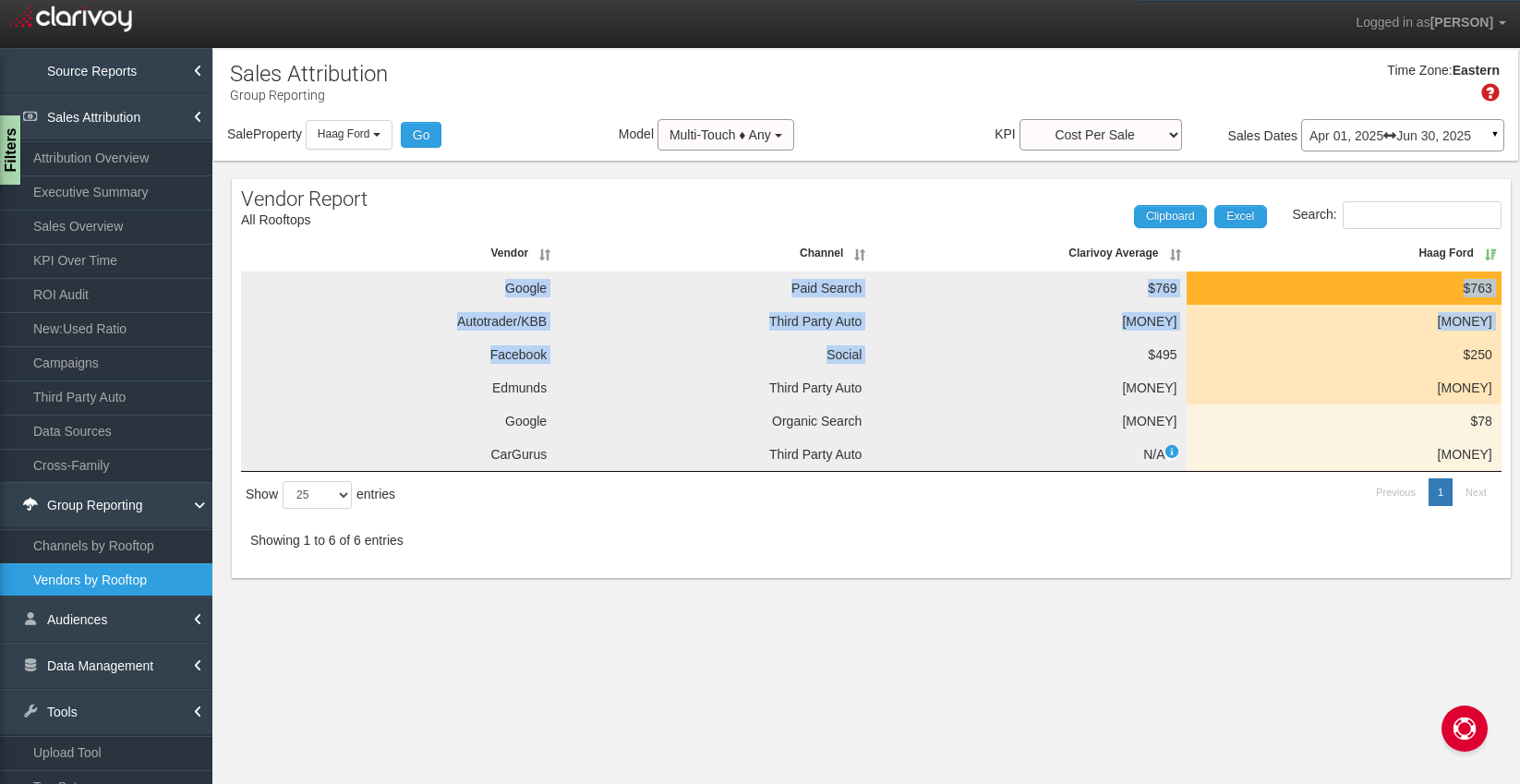 drag, startPoint x: 1140, startPoint y: 353, endPoint x: 1503, endPoint y: 362, distance: 363.1116 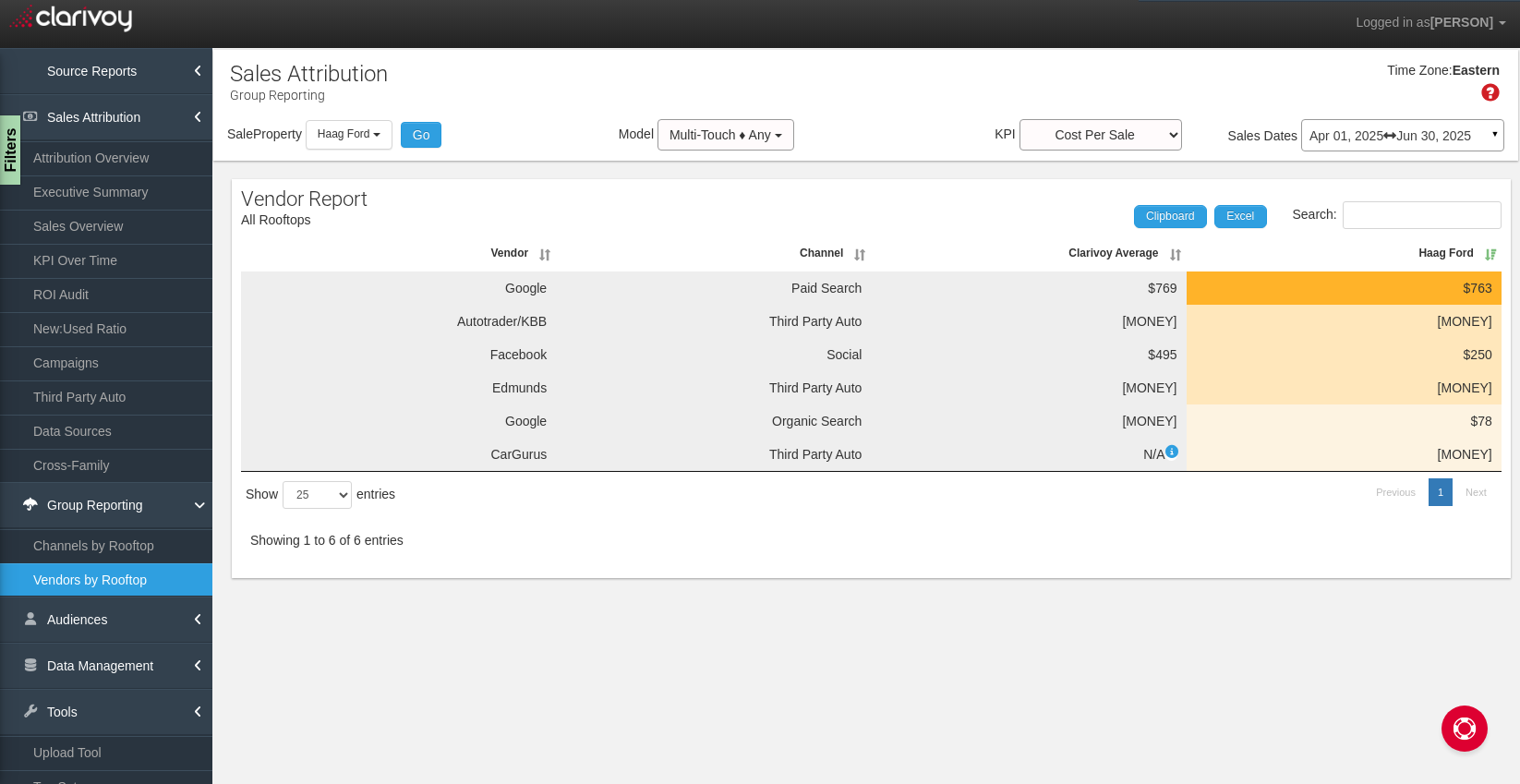 click on "$250" at bounding box center (1344, 288) 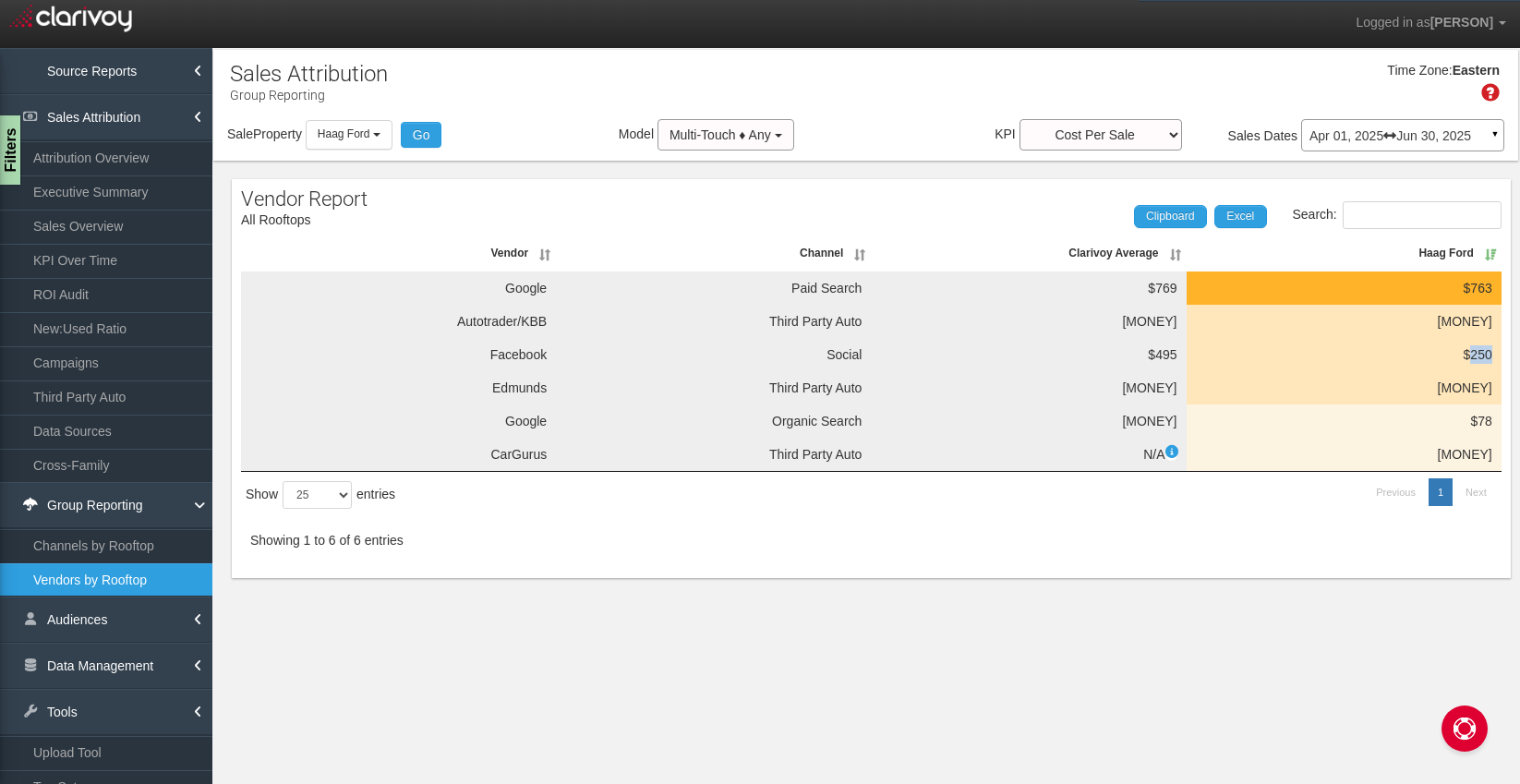 click on "$250" at bounding box center (1344, 288) 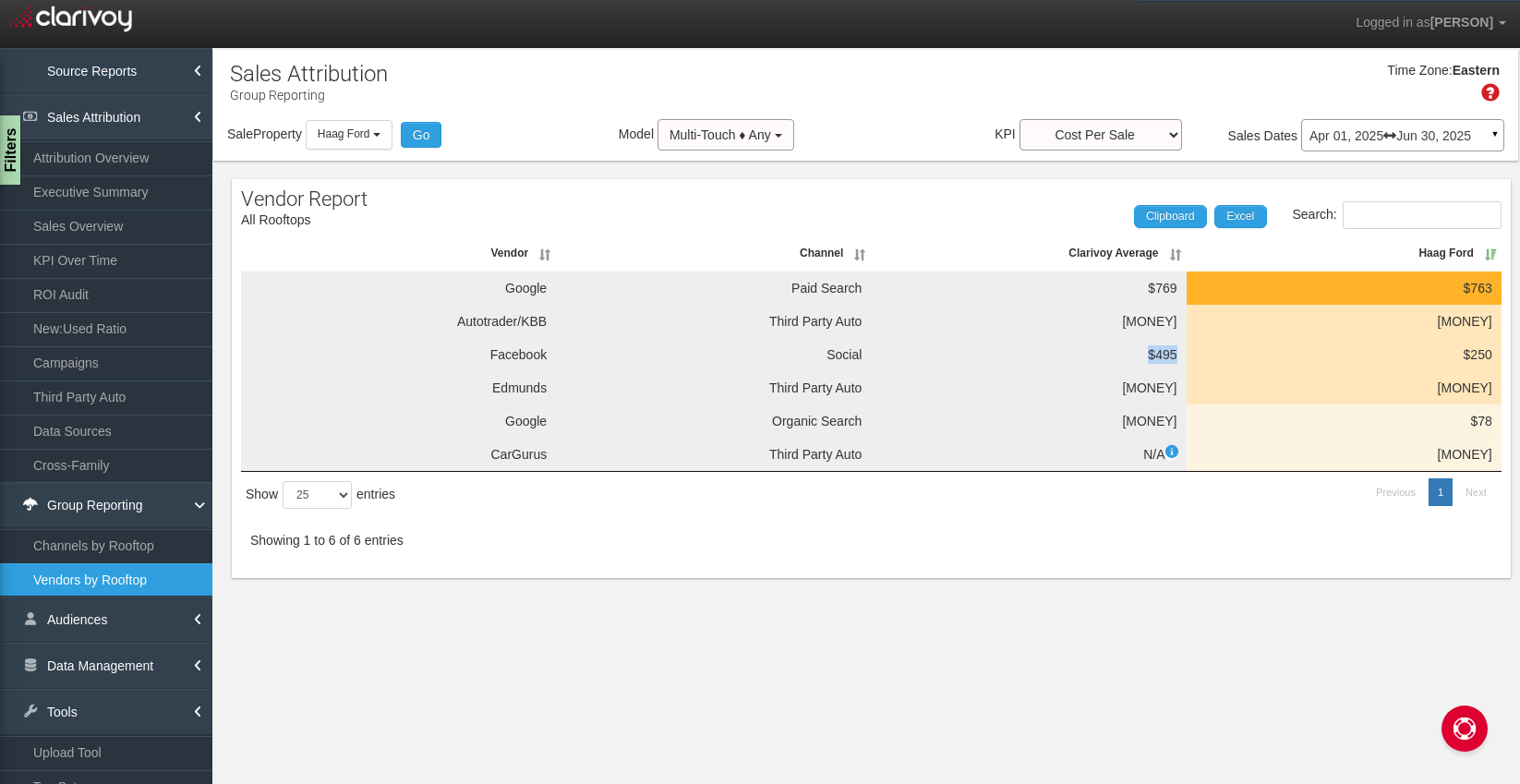 drag, startPoint x: 1148, startPoint y: 357, endPoint x: 1179, endPoint y: 357, distance: 31 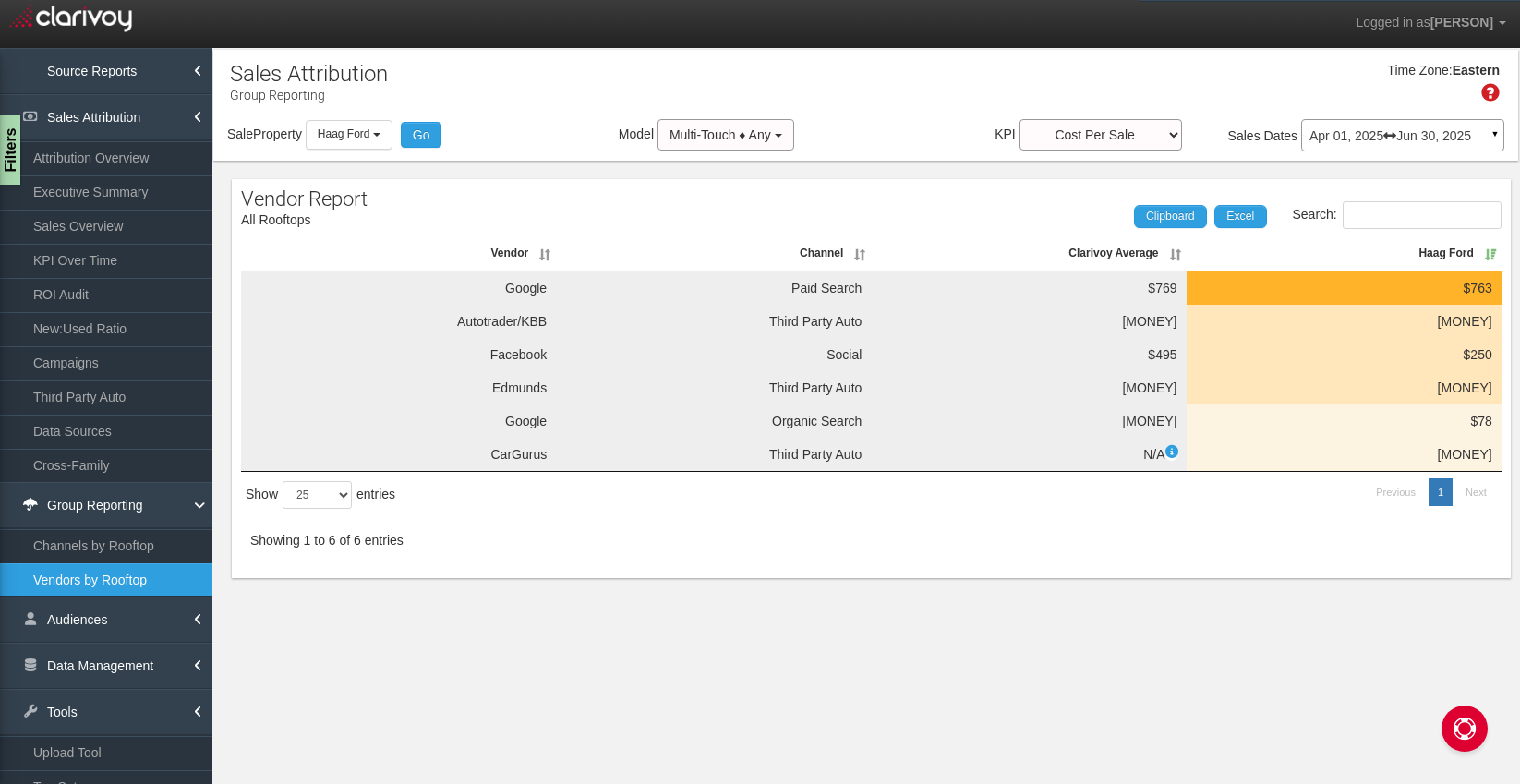 click on "$250" at bounding box center (1344, 288) 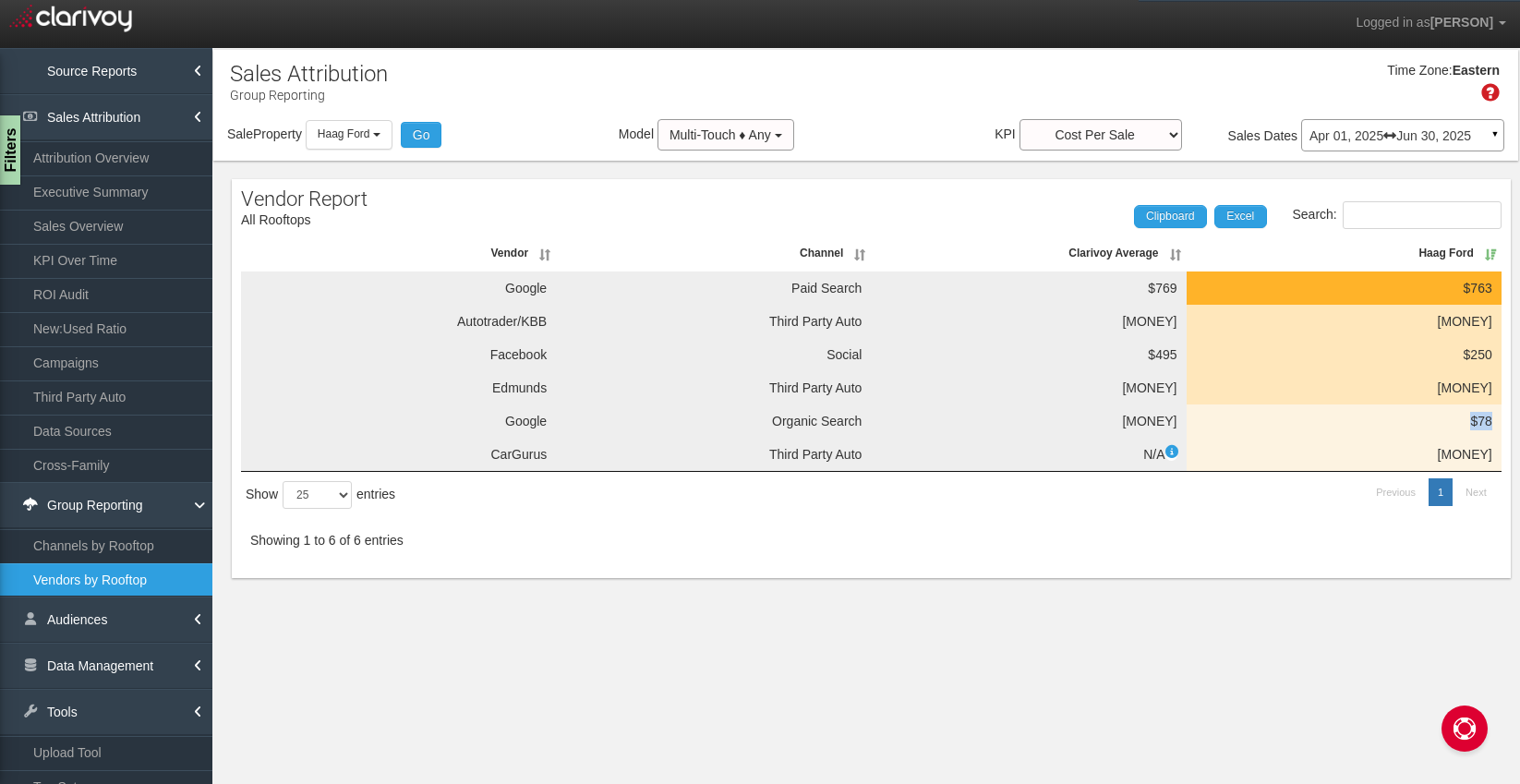 drag, startPoint x: 1463, startPoint y: 423, endPoint x: 1496, endPoint y: 423, distance: 33 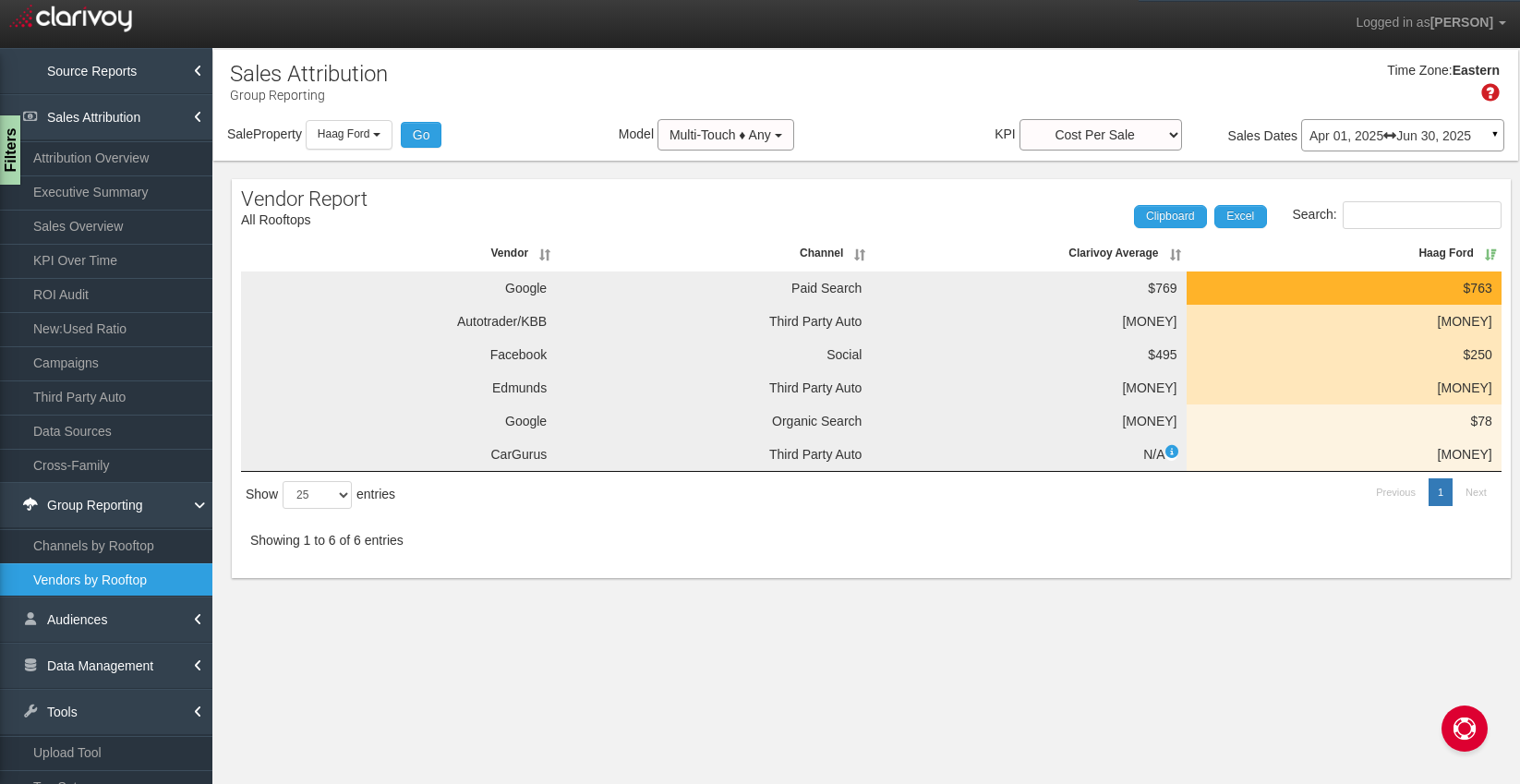 click on "Sales Attribution
Group Reporting
Filters
Third Party Auto
INCLUDE
EXCLUDE
Autotrader/KBB Web Traffic CARFAX Web Traffic CarGurus Web Traffic Cars.com Web Traffic Edmunds Web Traffic KBB Instant Cash Offer Web Traffic TrueCar Web Traffic
Time Zone:
Eastern
Sale  Property
Loading
1st Gear Motorsports 24 Auto Group - Parent 24 Ford of Easton 24 Infiniti of Plymouth Chrysler Jeep Dodge Ram 24 Dartmouth Nissan Nissan 24 Route 9 Nissan Stateline Chrysler Dodge Jeep Ram Stateline Nissan Stateline Subaru Station Chrysler Jeep of Mansfield 503 Autos AAA Ohio ABZ Motors ASOTU Autova" at bounding box center [865, 440] 